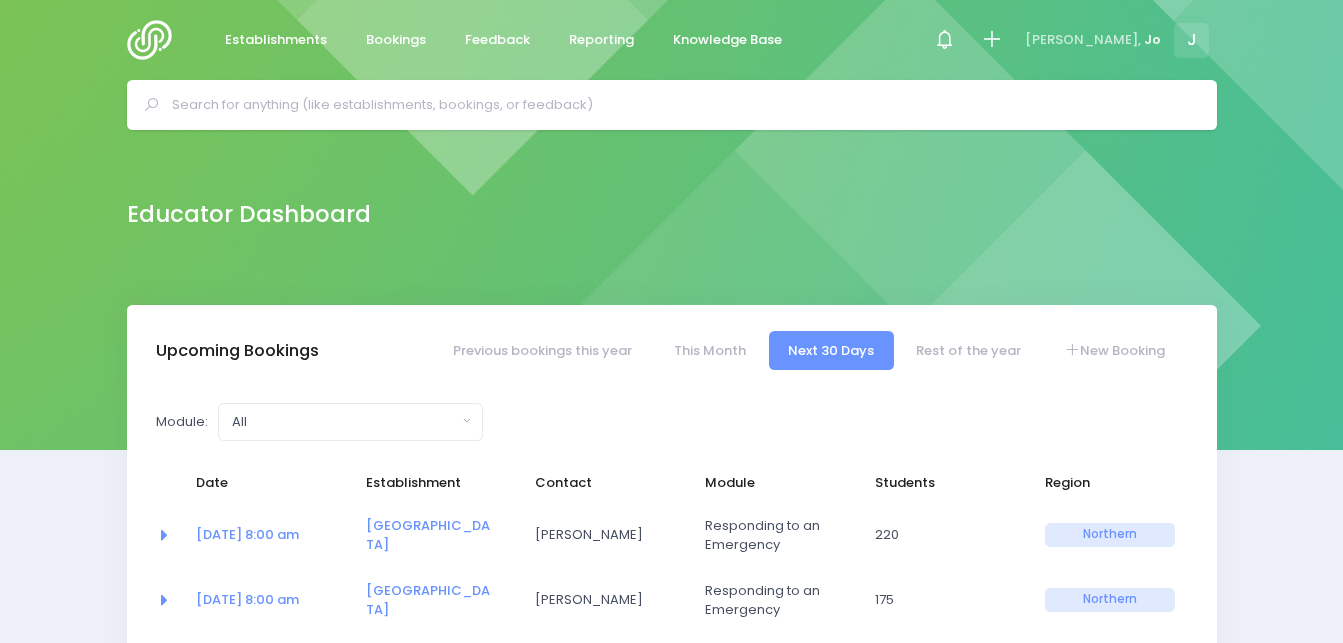 select on "5" 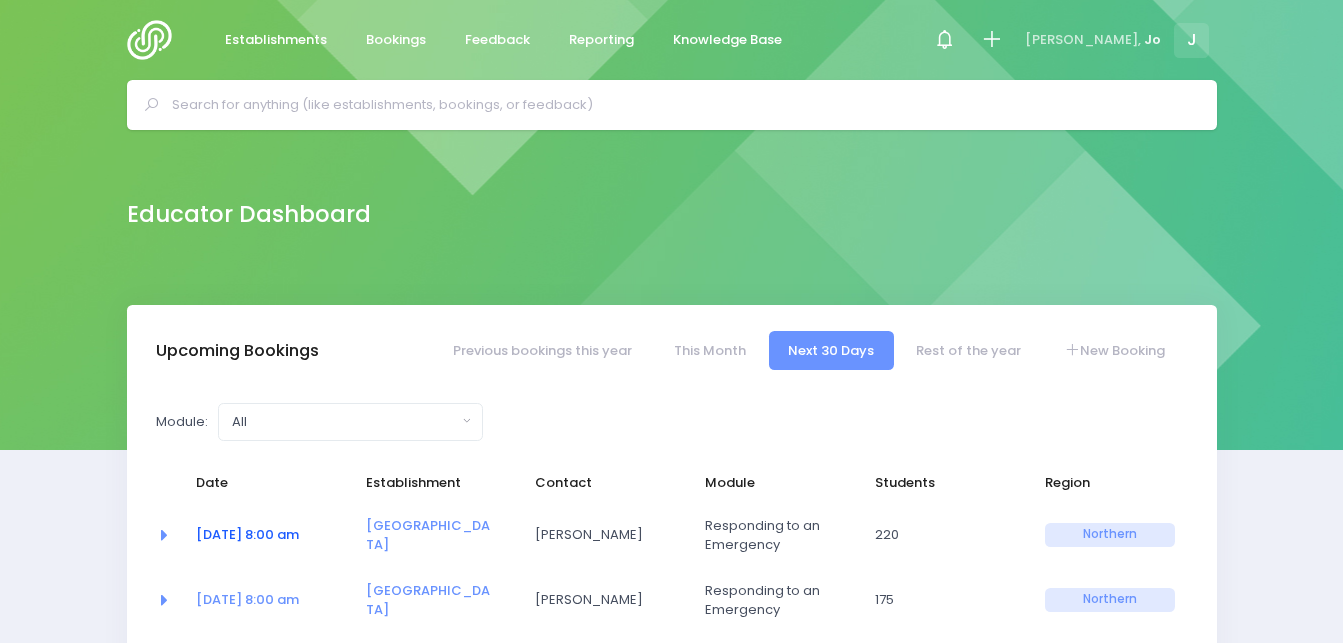 click on "22 Jul at 8:00 am" at bounding box center (247, 534) 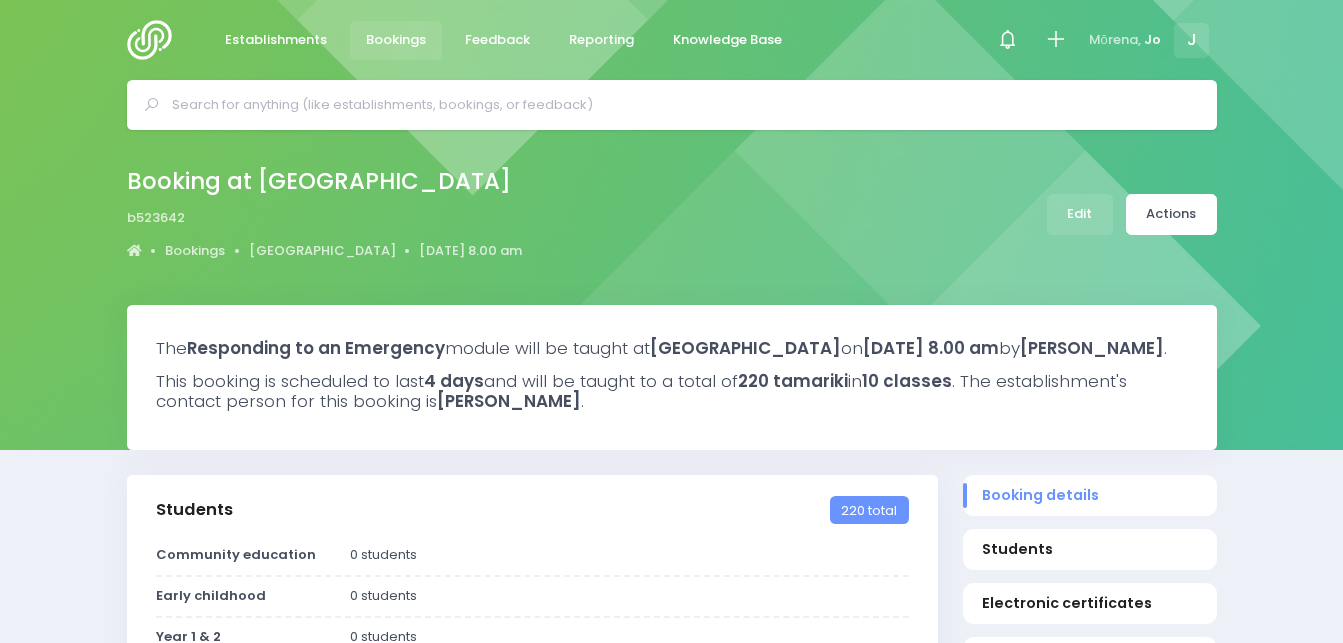 select on "5" 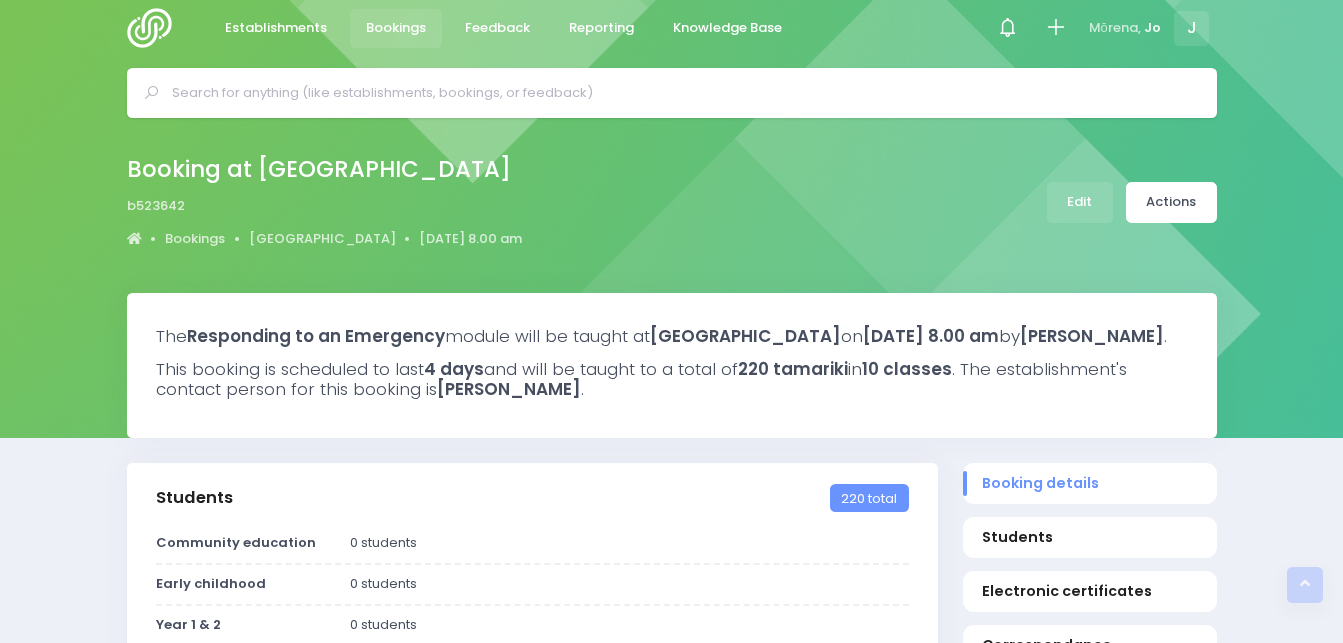 scroll, scrollTop: 0, scrollLeft: 0, axis: both 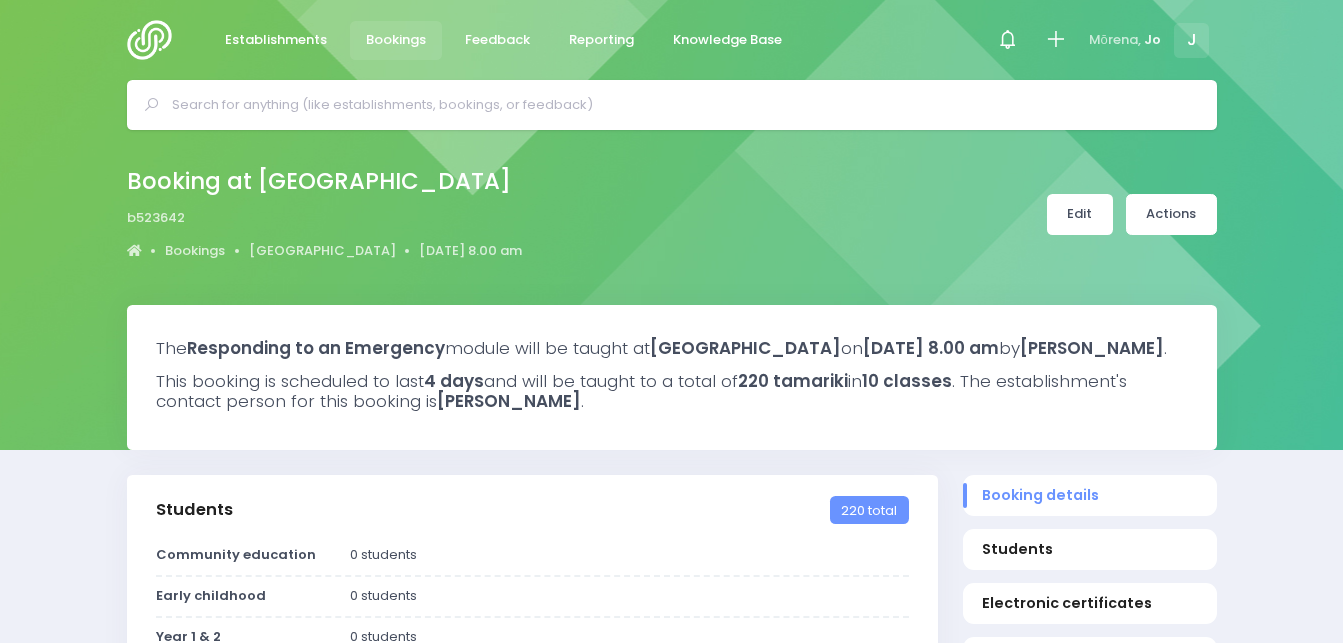 click on "Edit" at bounding box center [1080, 214] 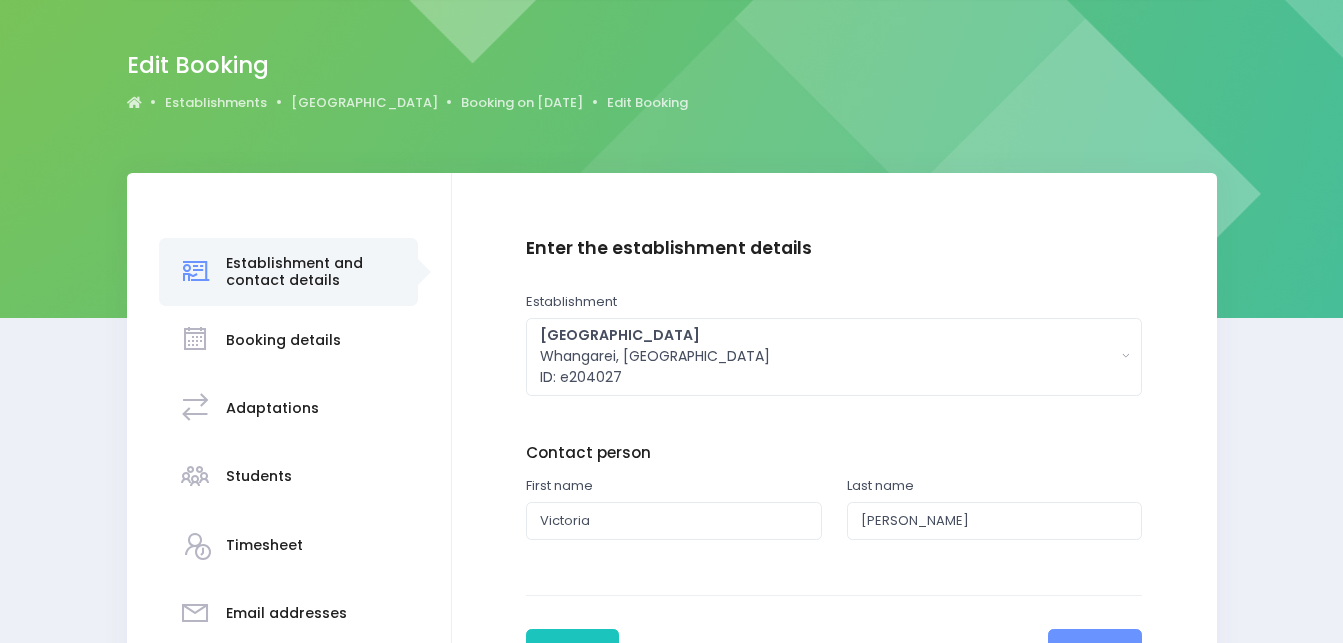 scroll, scrollTop: 183, scrollLeft: 0, axis: vertical 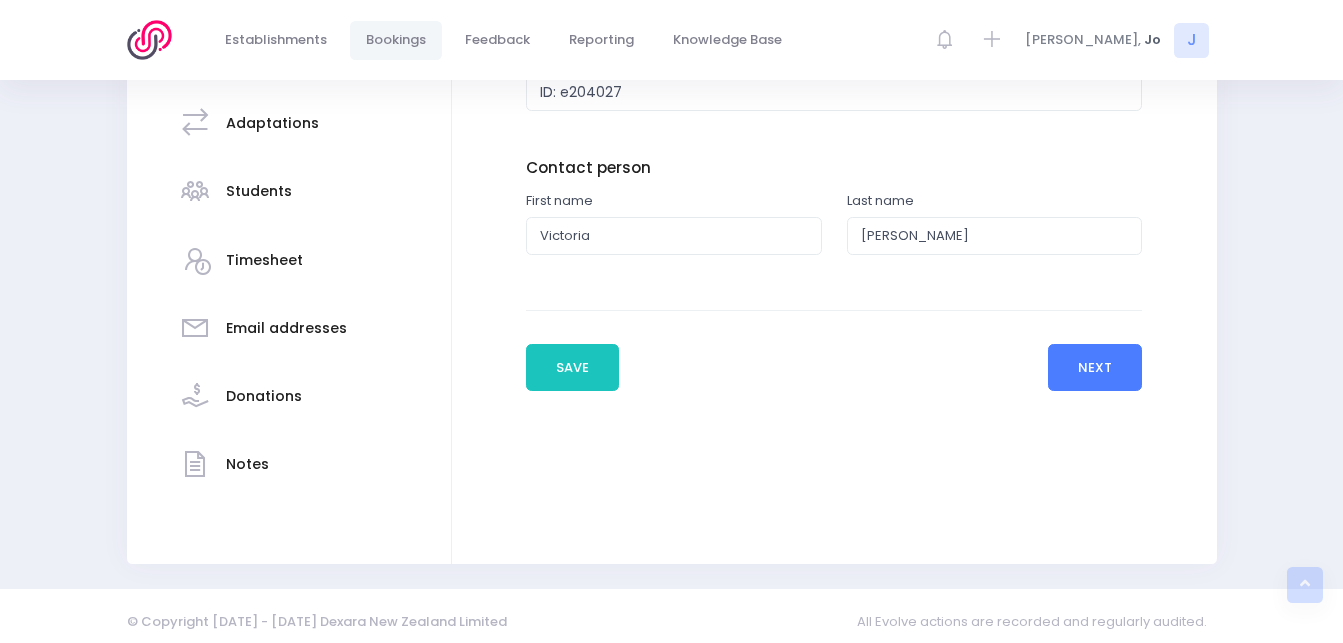 click on "Next" at bounding box center (1095, 368) 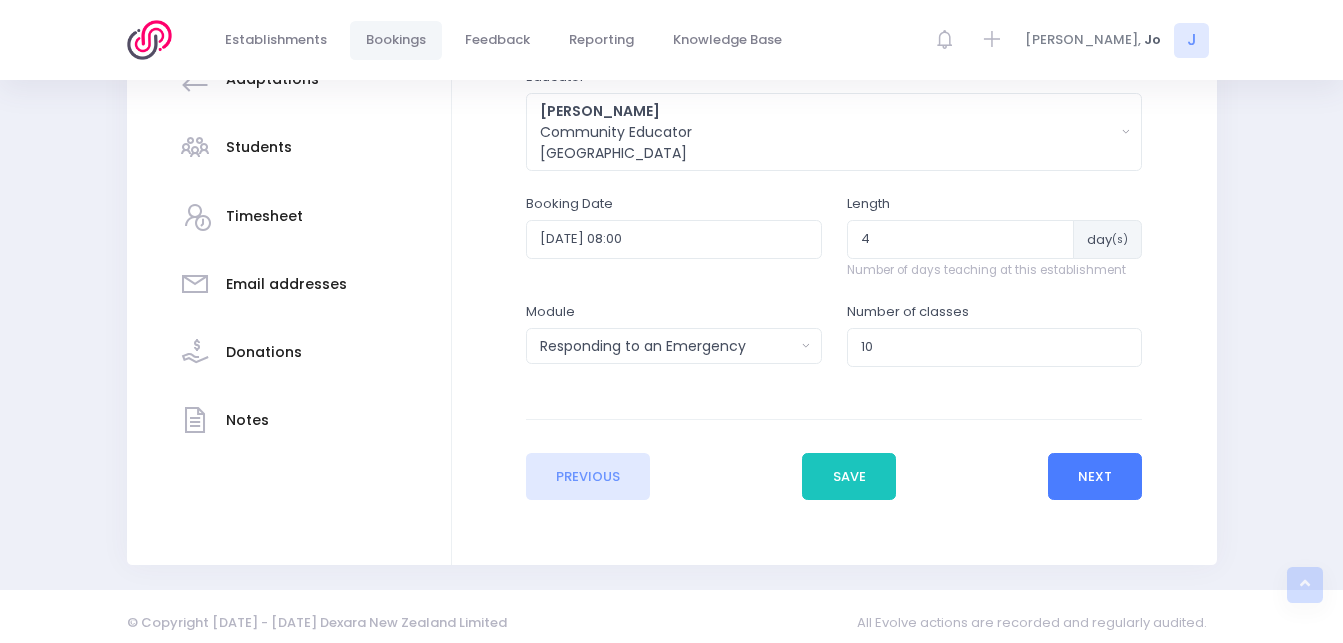 scroll, scrollTop: 473, scrollLeft: 0, axis: vertical 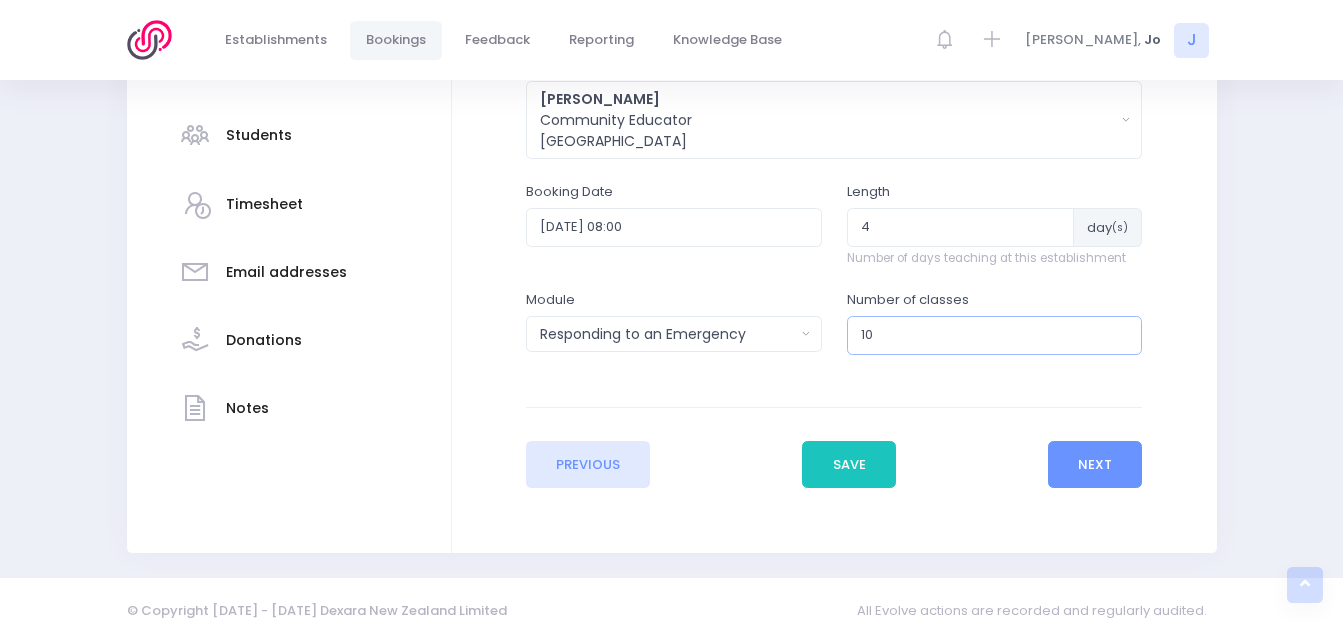 type on "9" 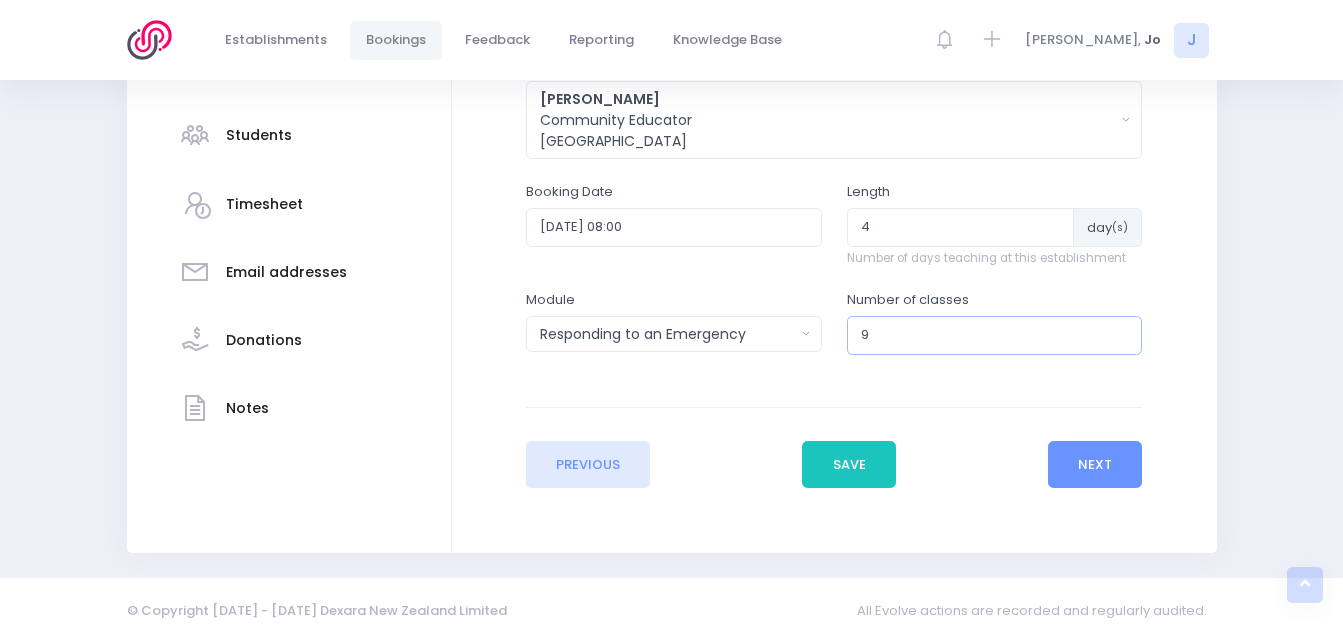 click on "9" at bounding box center (995, 335) 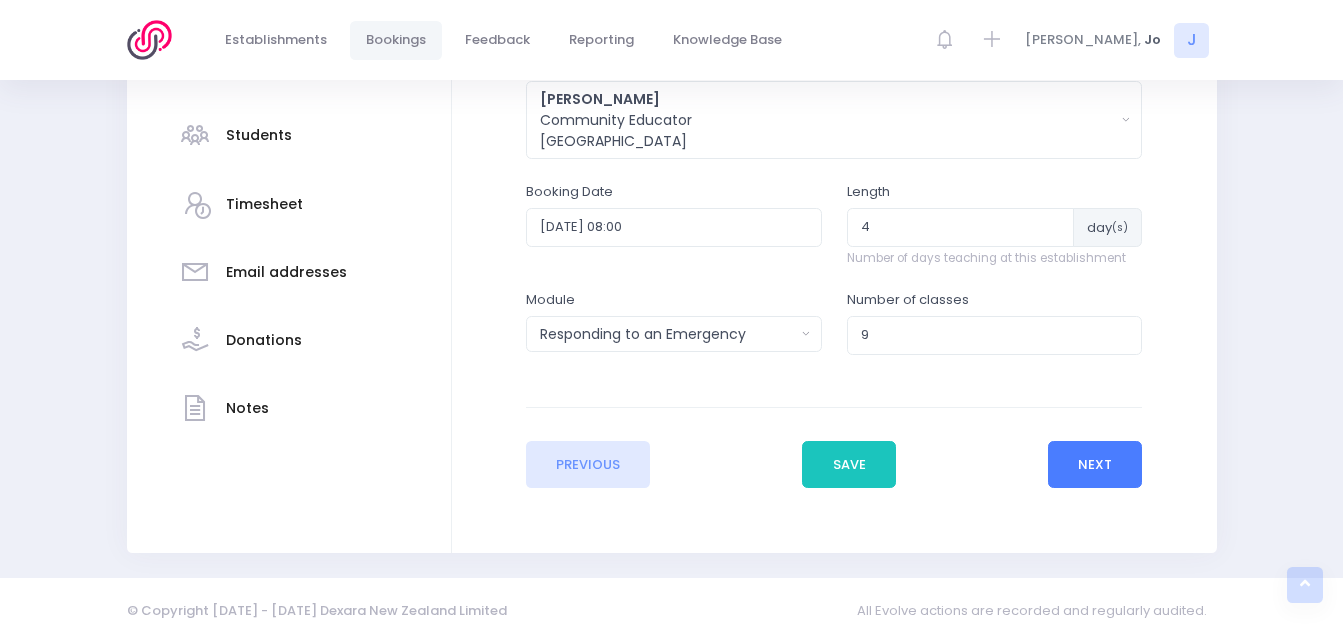click on "Next" at bounding box center [1095, 465] 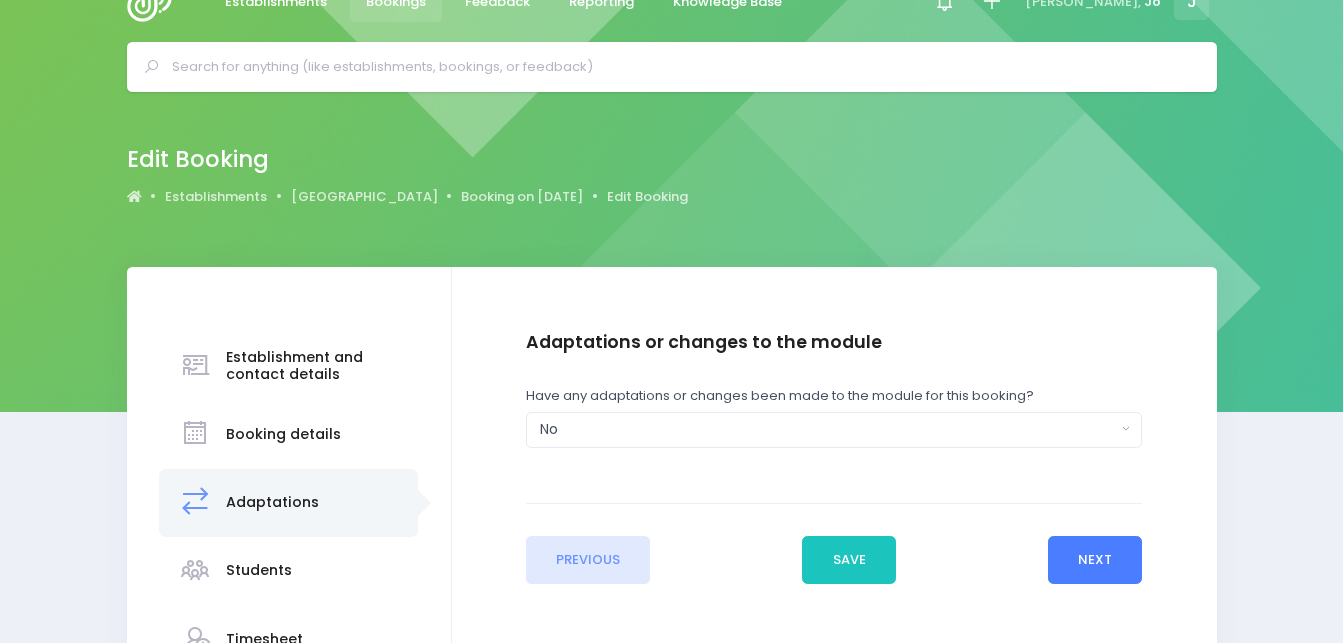 scroll, scrollTop: 0, scrollLeft: 0, axis: both 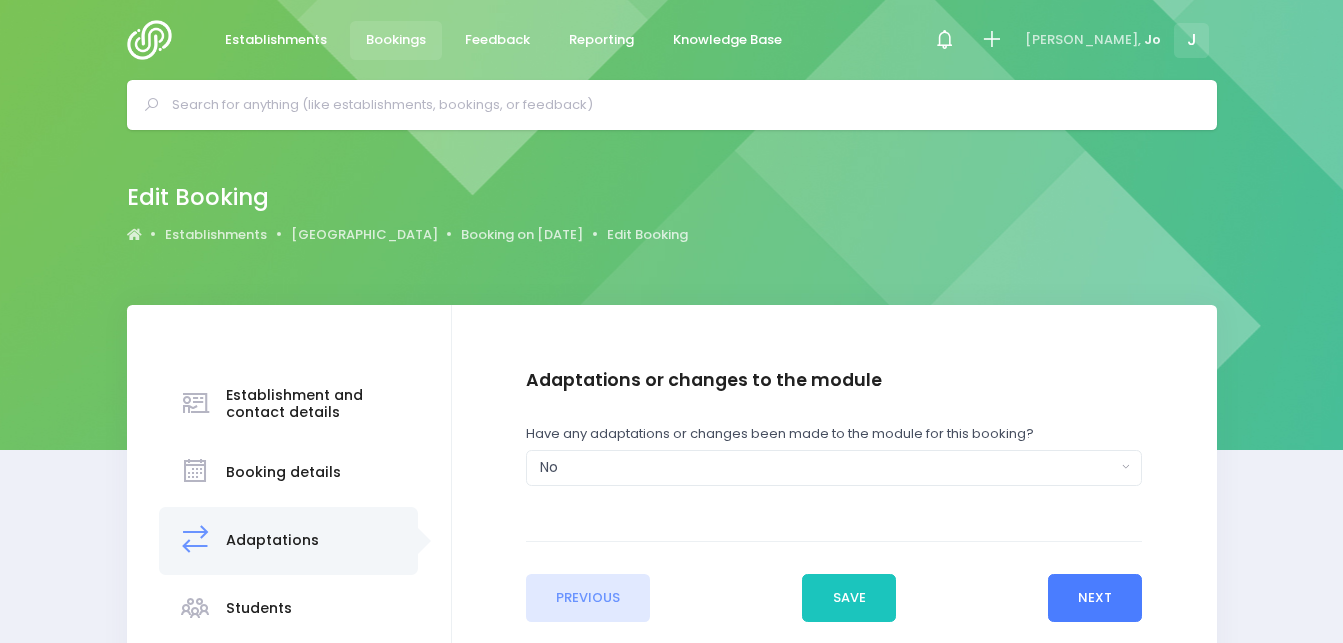 click on "Next" at bounding box center [1095, 598] 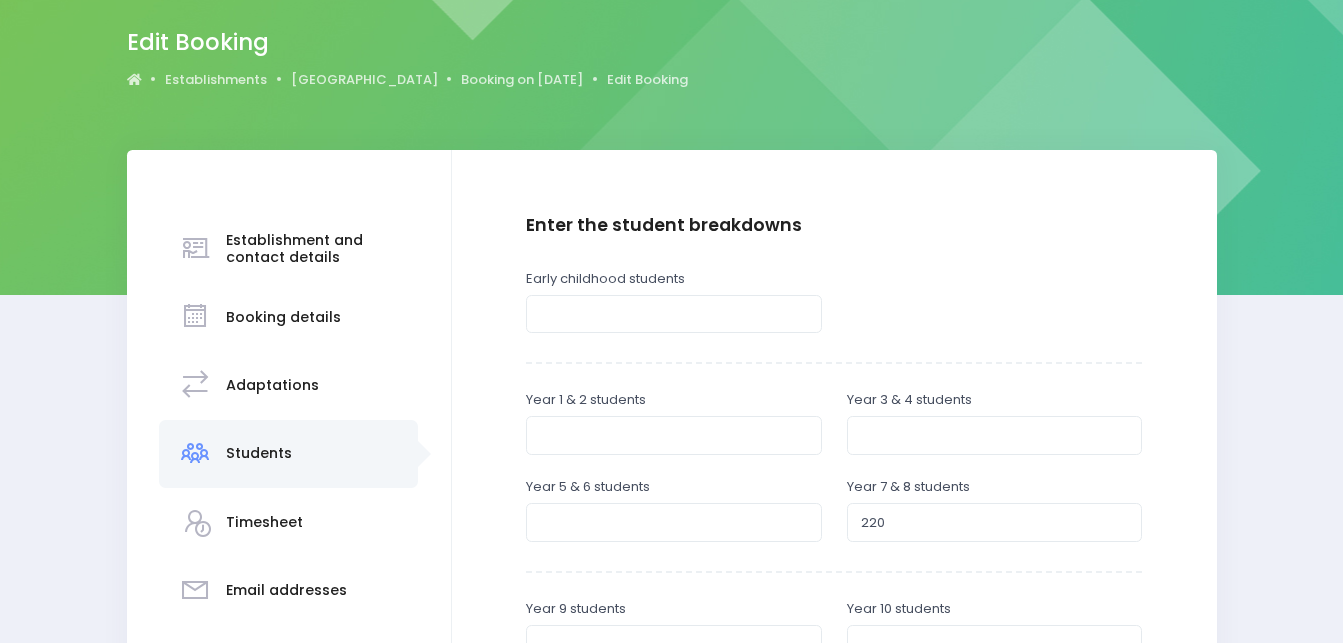 scroll, scrollTop: 300, scrollLeft: 0, axis: vertical 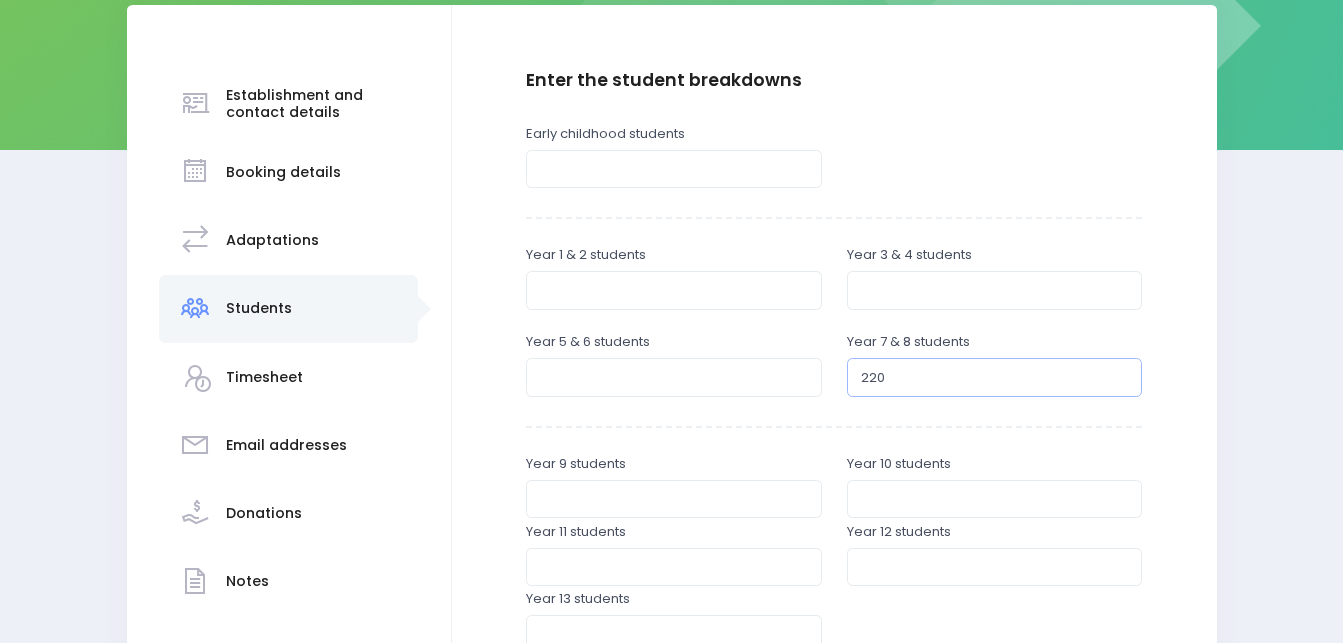 click on "220" at bounding box center [995, 377] 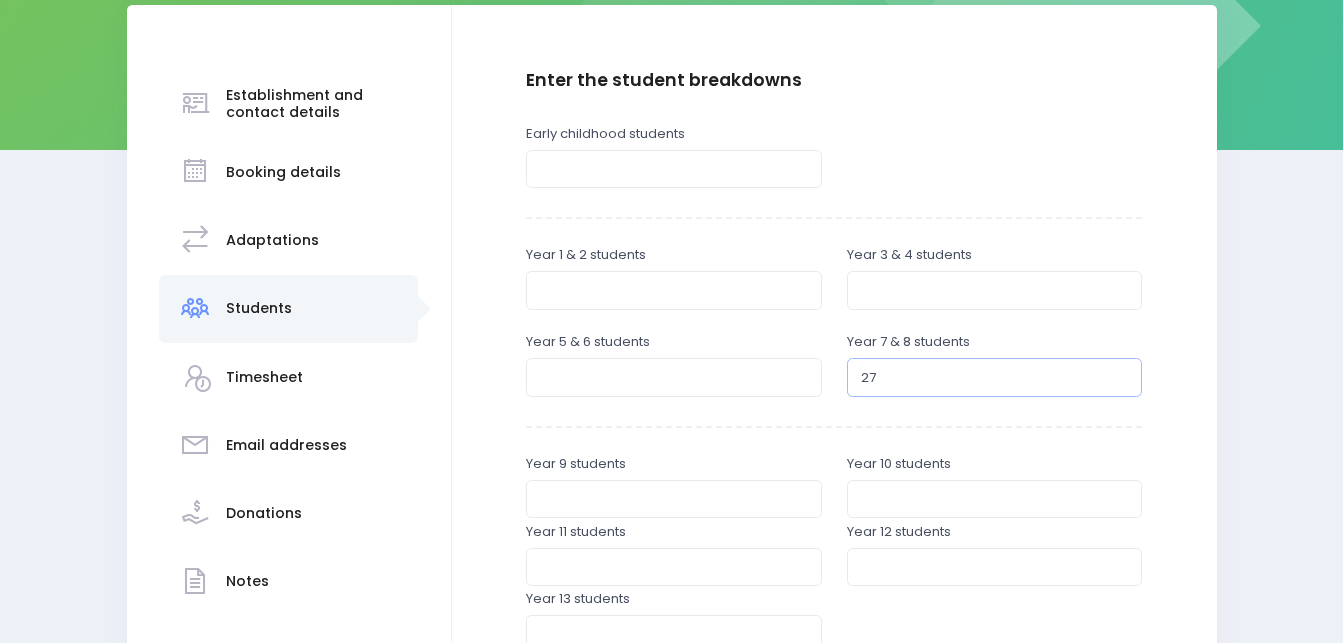 type on "270" 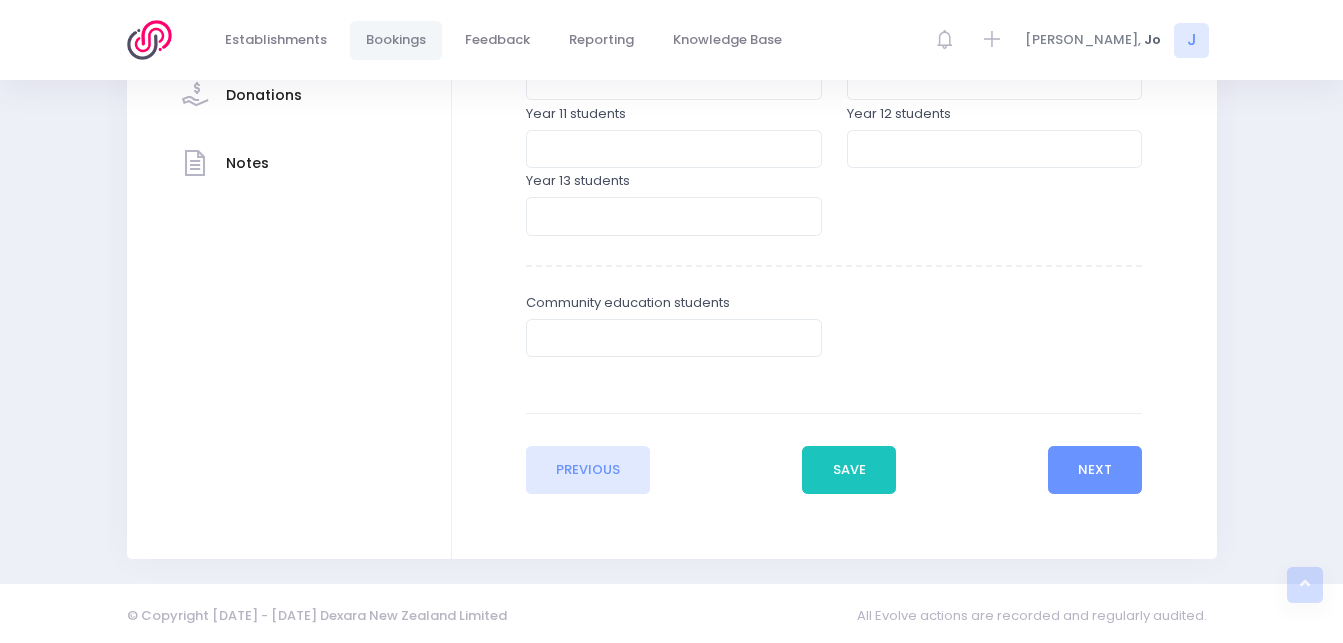 scroll, scrollTop: 724, scrollLeft: 0, axis: vertical 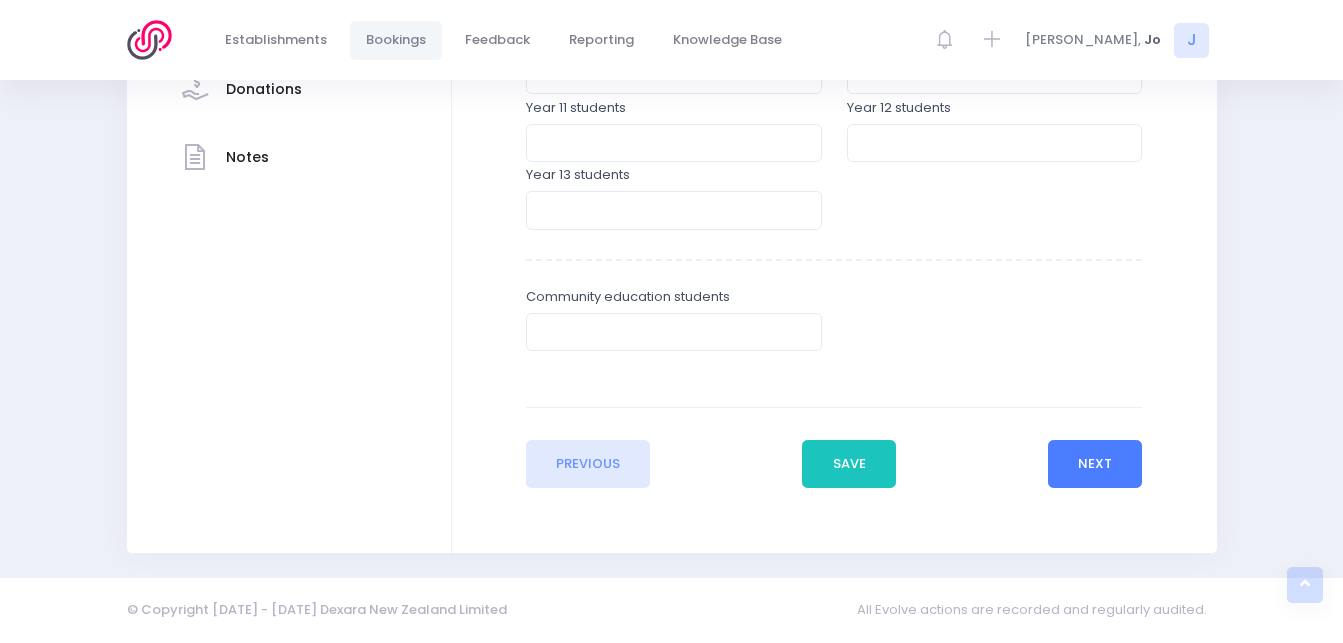 click on "Next" at bounding box center [1095, 464] 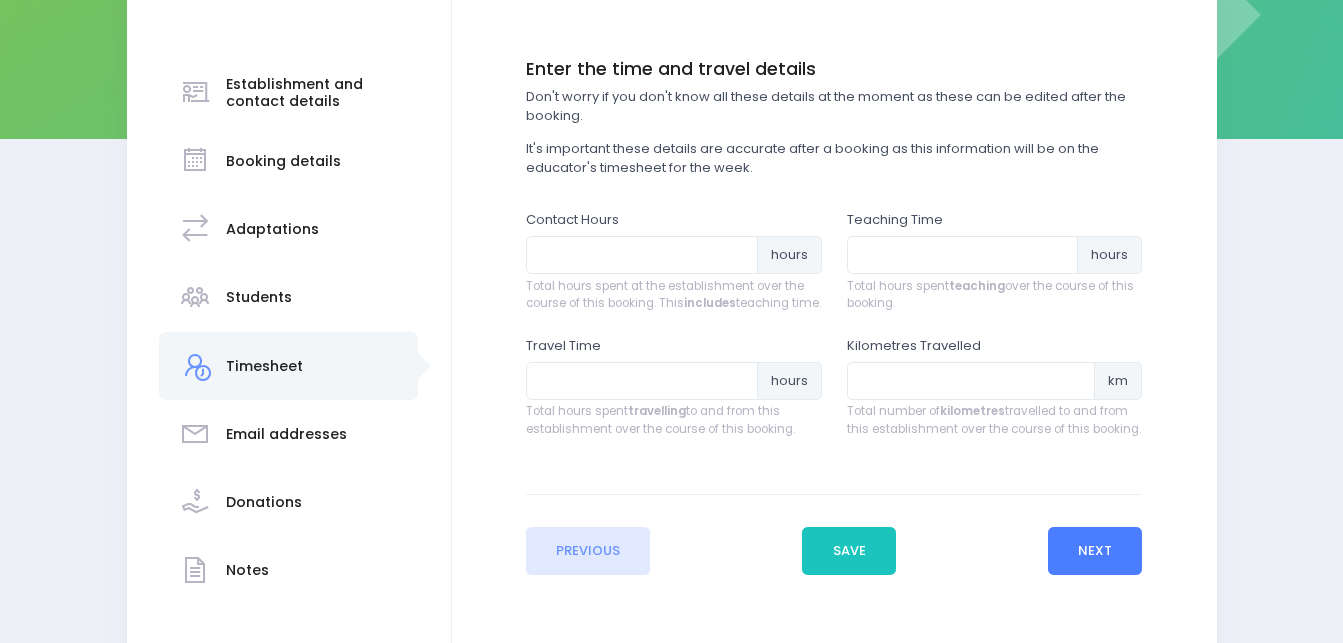 scroll, scrollTop: 317, scrollLeft: 0, axis: vertical 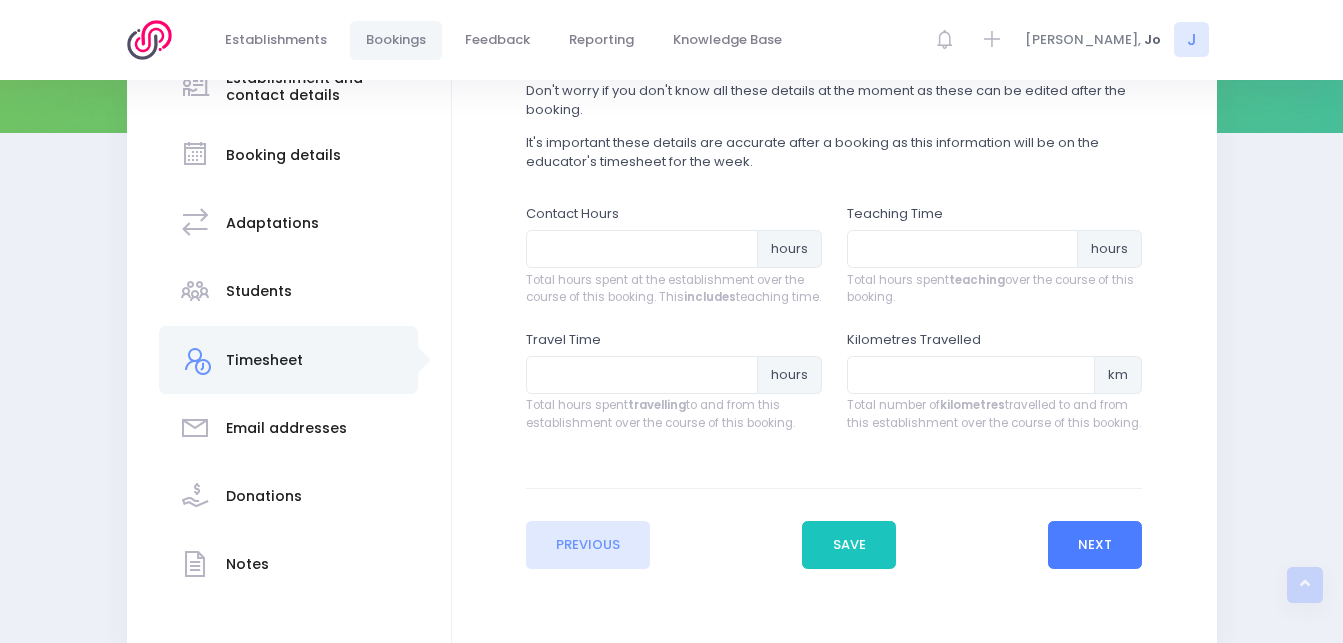 click on "Next" at bounding box center (1095, 545) 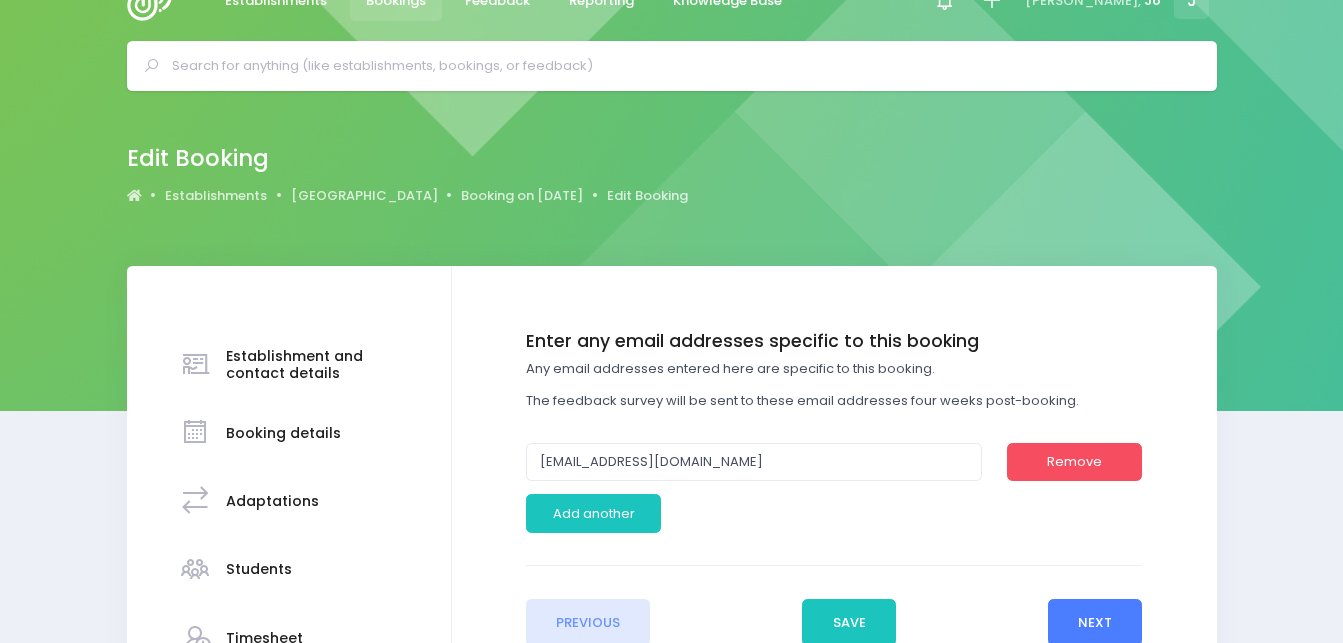 scroll, scrollTop: 0, scrollLeft: 0, axis: both 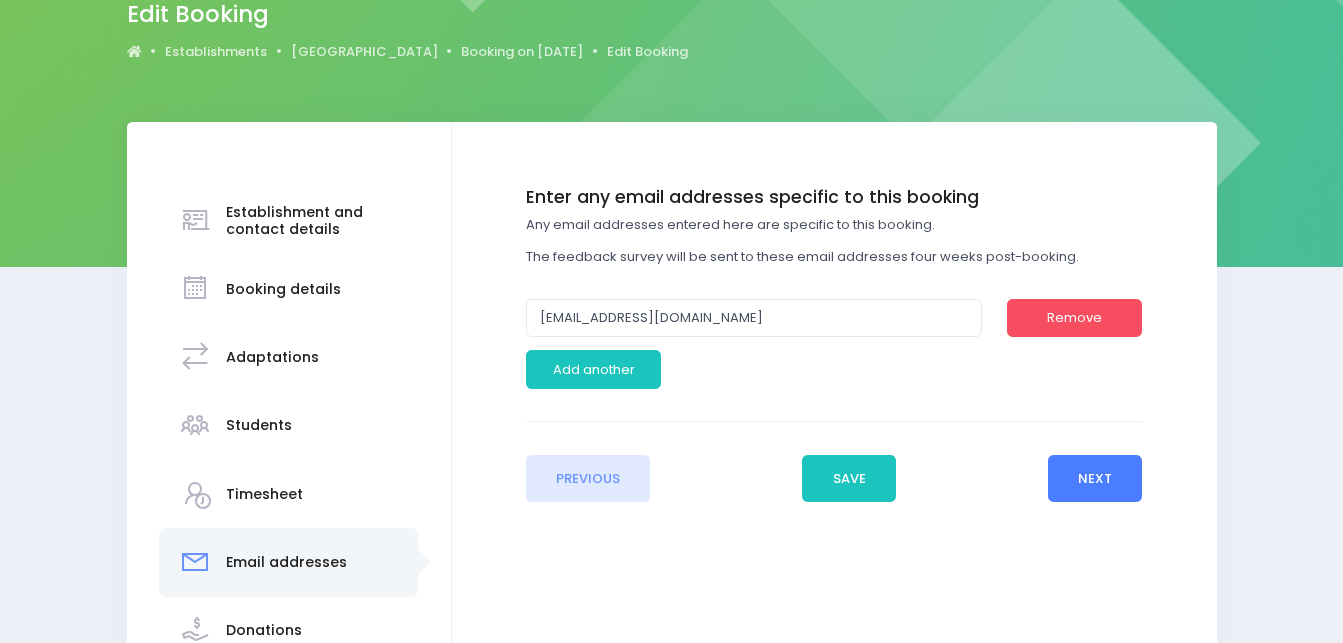 click on "Next" at bounding box center [1095, 479] 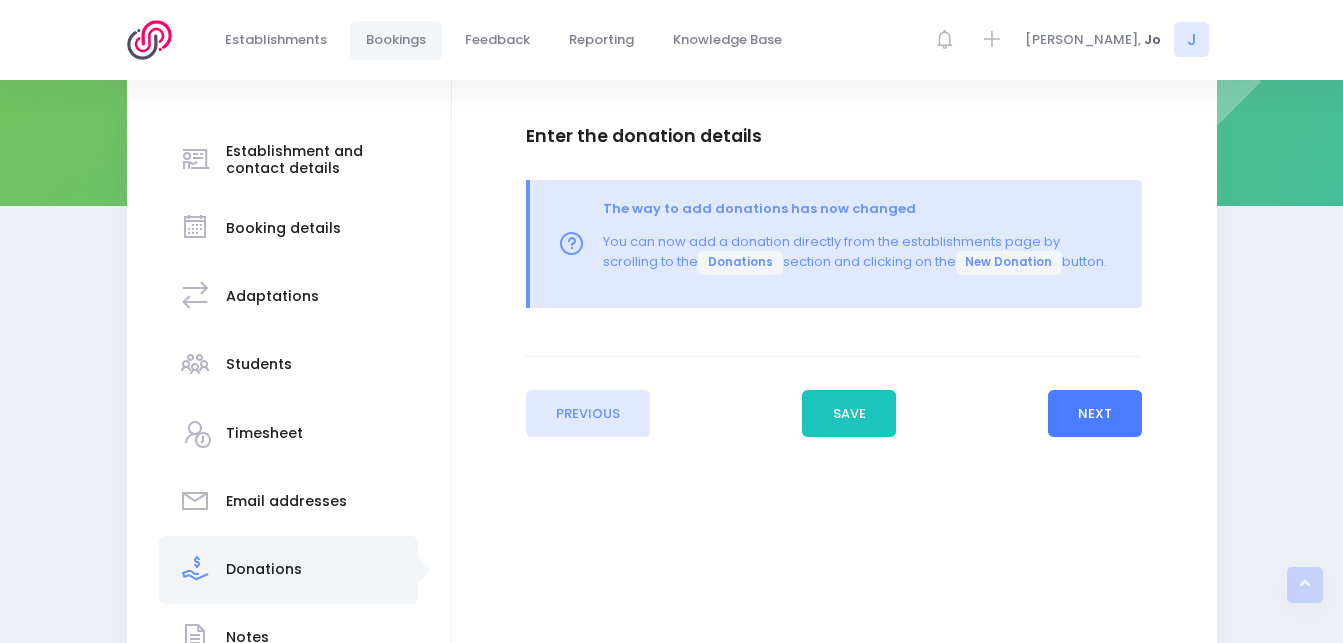 scroll, scrollTop: 384, scrollLeft: 0, axis: vertical 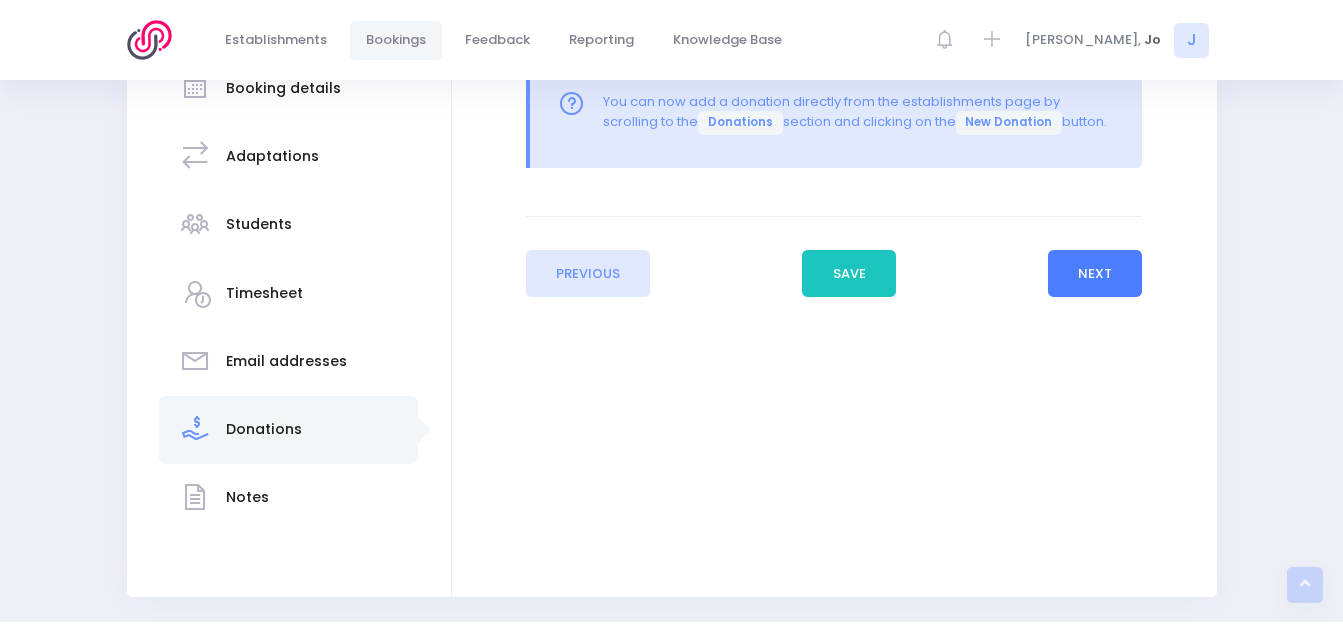 click on "Next" at bounding box center [1095, 274] 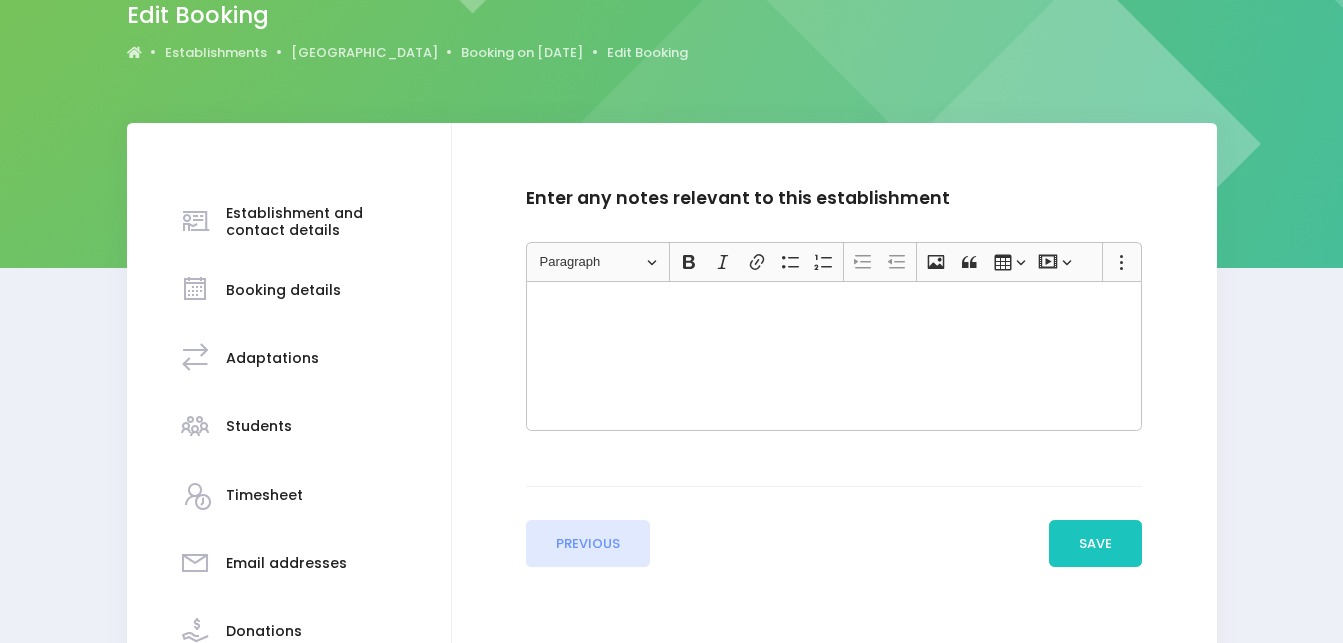 scroll, scrollTop: 233, scrollLeft: 0, axis: vertical 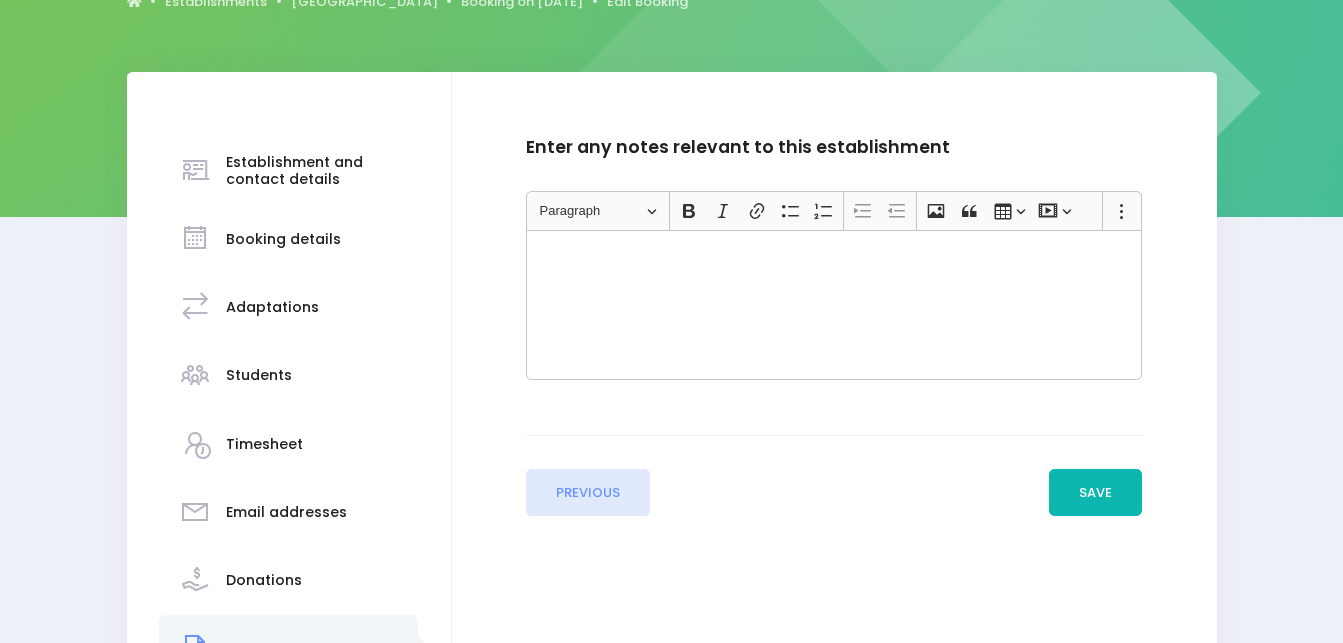 click on "Save" at bounding box center (1096, 493) 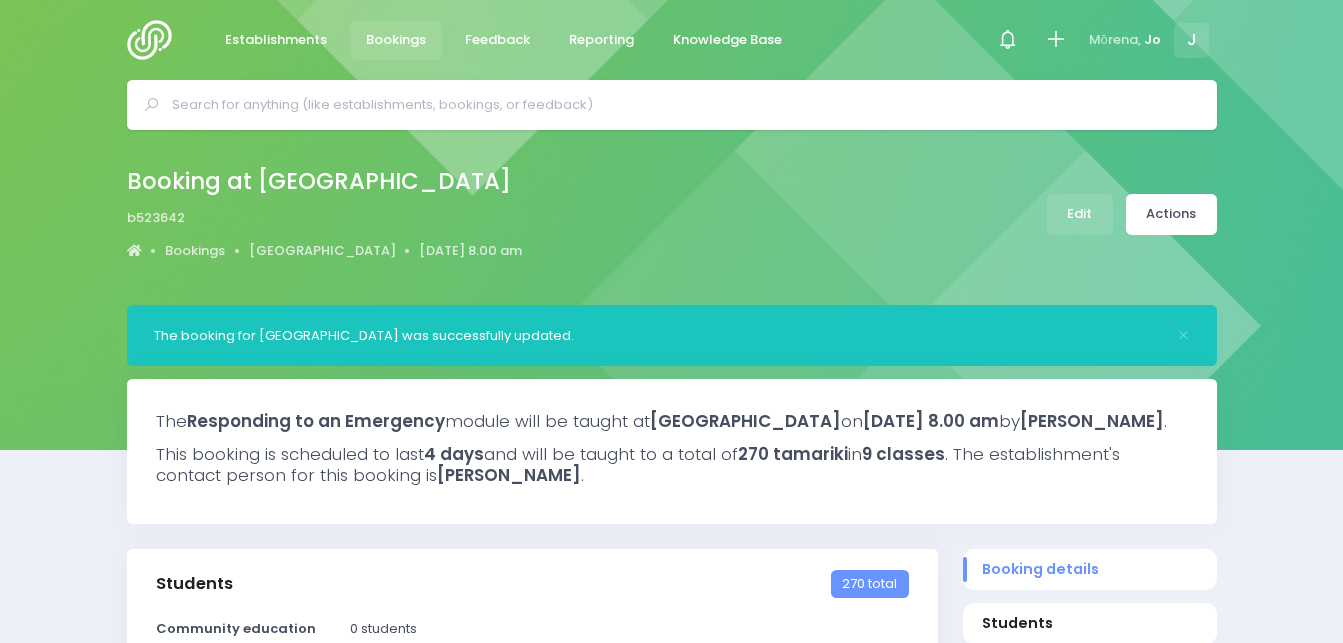 select on "5" 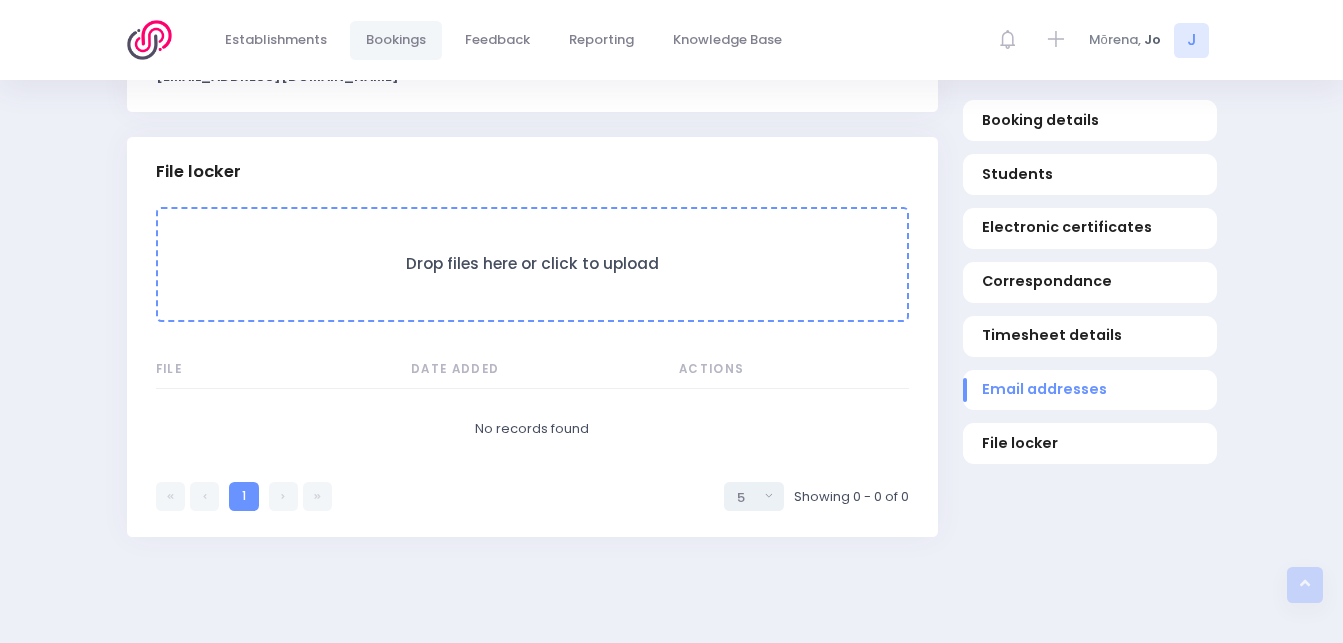 scroll, scrollTop: 1800, scrollLeft: 0, axis: vertical 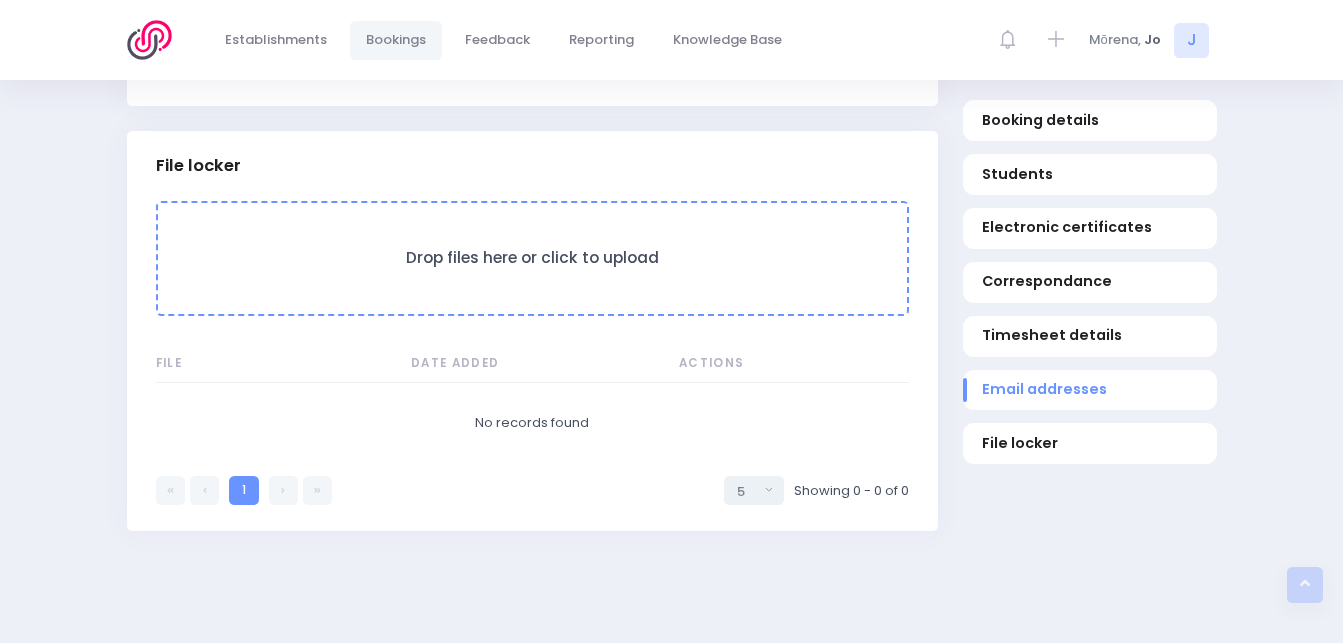 click on "Drop files here or click to upload" at bounding box center (532, 258) 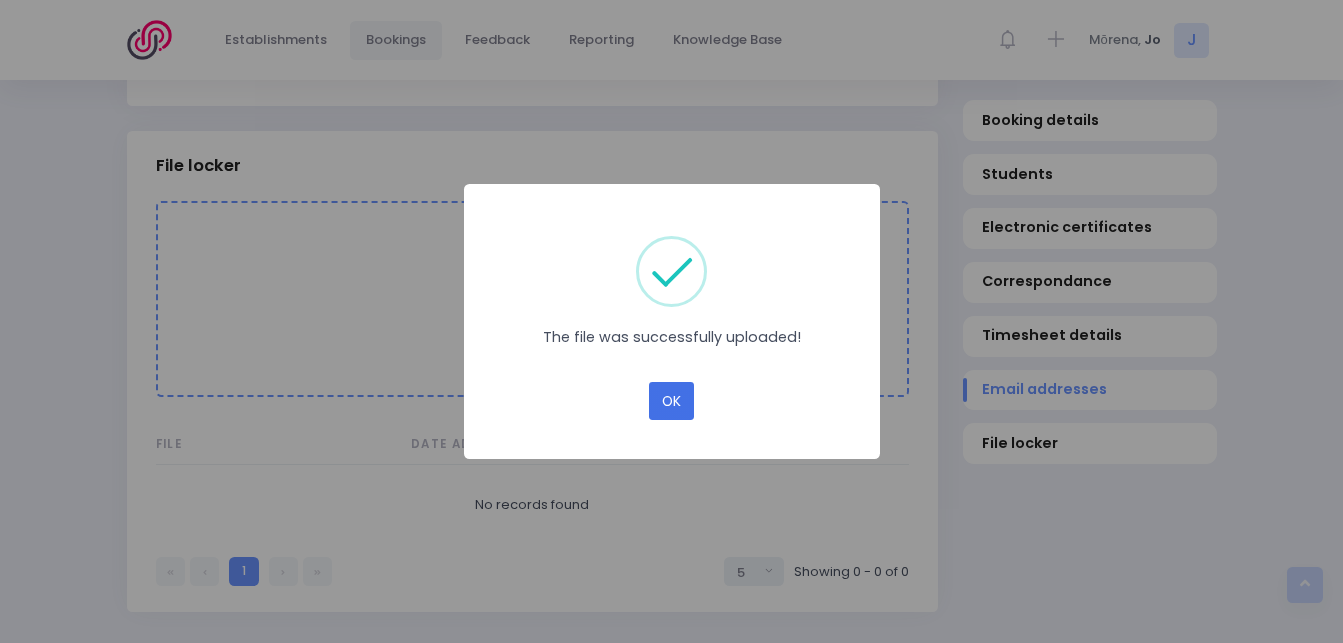 click on "OK" at bounding box center (671, 401) 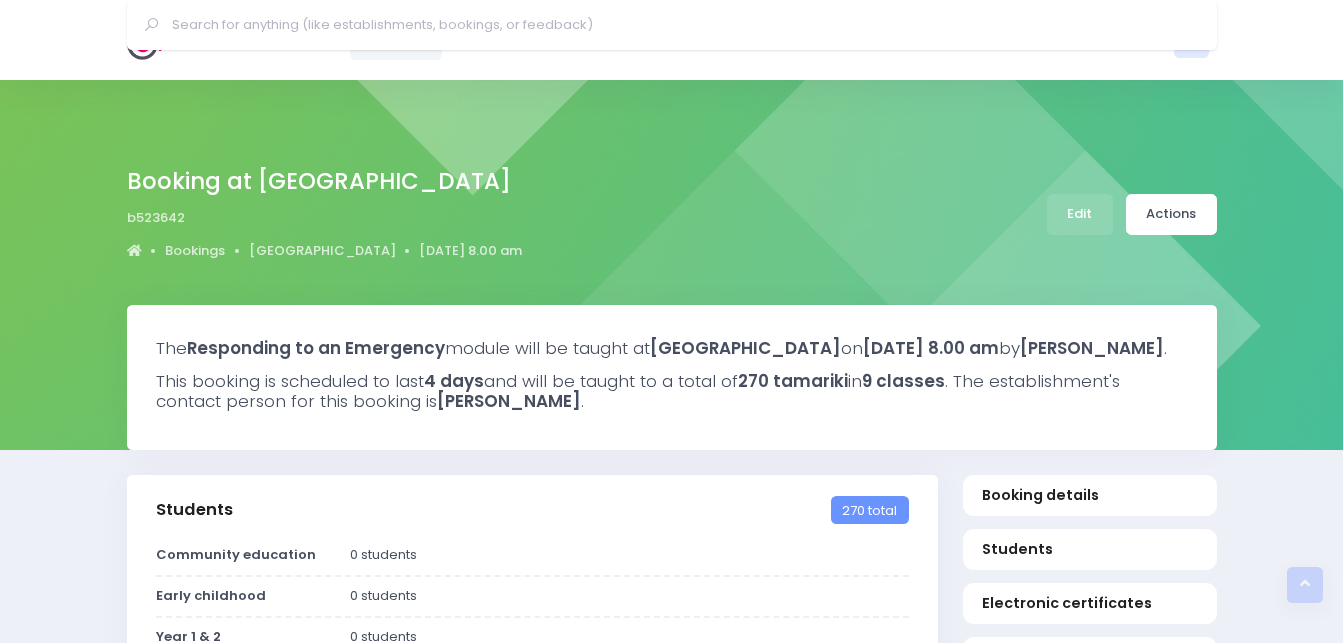 select on "5" 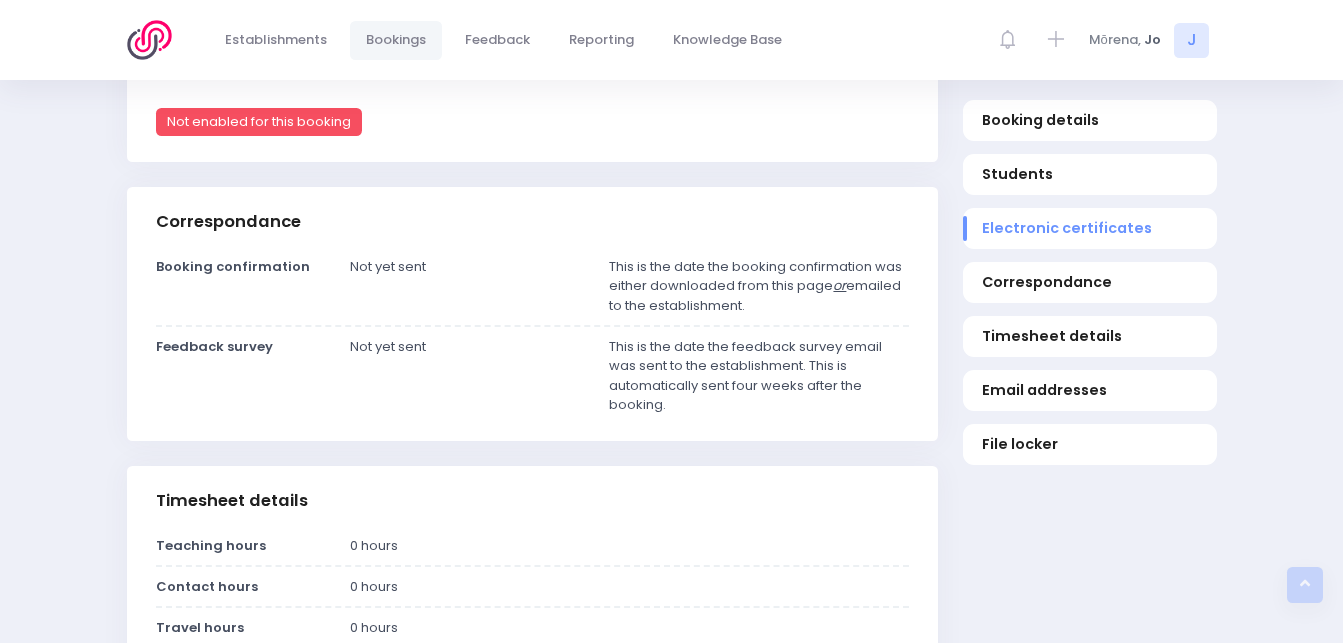 scroll, scrollTop: 950, scrollLeft: 0, axis: vertical 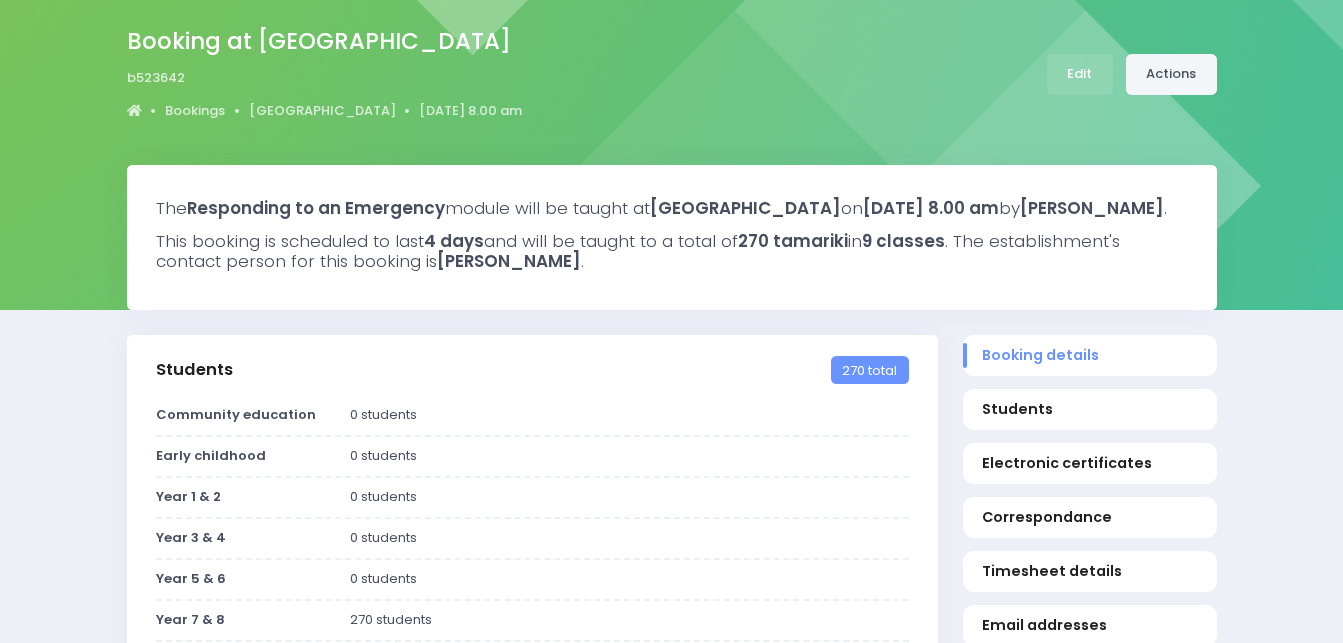 click on "Actions" at bounding box center (1171, 74) 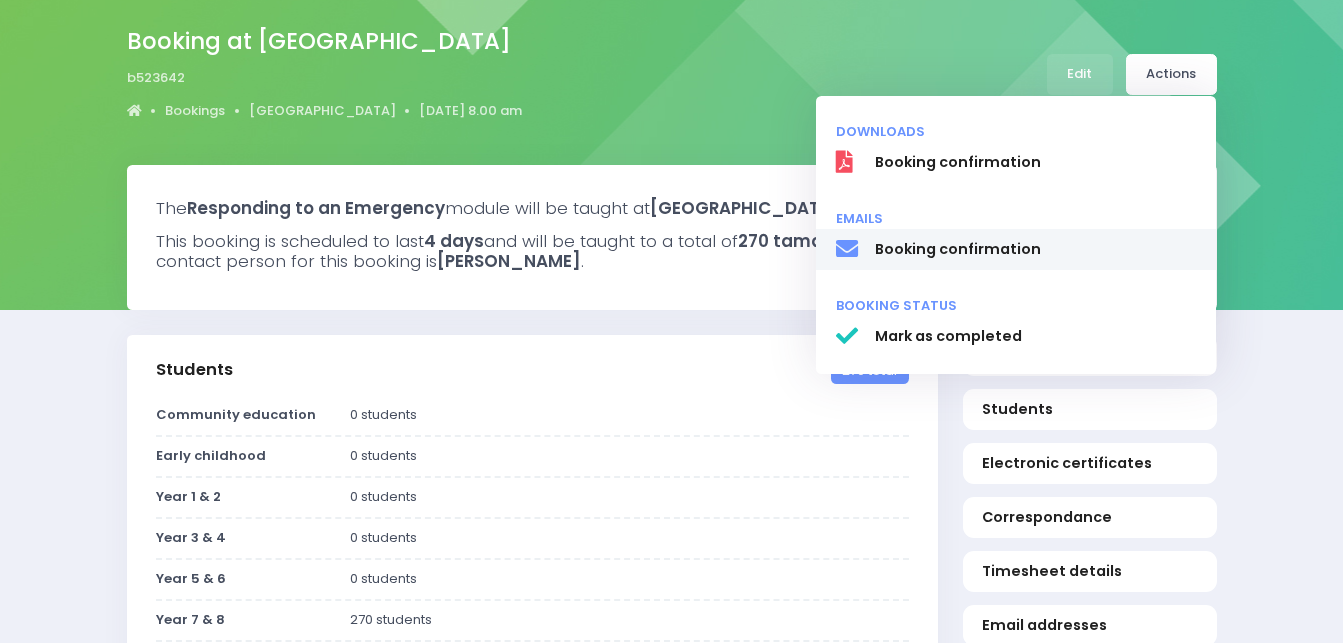 click on "Booking confirmation" at bounding box center (1035, 249) 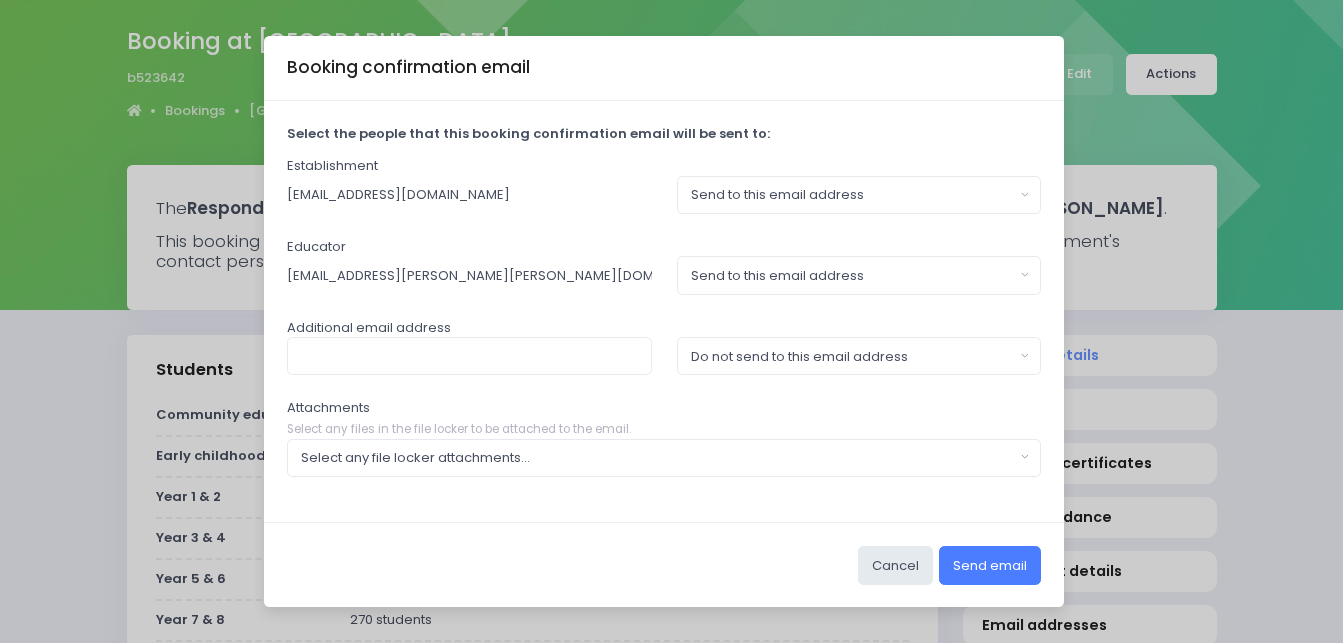 click on "Send email" at bounding box center (990, 565) 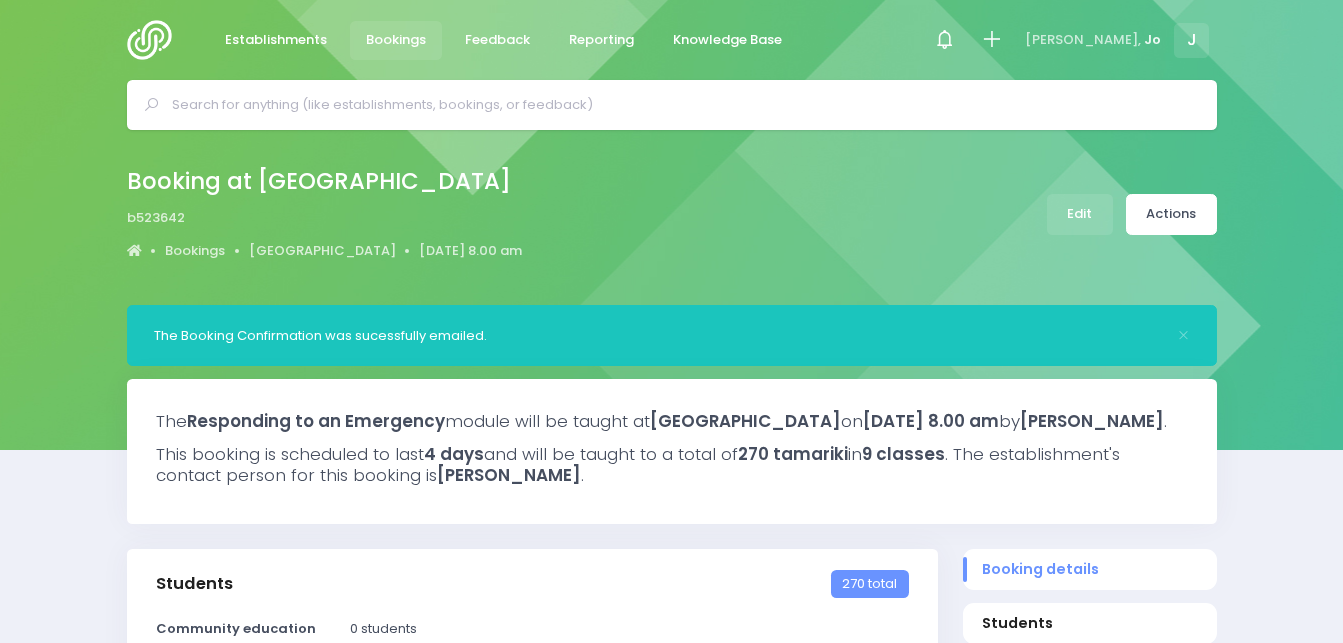 select on "5" 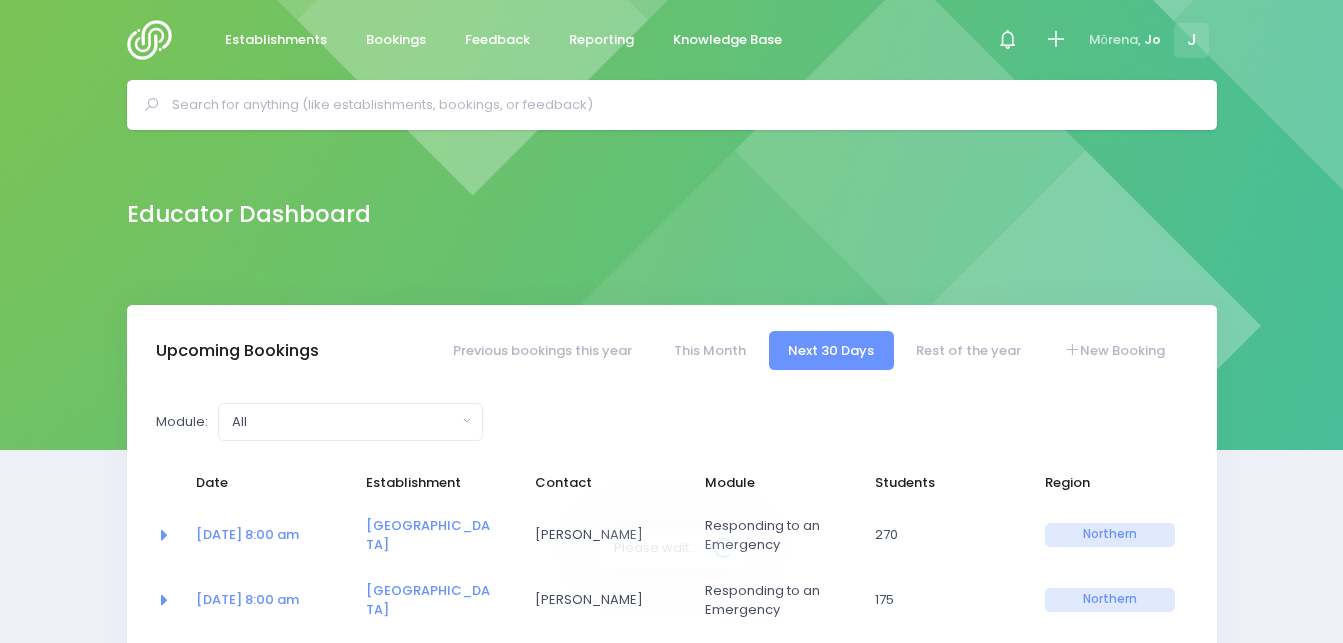 select on "5" 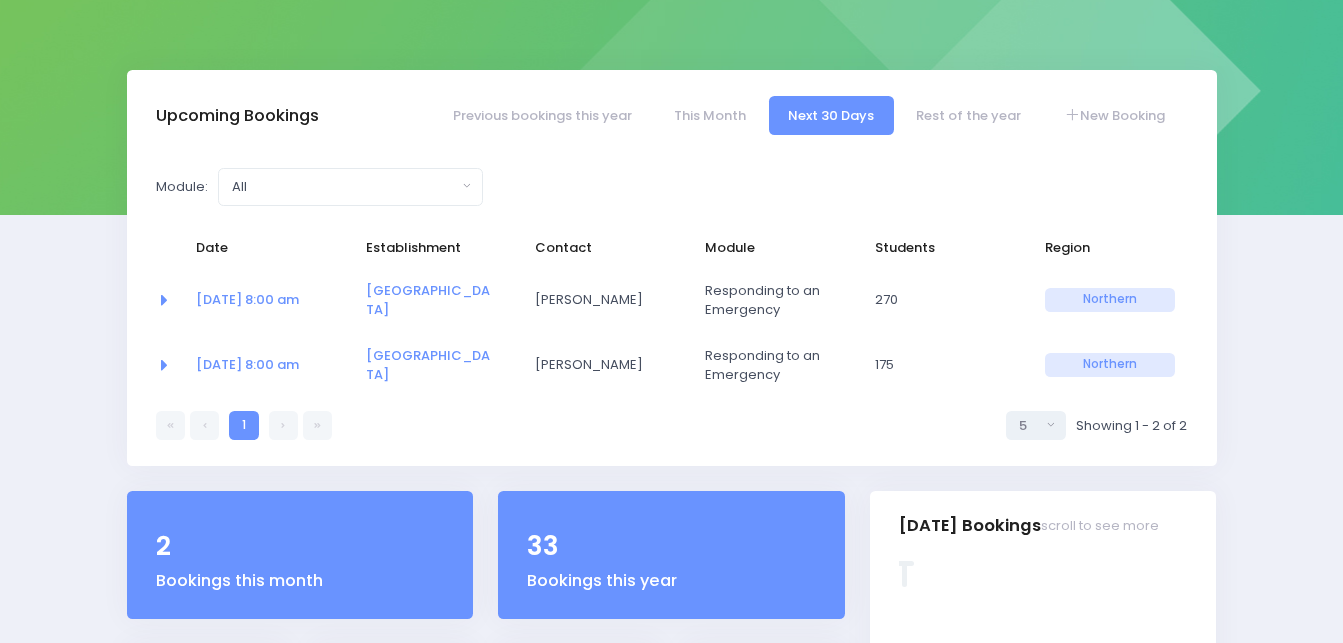 scroll, scrollTop: 217, scrollLeft: 0, axis: vertical 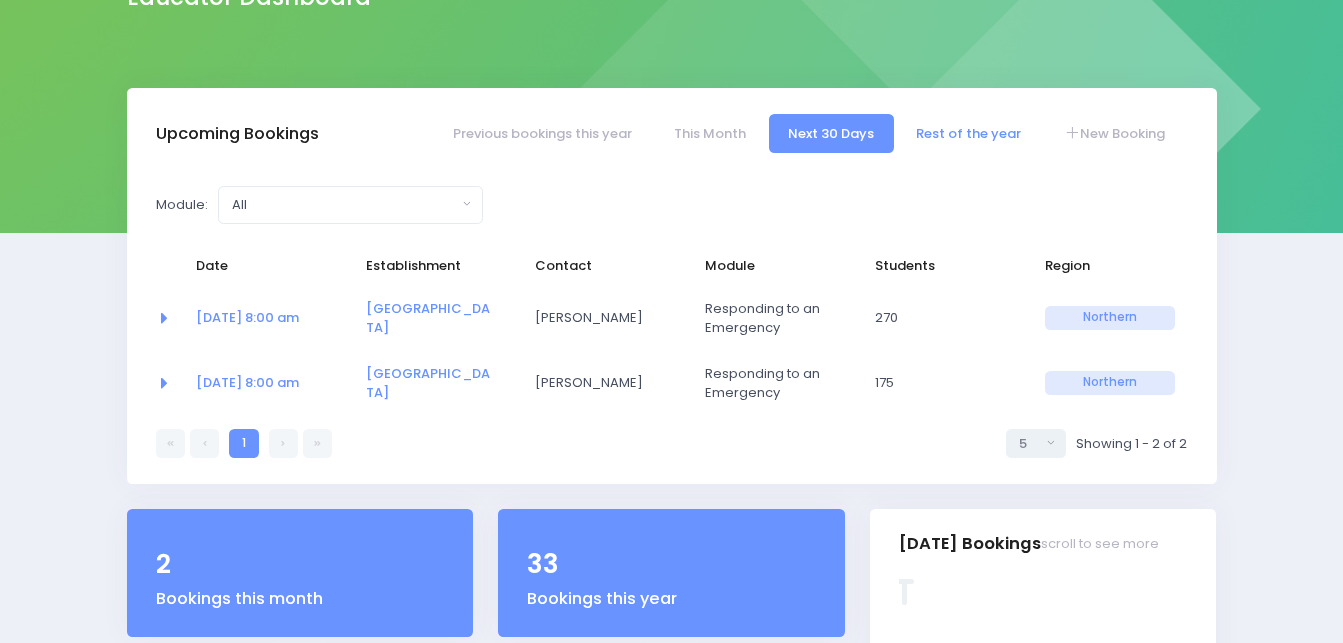 click on "Rest of the year" at bounding box center [969, 133] 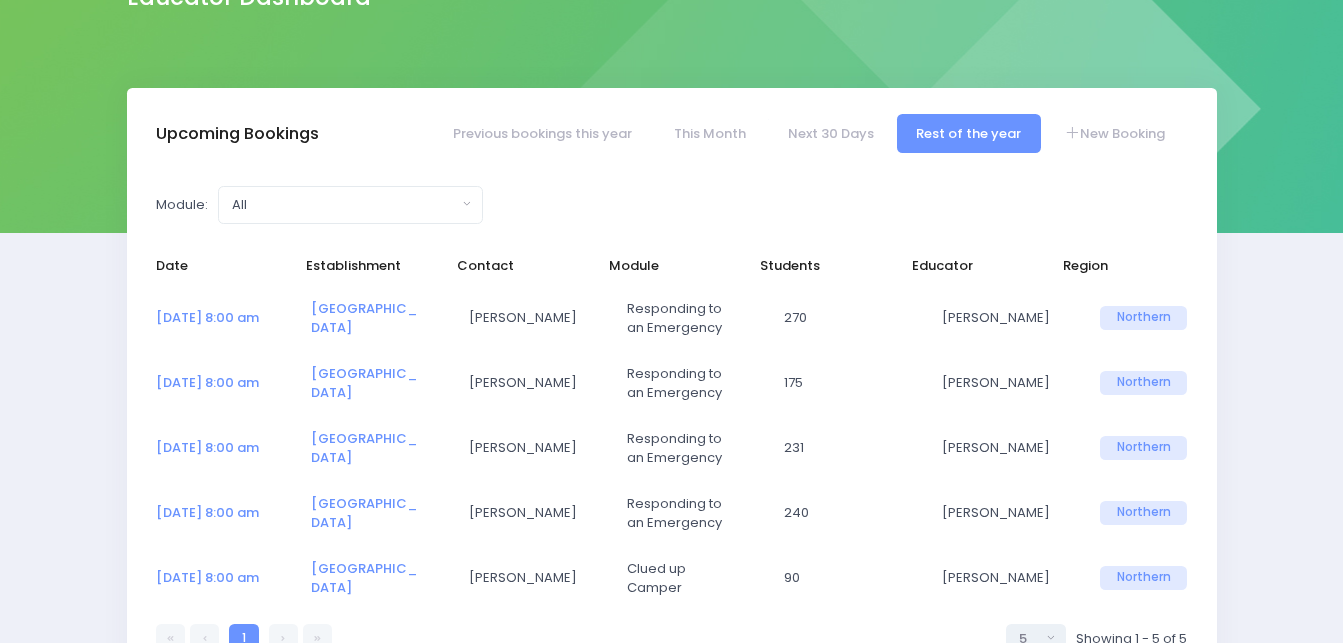 select on "5" 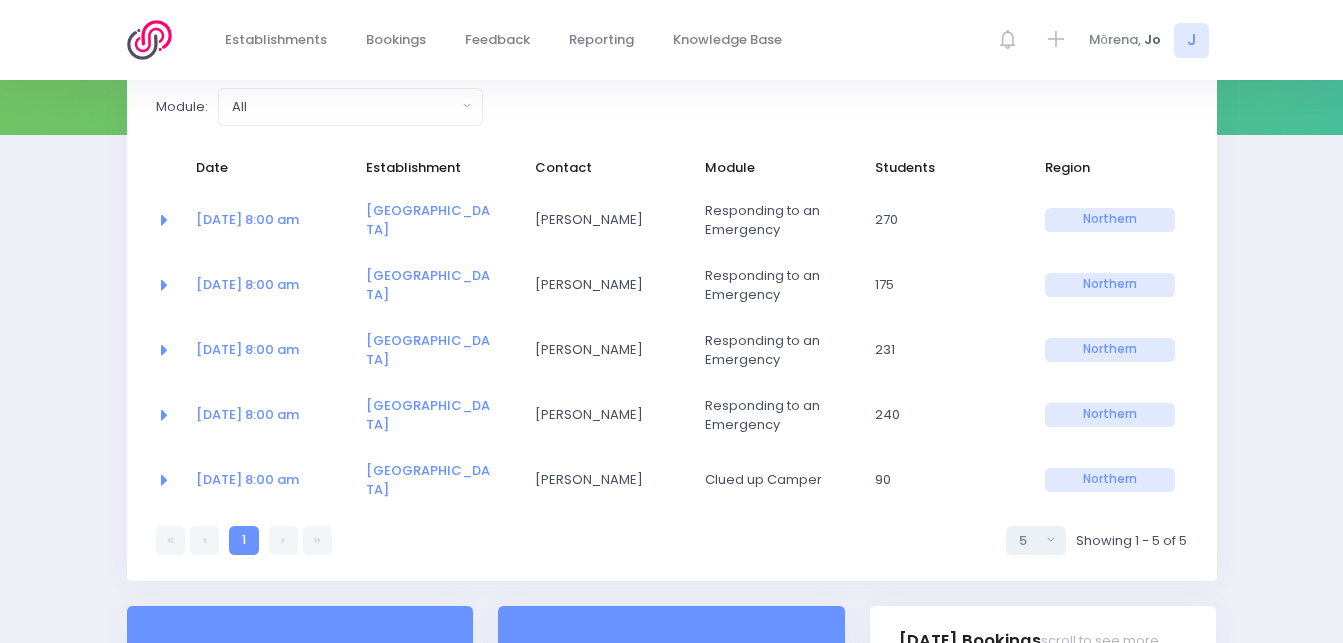 scroll, scrollTop: 317, scrollLeft: 0, axis: vertical 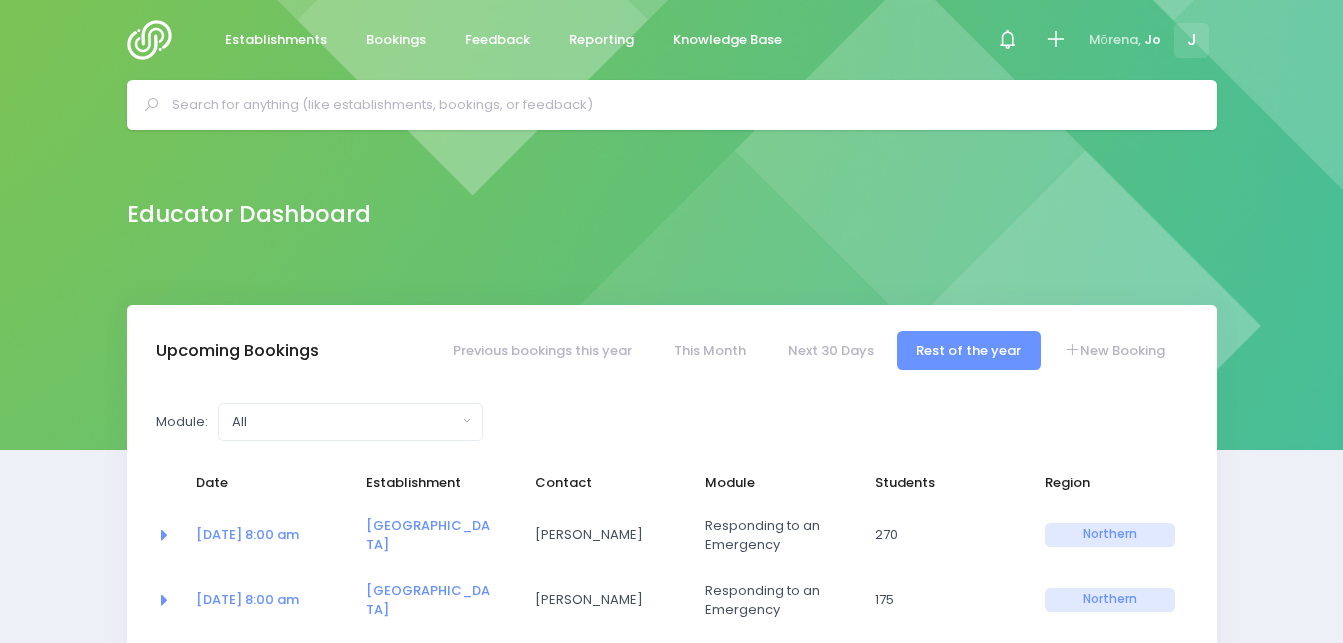 click at bounding box center (680, 105) 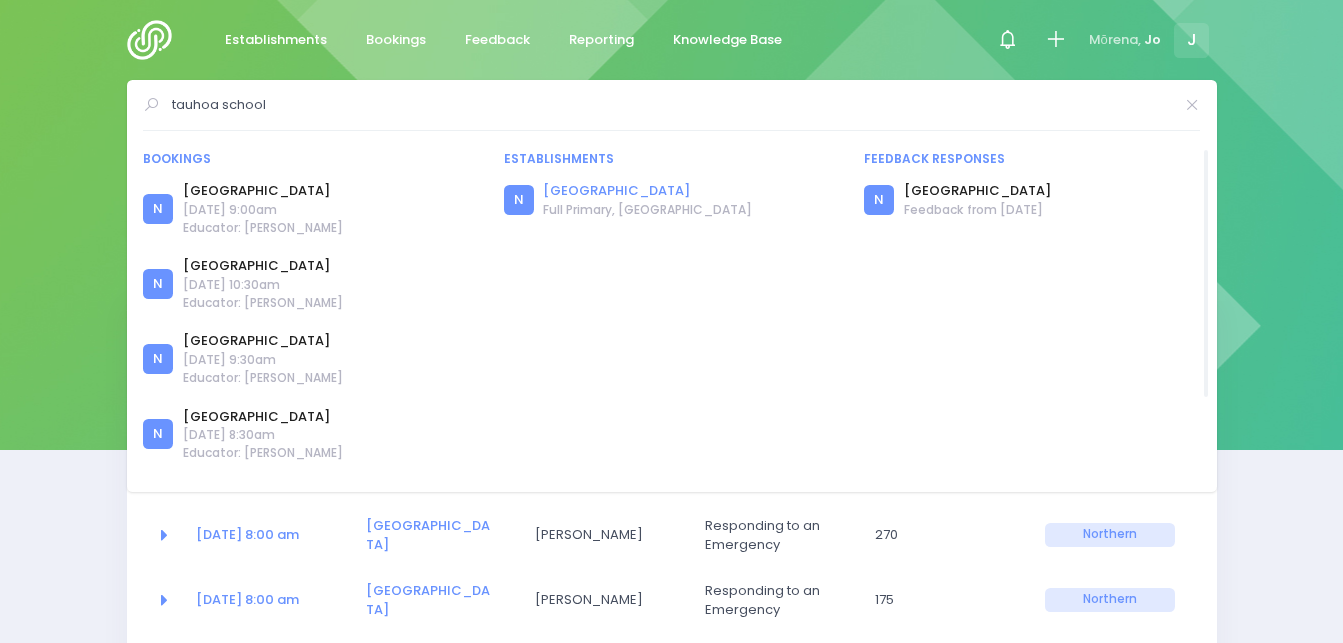 type on "tauhoa school" 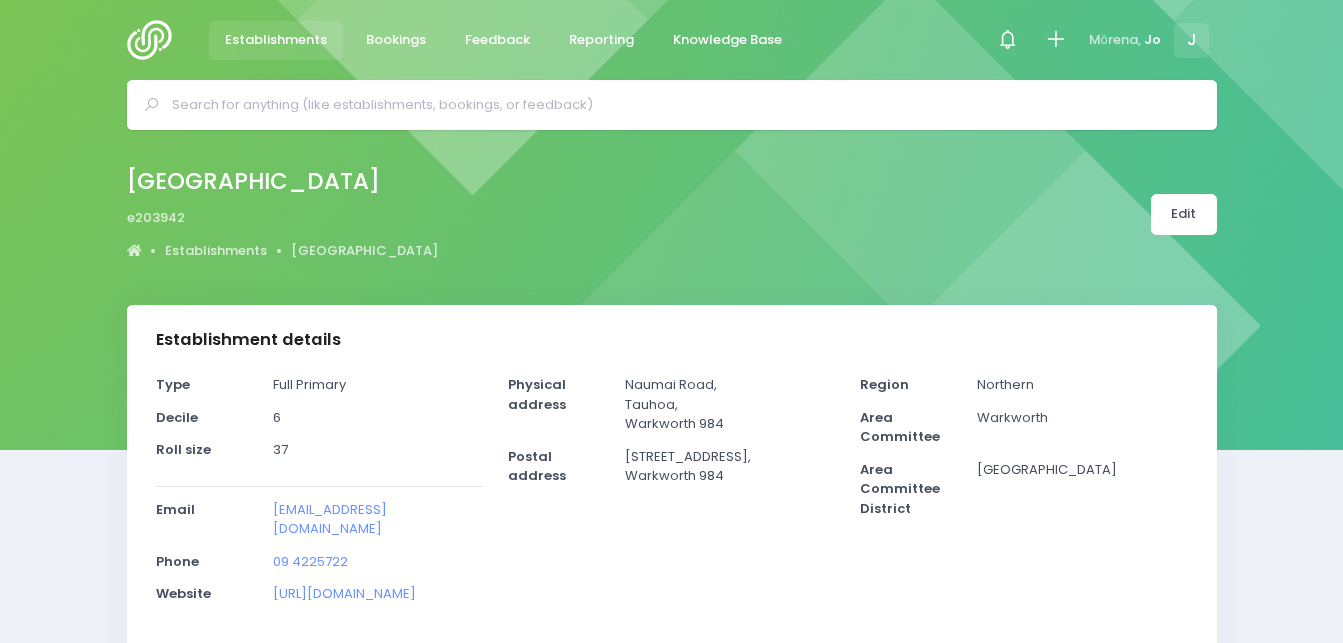 select on "5" 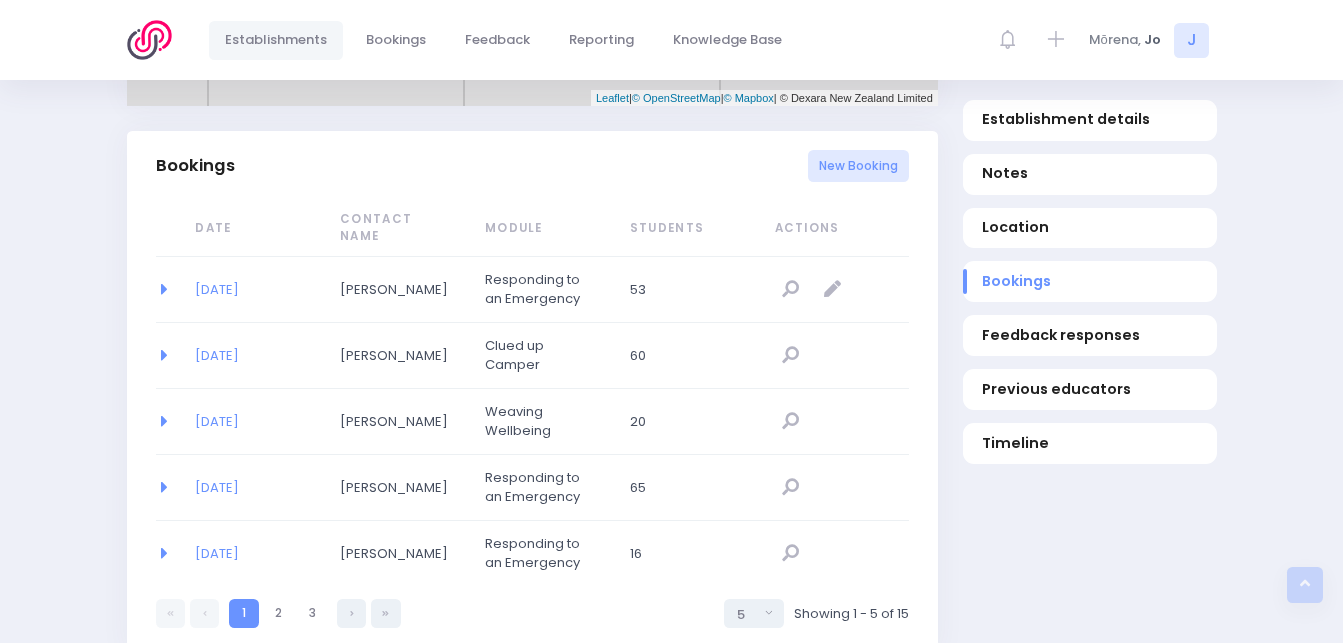 scroll, scrollTop: 1300, scrollLeft: 0, axis: vertical 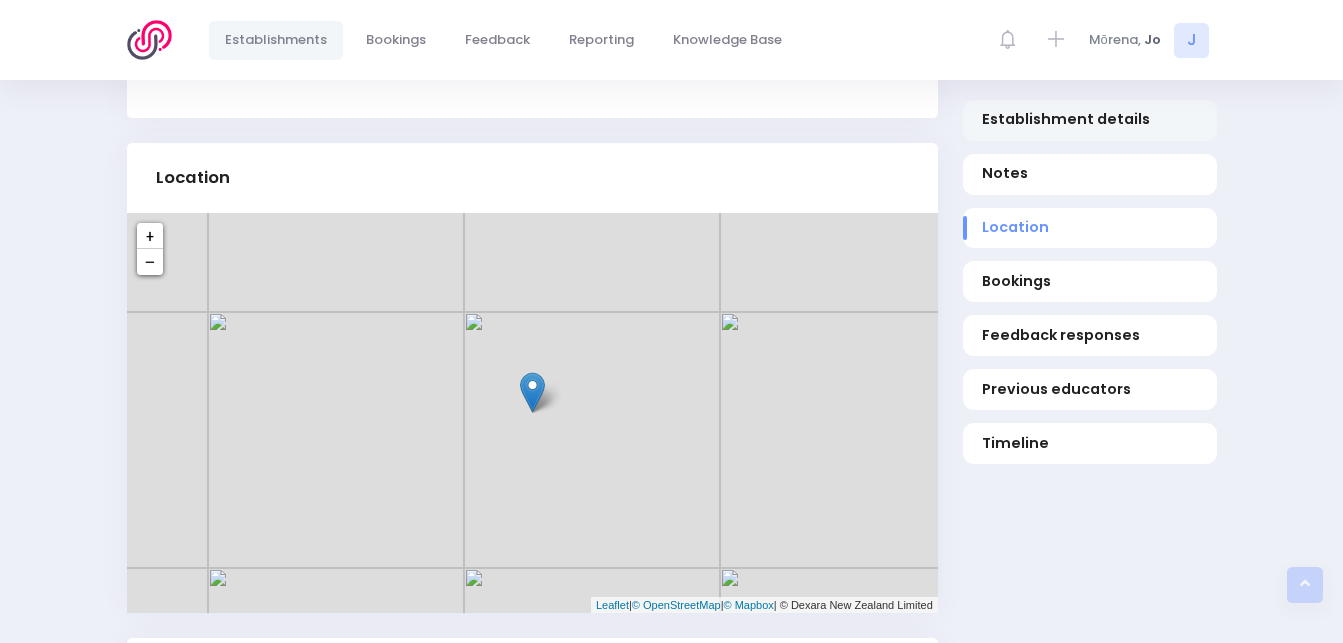 click on "Establishment details" at bounding box center (1089, 120) 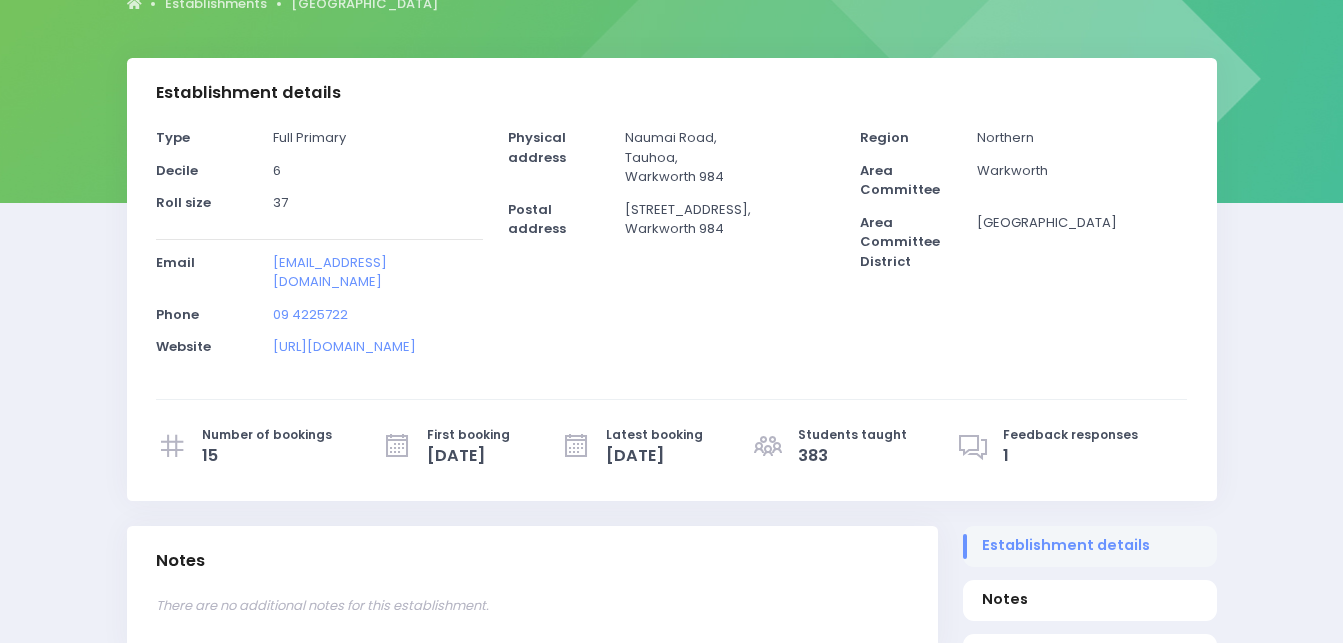 scroll, scrollTop: 205, scrollLeft: 0, axis: vertical 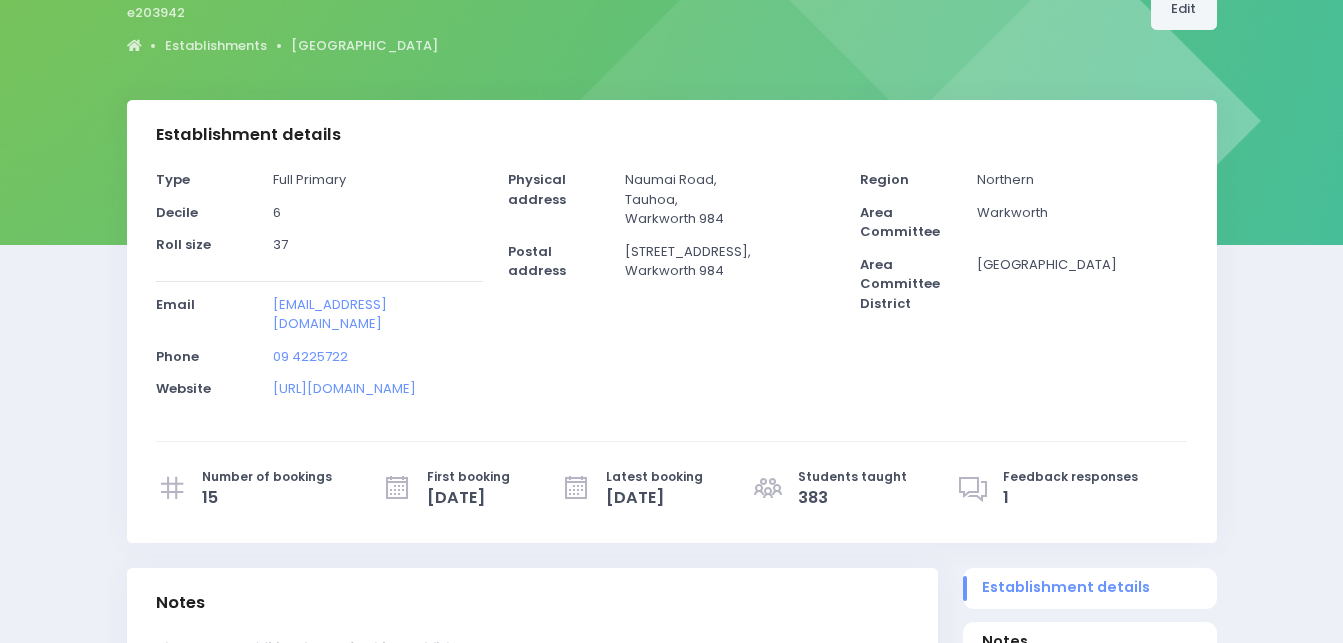 click on "Edit" at bounding box center [1184, 9] 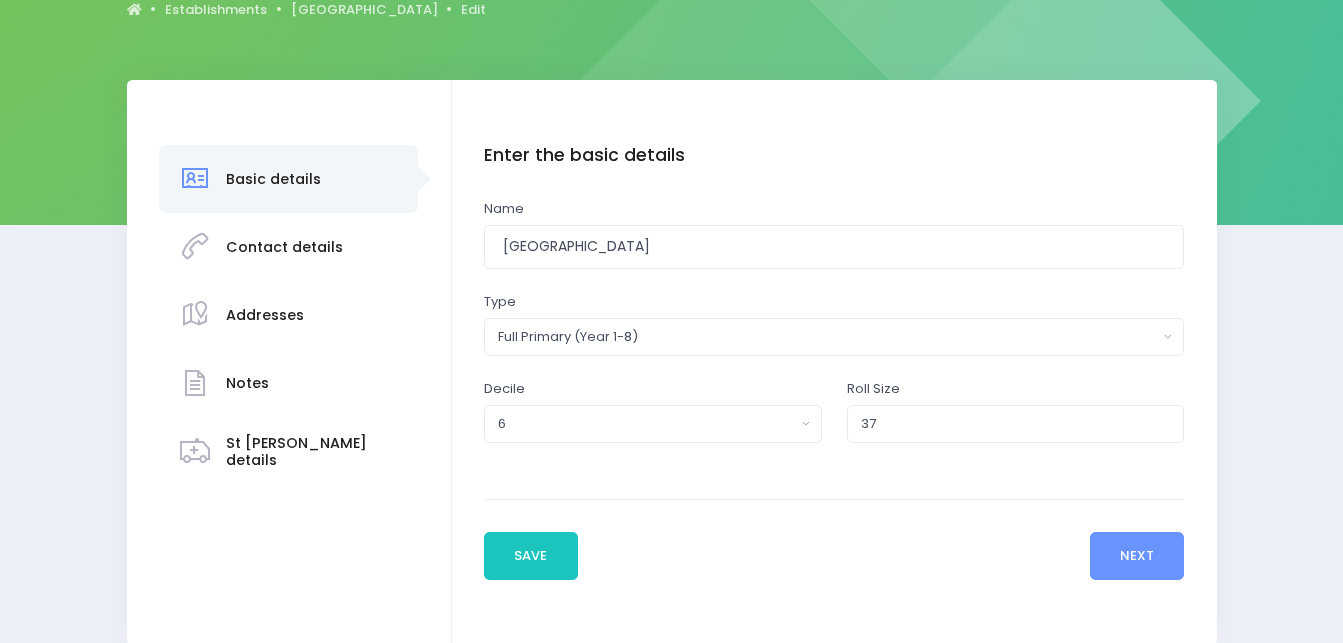 scroll, scrollTop: 233, scrollLeft: 0, axis: vertical 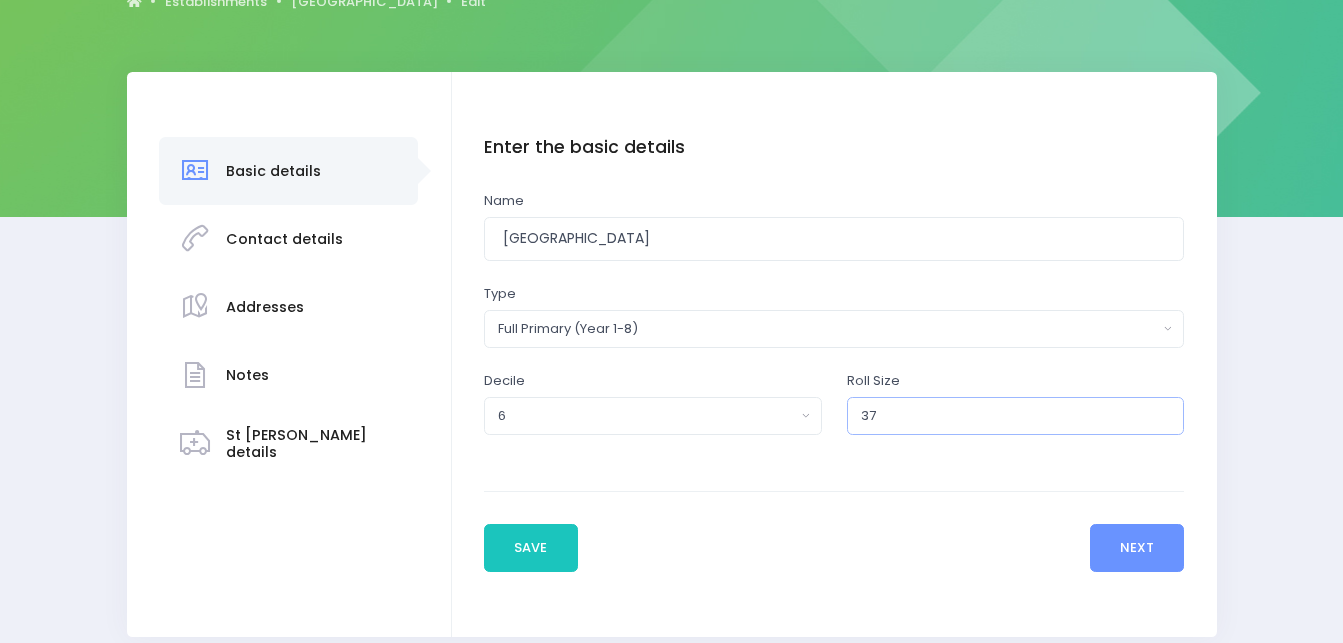 click on "37" at bounding box center (1016, 416) 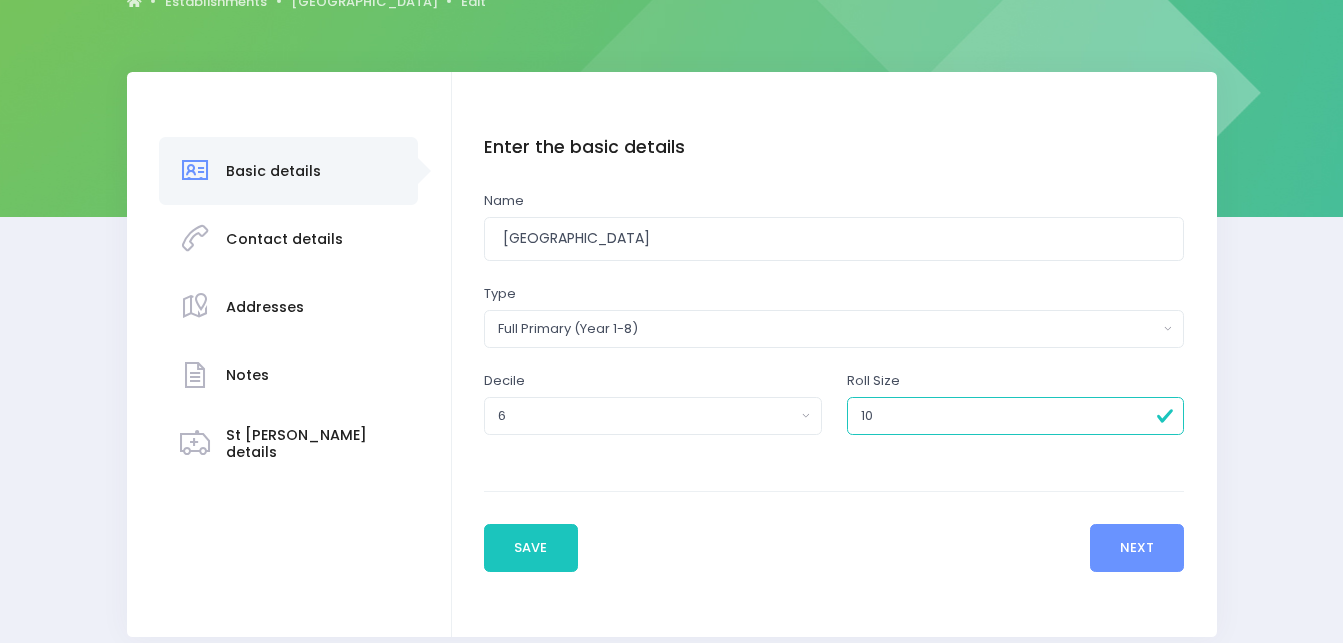 type on "100" 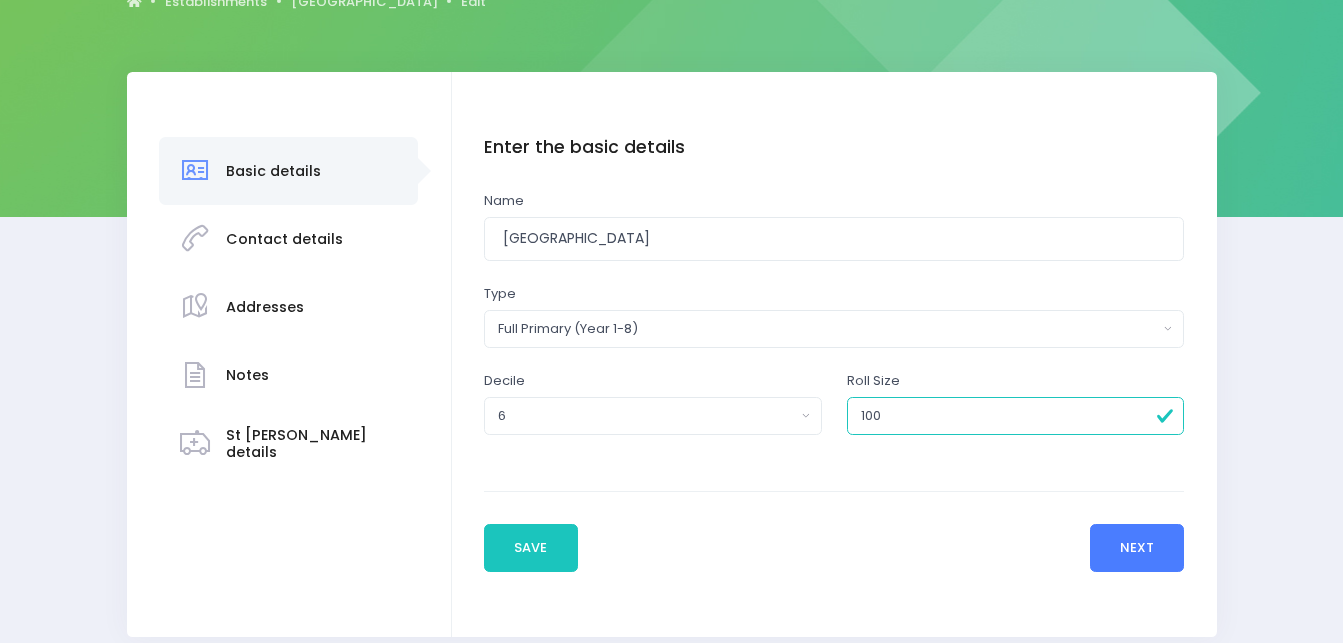 click on "Next" at bounding box center (1137, 548) 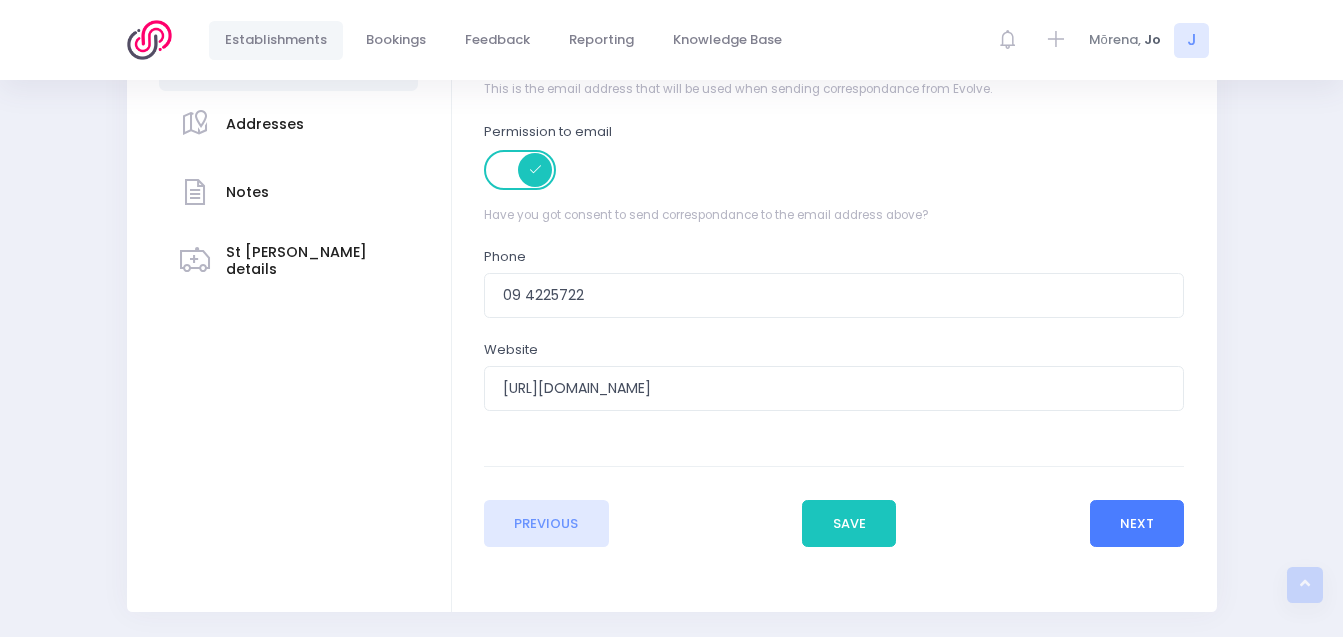 scroll, scrollTop: 417, scrollLeft: 0, axis: vertical 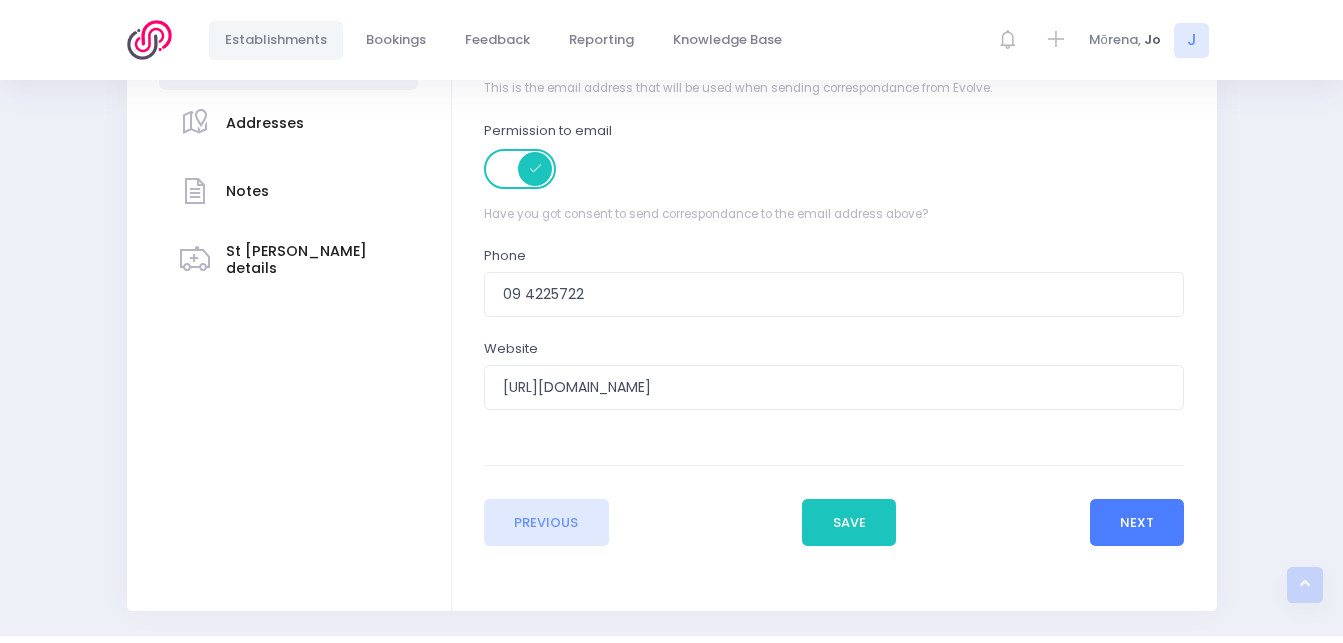 click on "Next" at bounding box center (1137, 523) 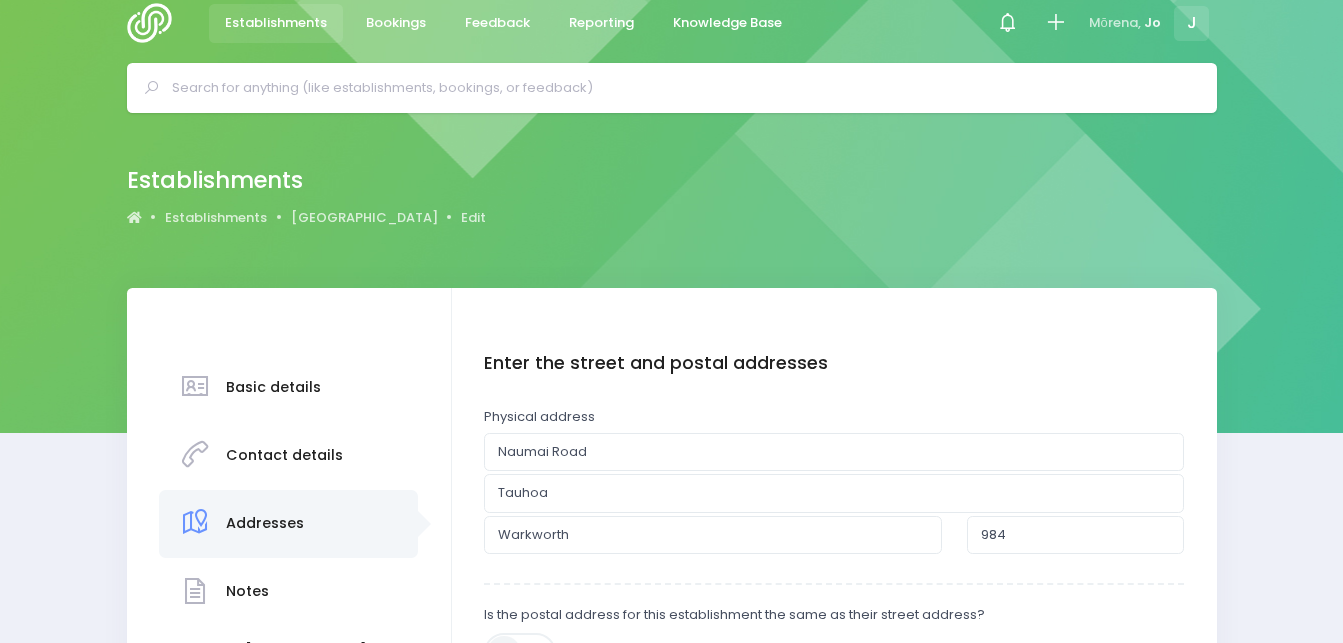 scroll, scrollTop: 0, scrollLeft: 0, axis: both 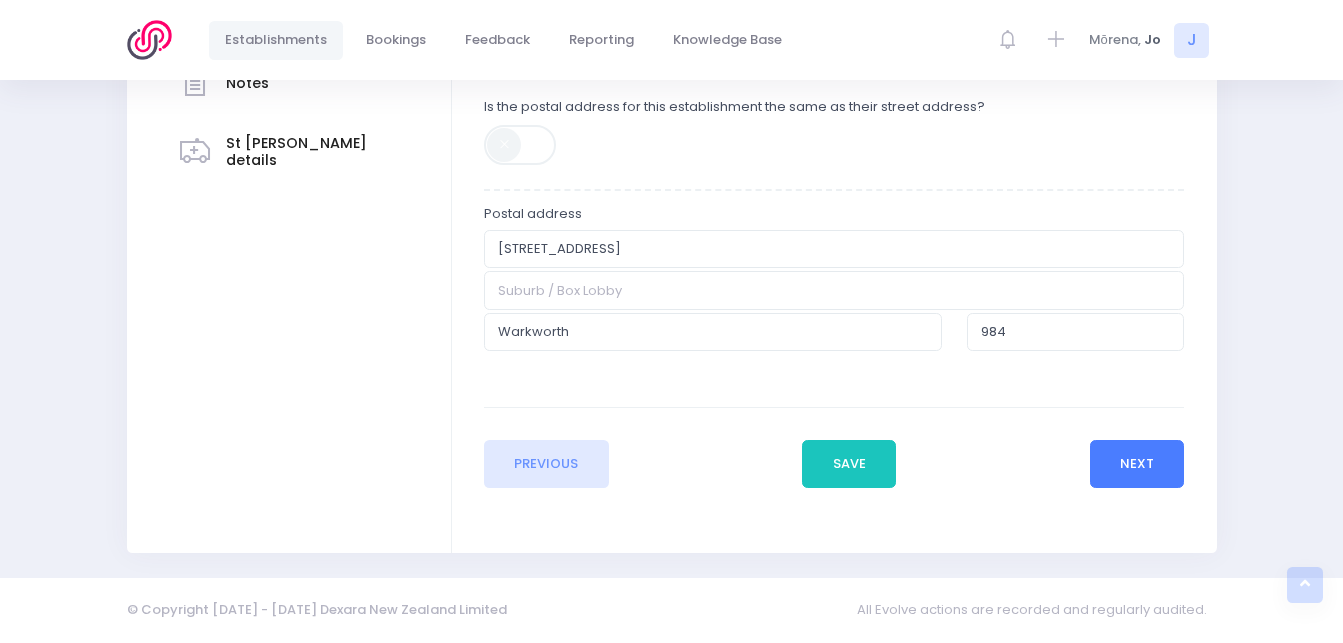 click on "Next" at bounding box center [1137, 464] 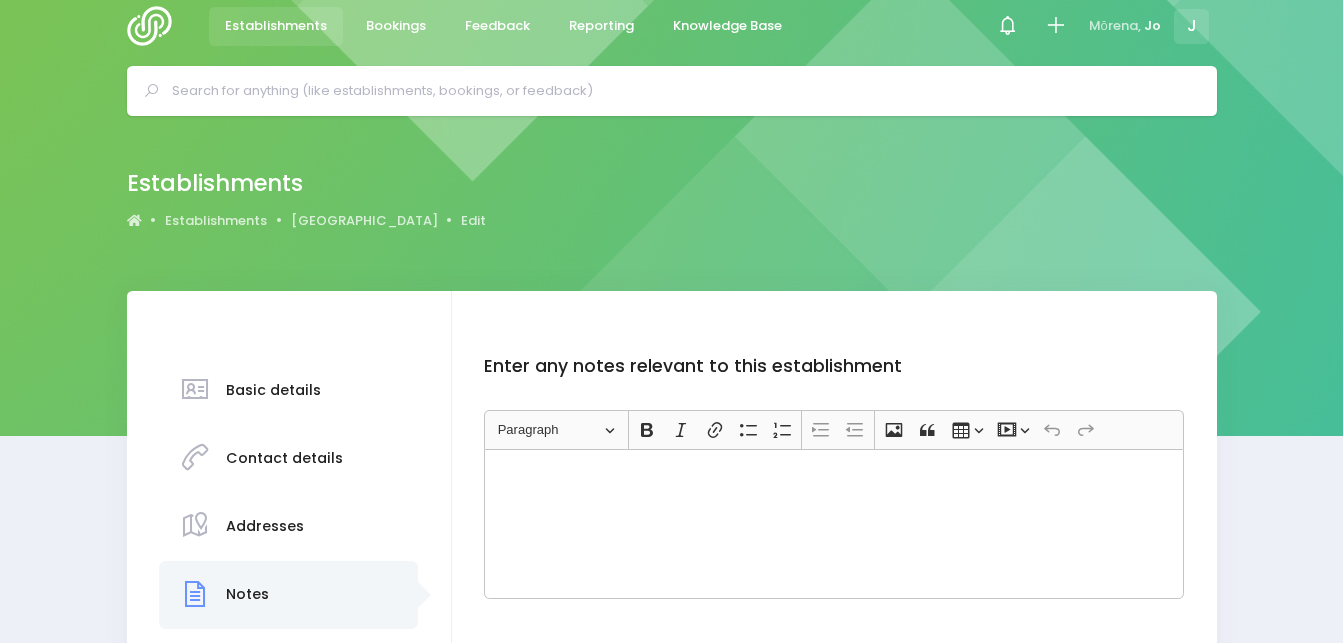 scroll, scrollTop: 0, scrollLeft: 0, axis: both 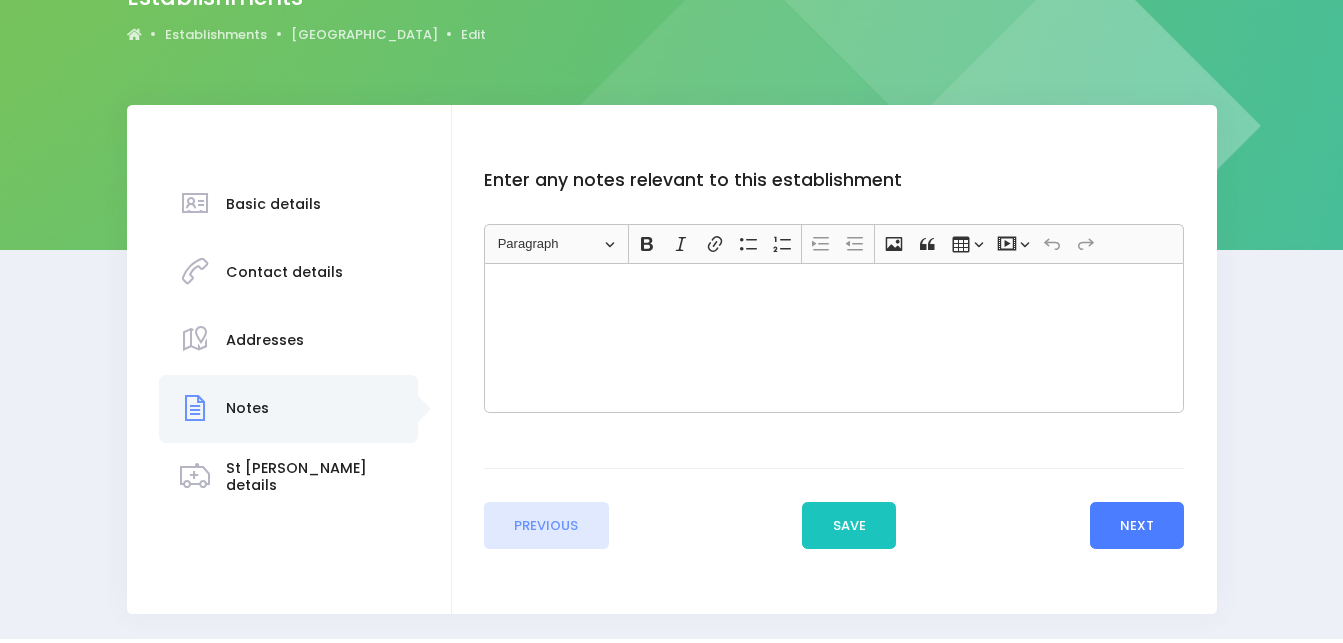 click on "Next" at bounding box center (1137, 526) 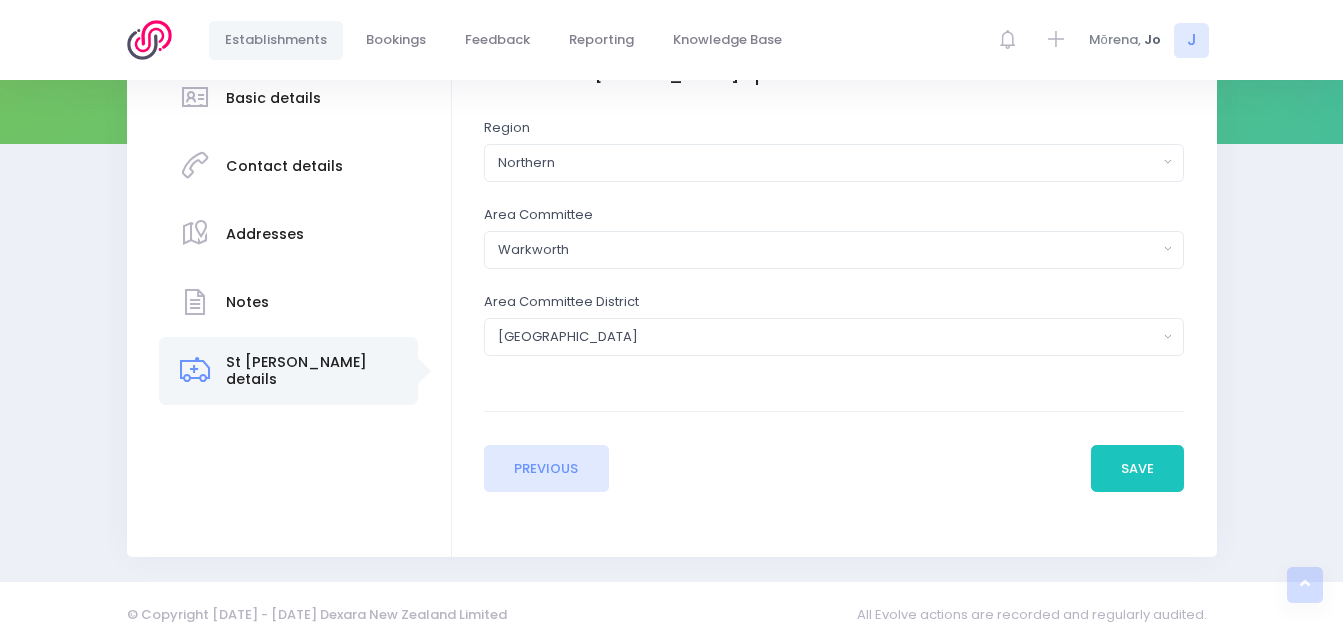 scroll, scrollTop: 310, scrollLeft: 0, axis: vertical 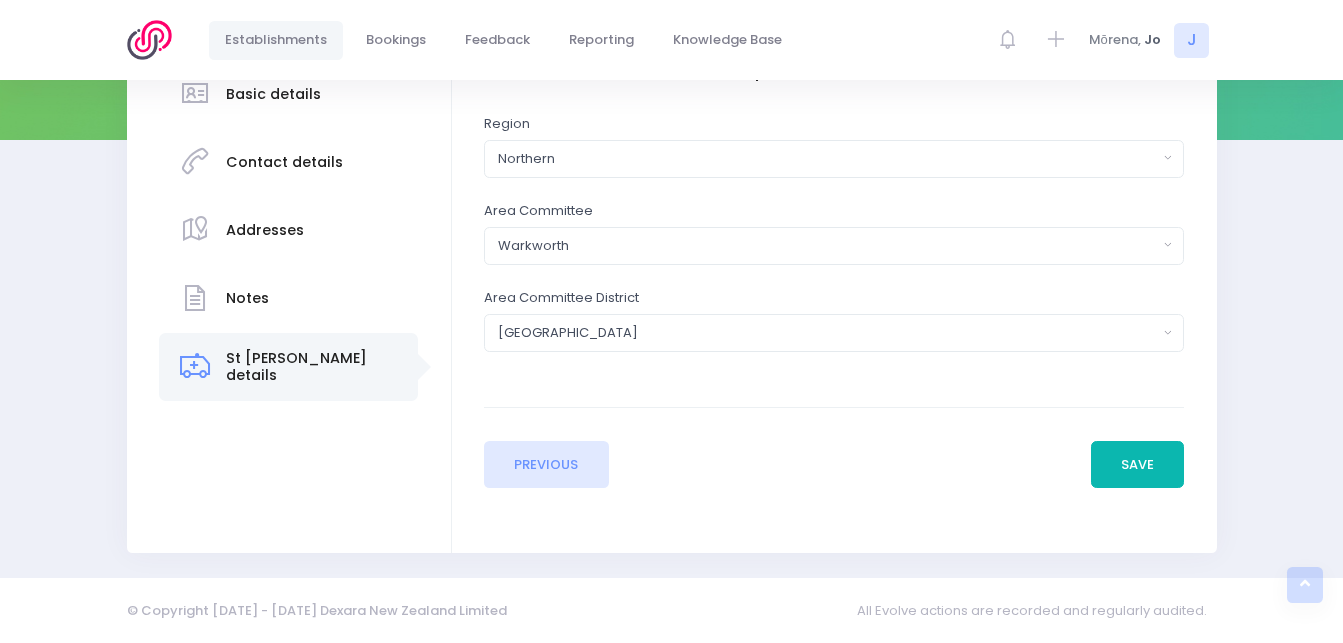 click on "Save" at bounding box center [1138, 465] 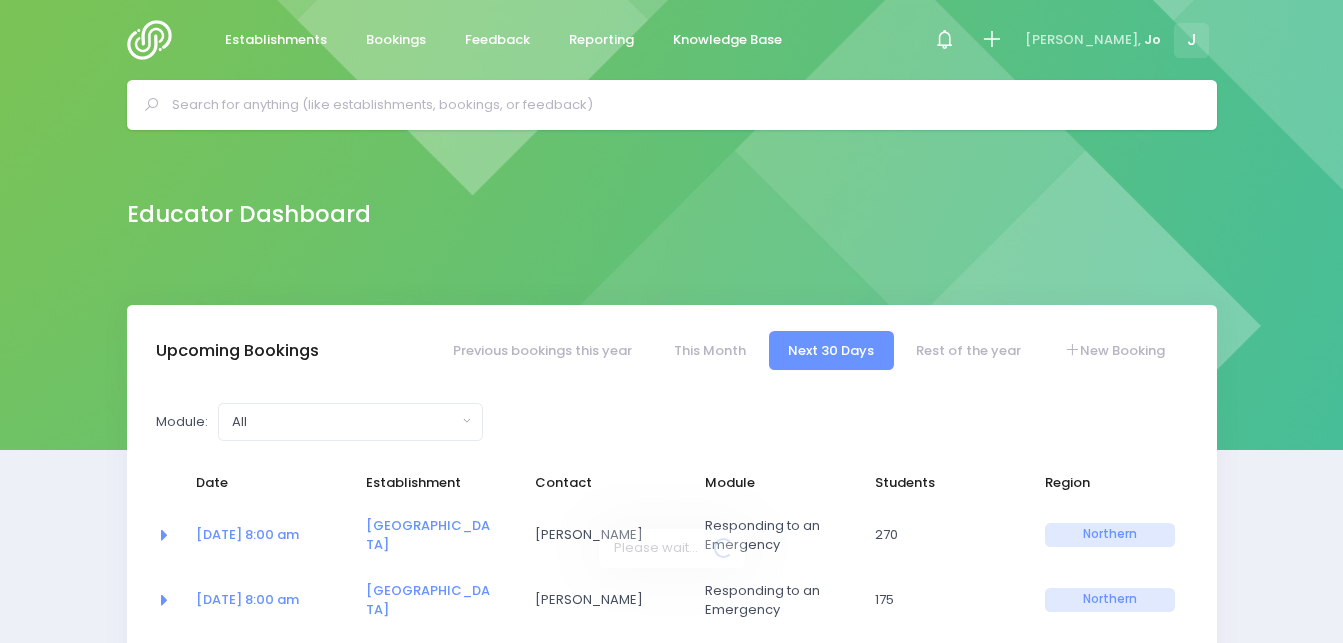 select on "5" 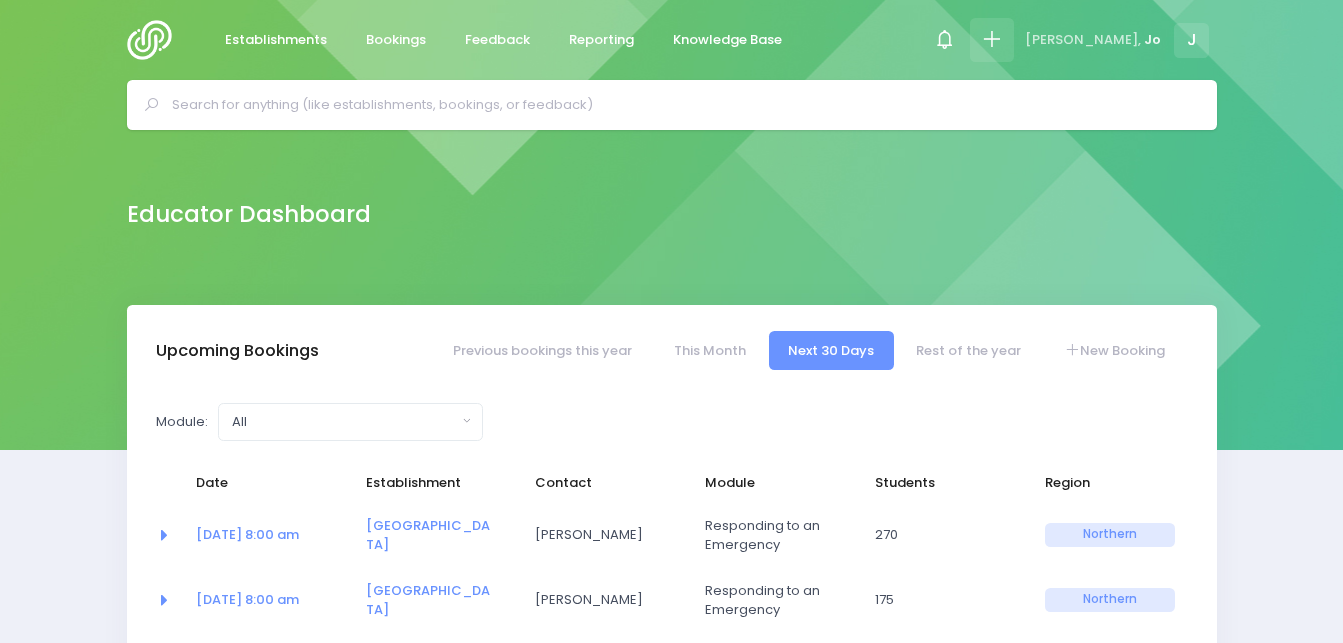 click at bounding box center (991, 39) 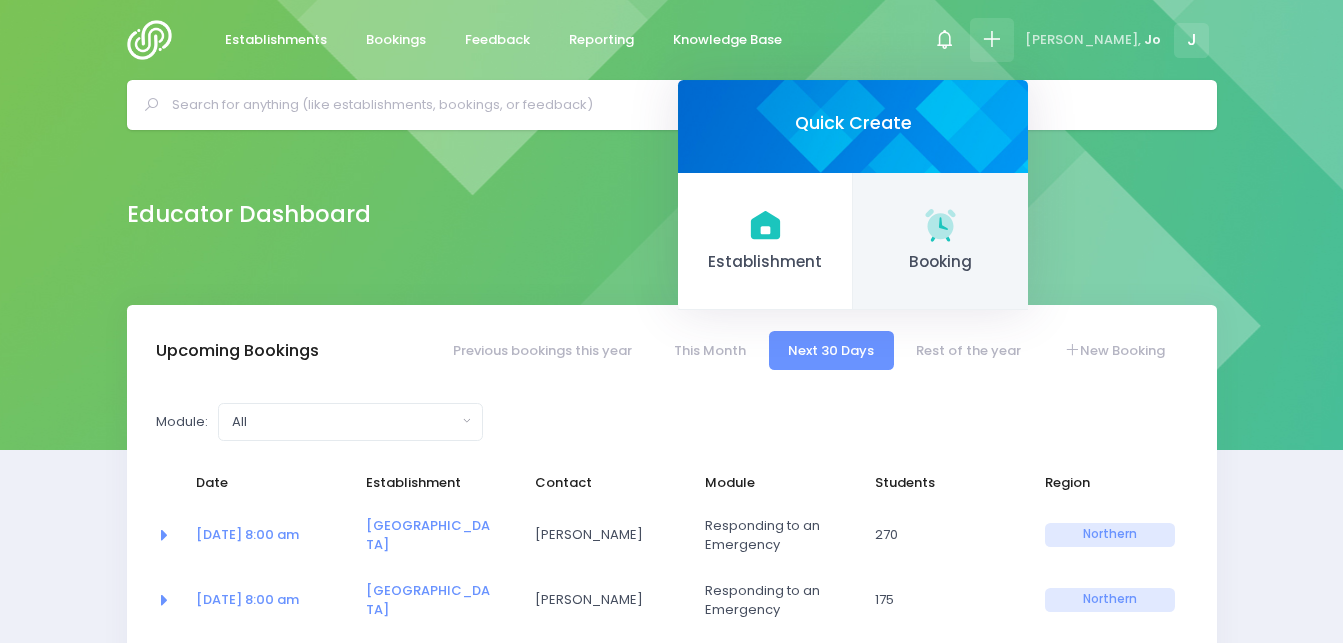 click 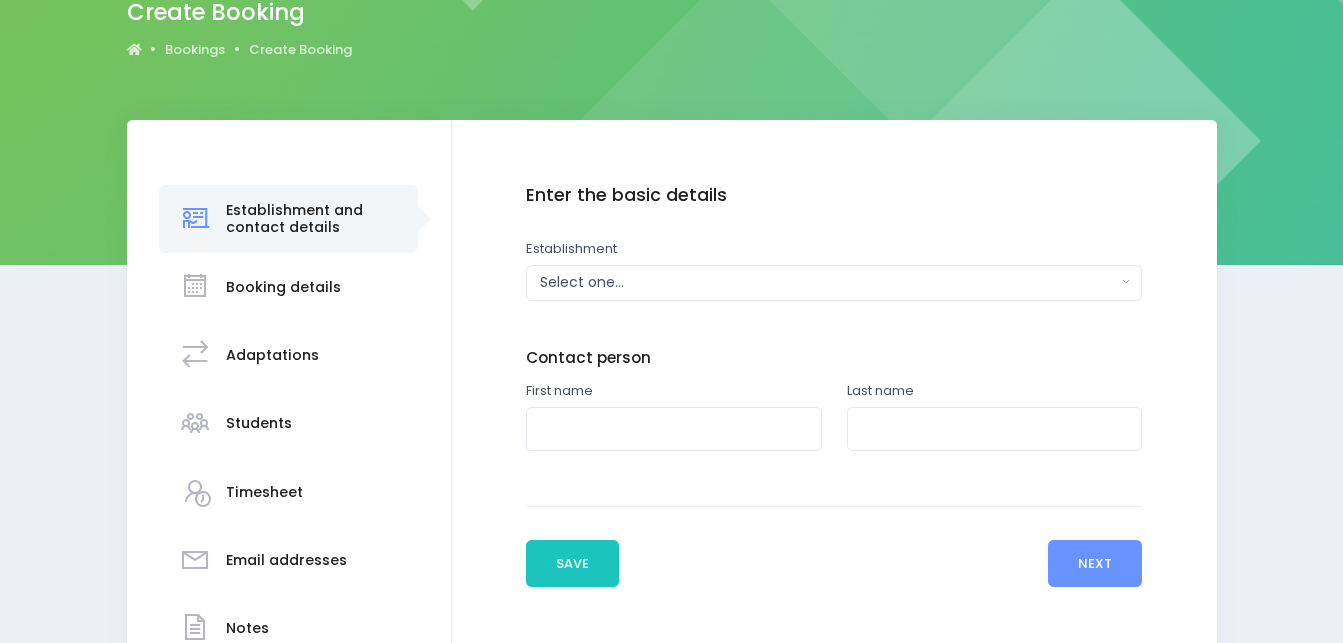 scroll, scrollTop: 200, scrollLeft: 0, axis: vertical 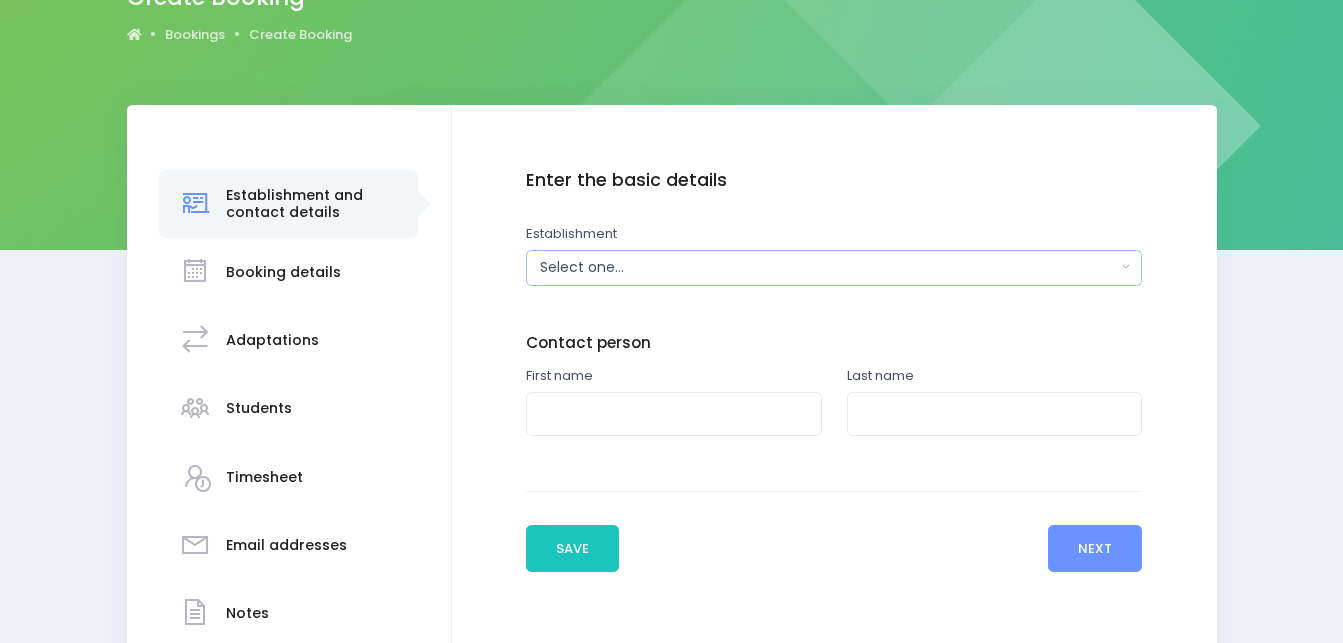 click on "Select one..." at bounding box center (828, 267) 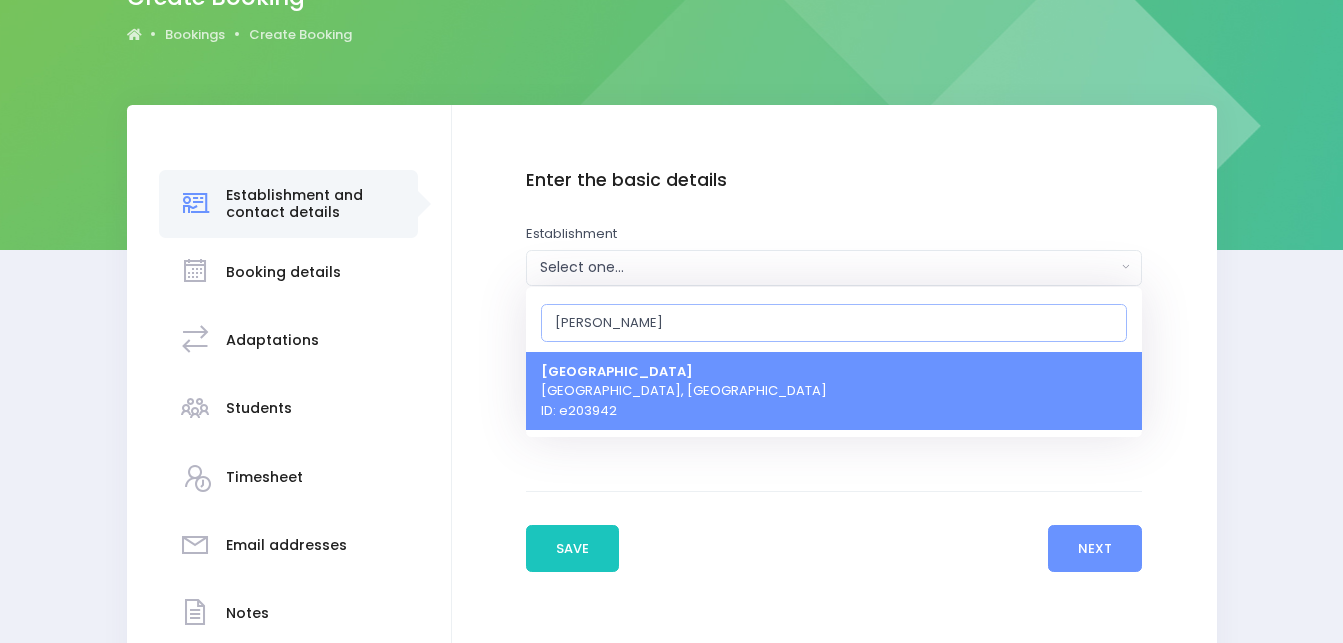 type on "tauhoa school" 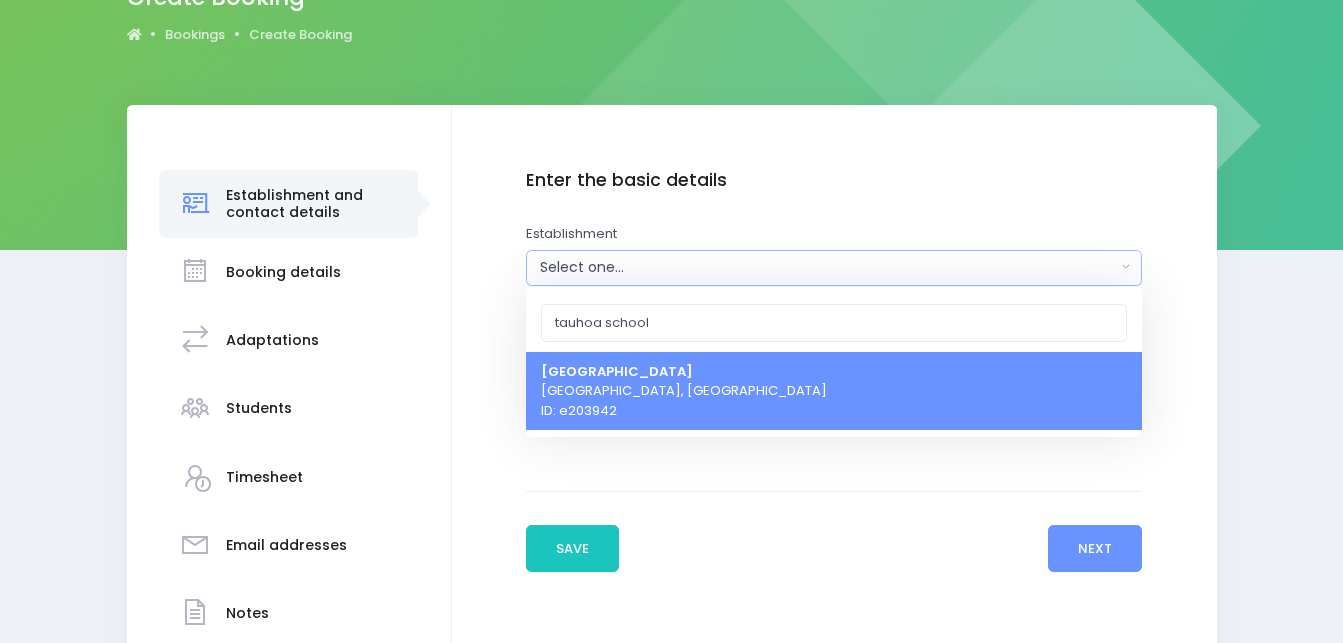 click on "Tauhoa School Warkworth, Northern Region ID: e203942" at bounding box center [684, 390] 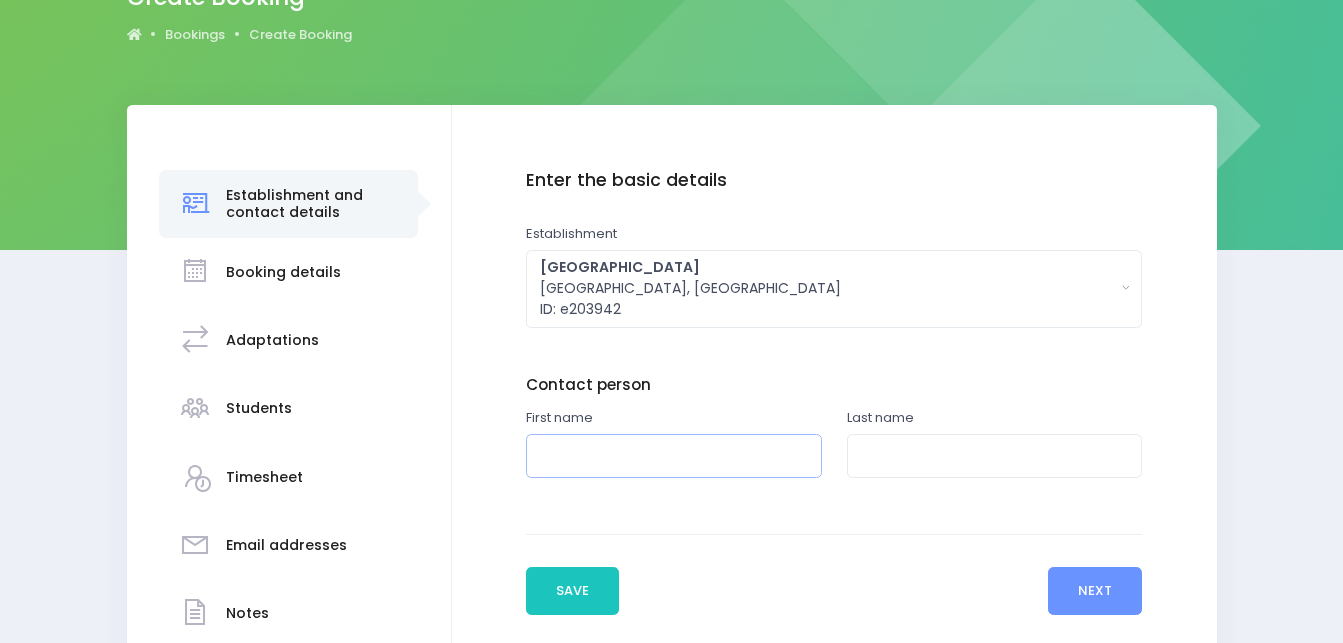 click at bounding box center [674, 456] 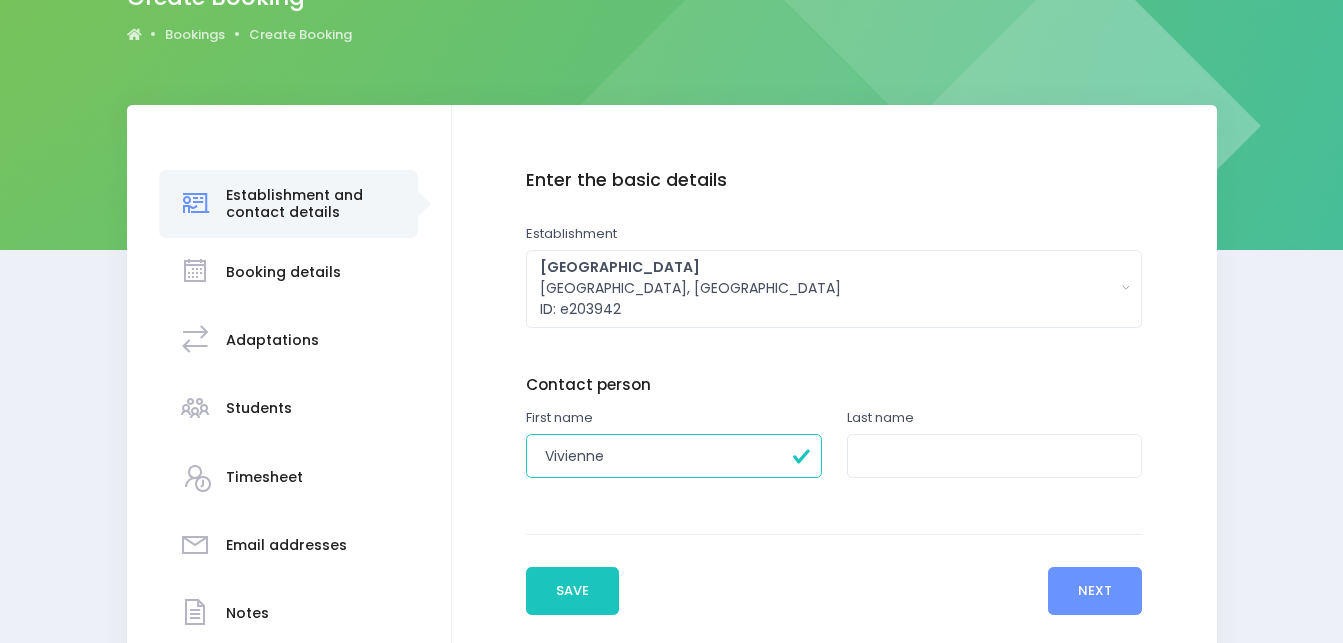 type on "Vivienne" 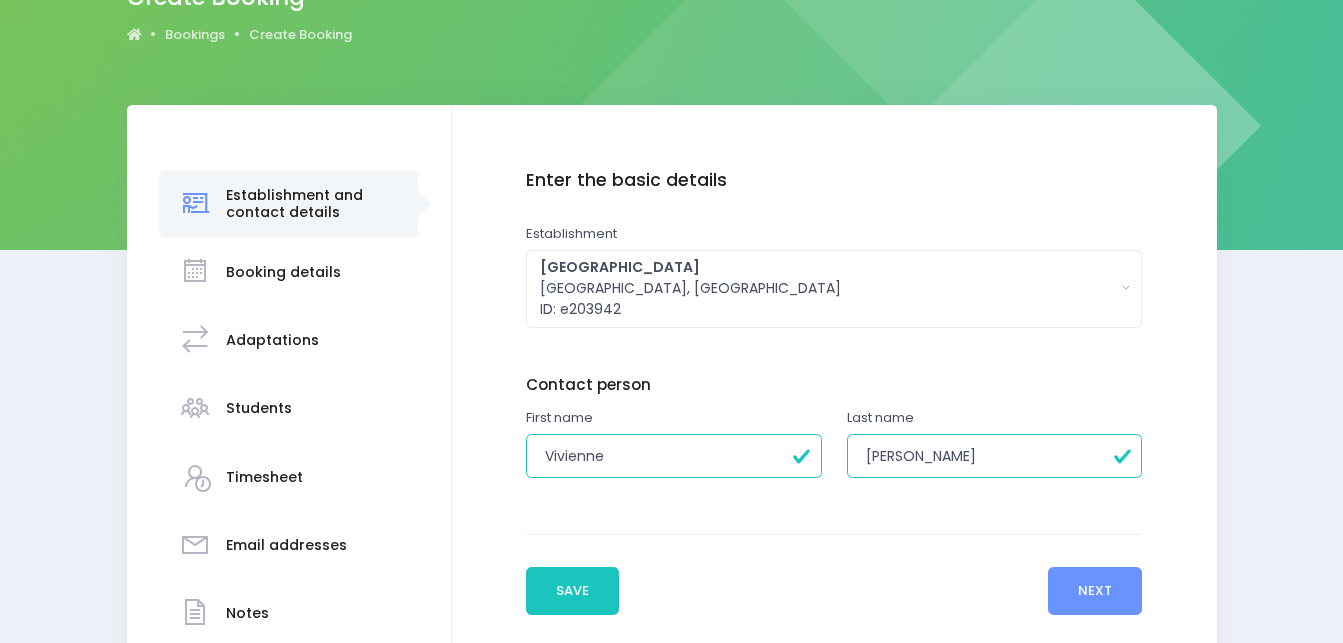 type on "Goldsmith" 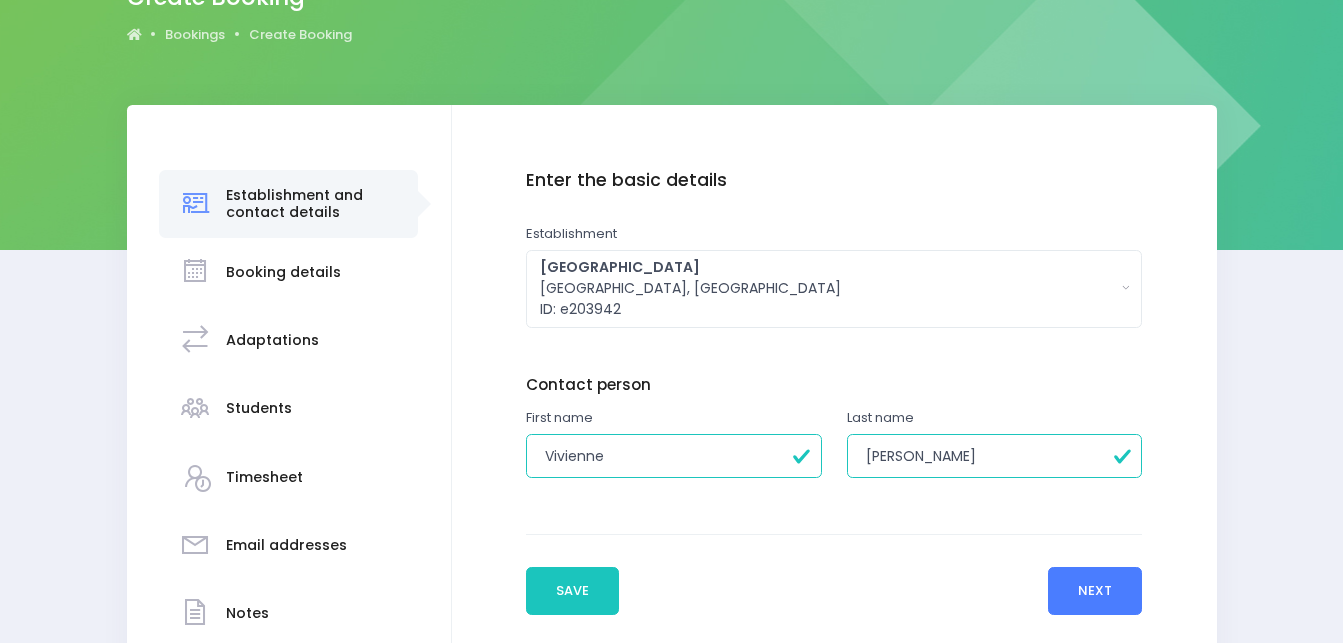 click on "Next" at bounding box center (1095, 591) 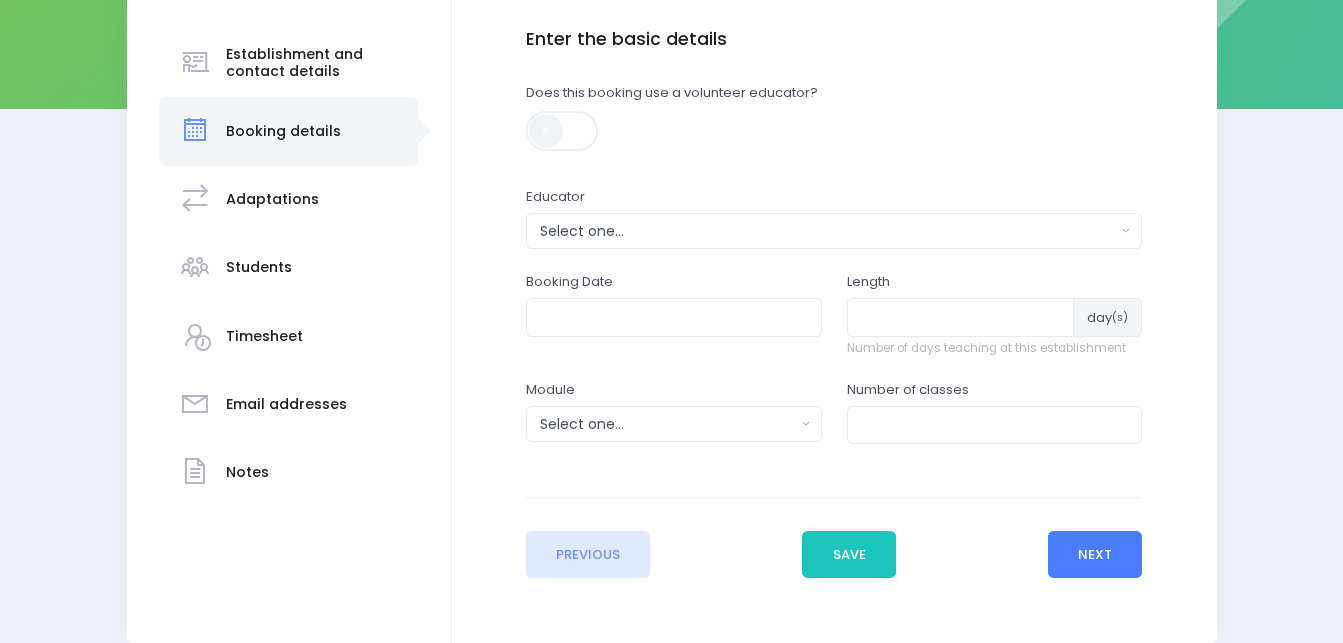 scroll, scrollTop: 350, scrollLeft: 0, axis: vertical 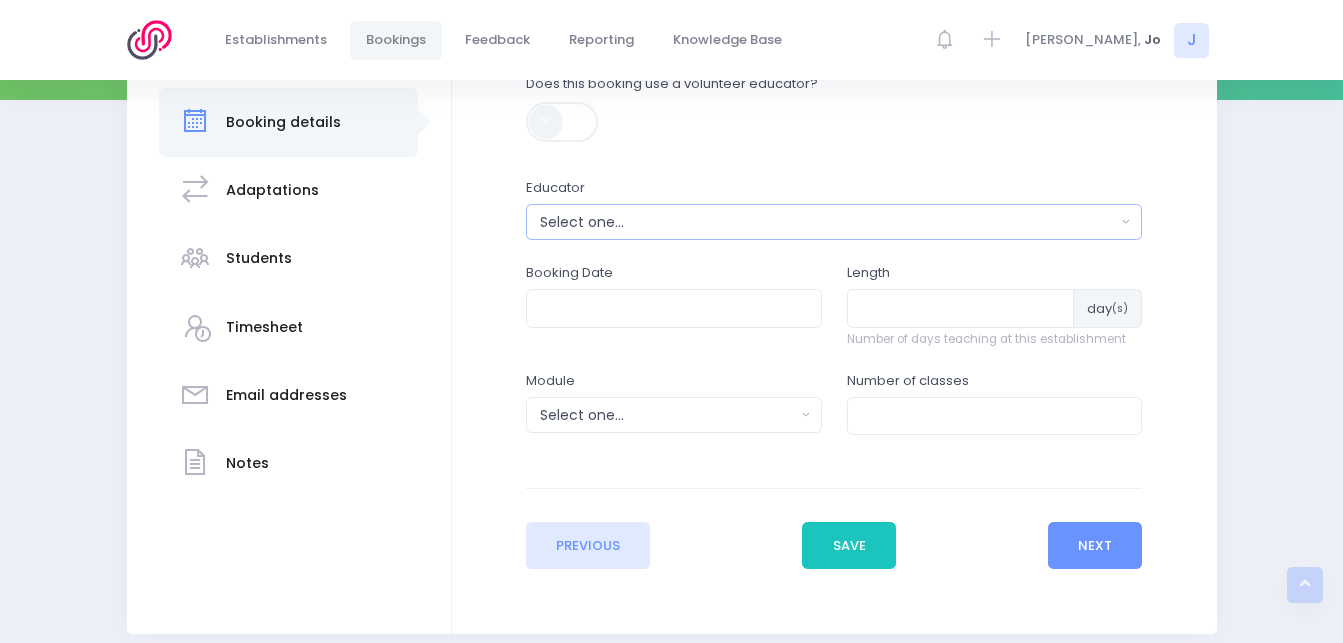 click on "Select one..." at bounding box center (828, 222) 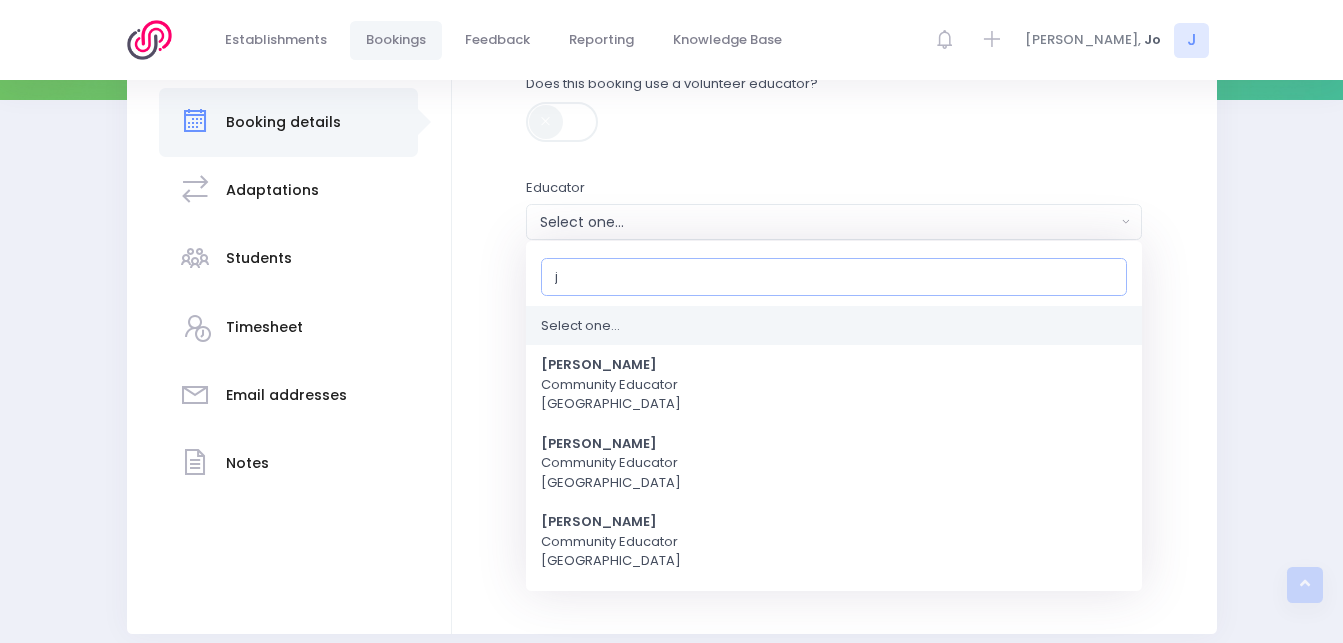 type on "jo" 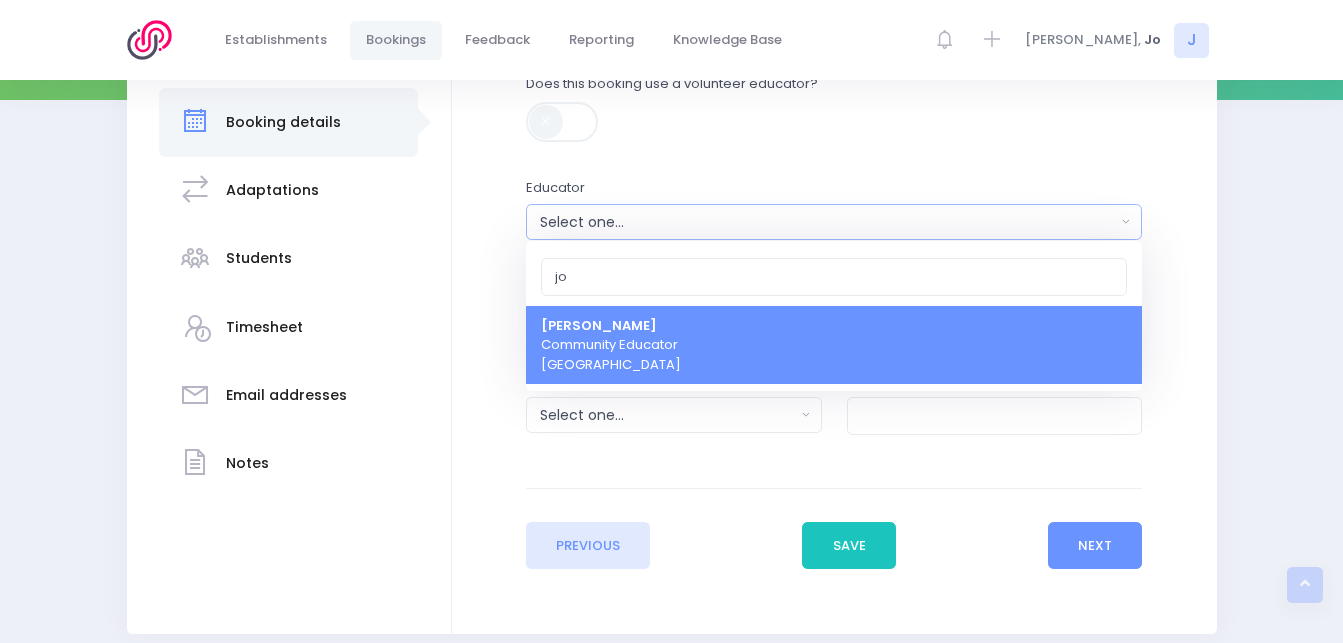 click on "Jo Harvey Community Educator Northern Region" at bounding box center [611, 345] 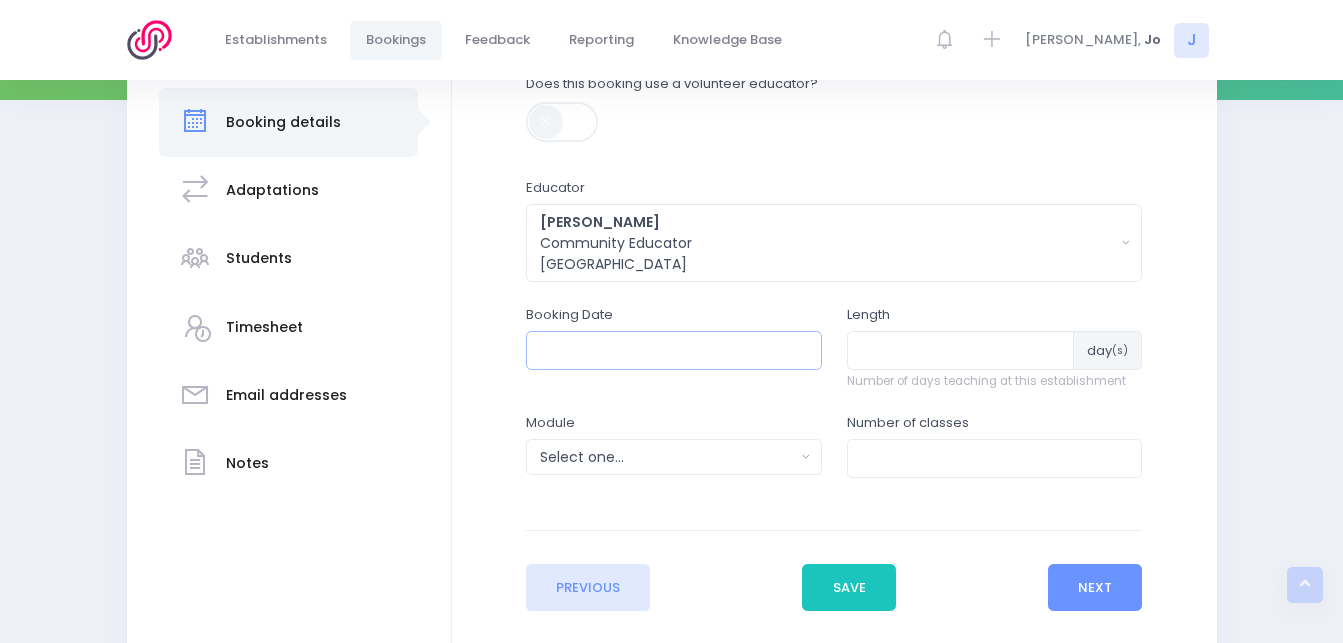 click at bounding box center (674, 350) 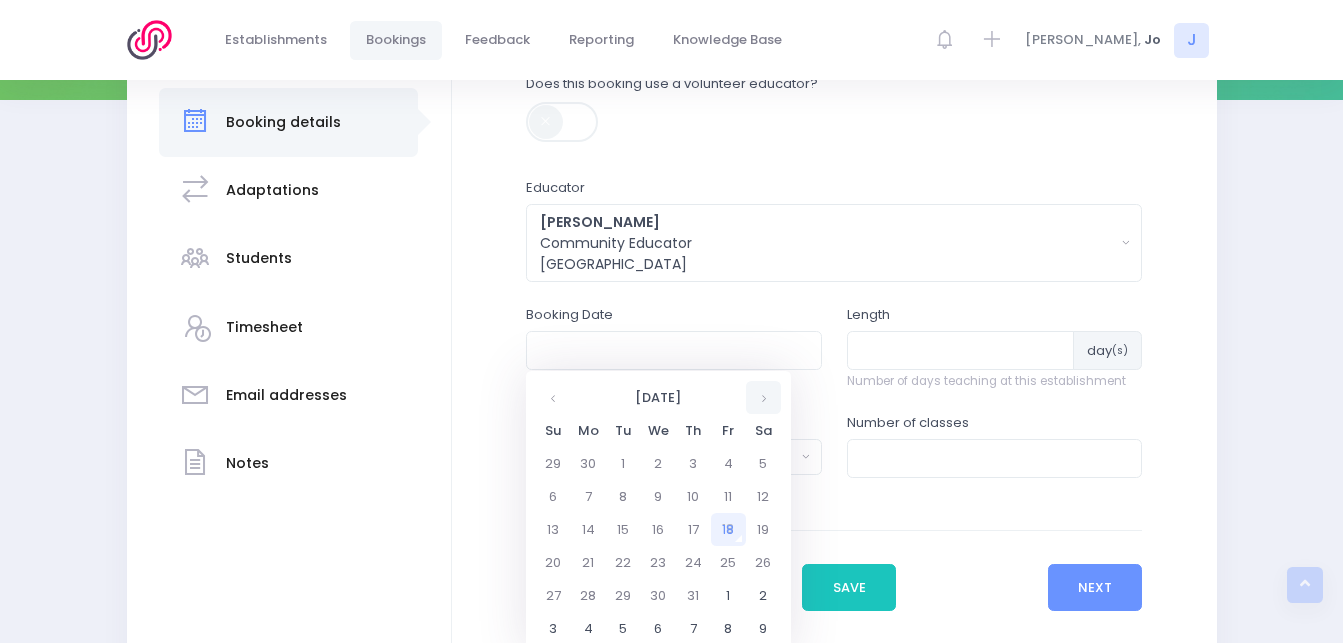 click at bounding box center [763, 397] 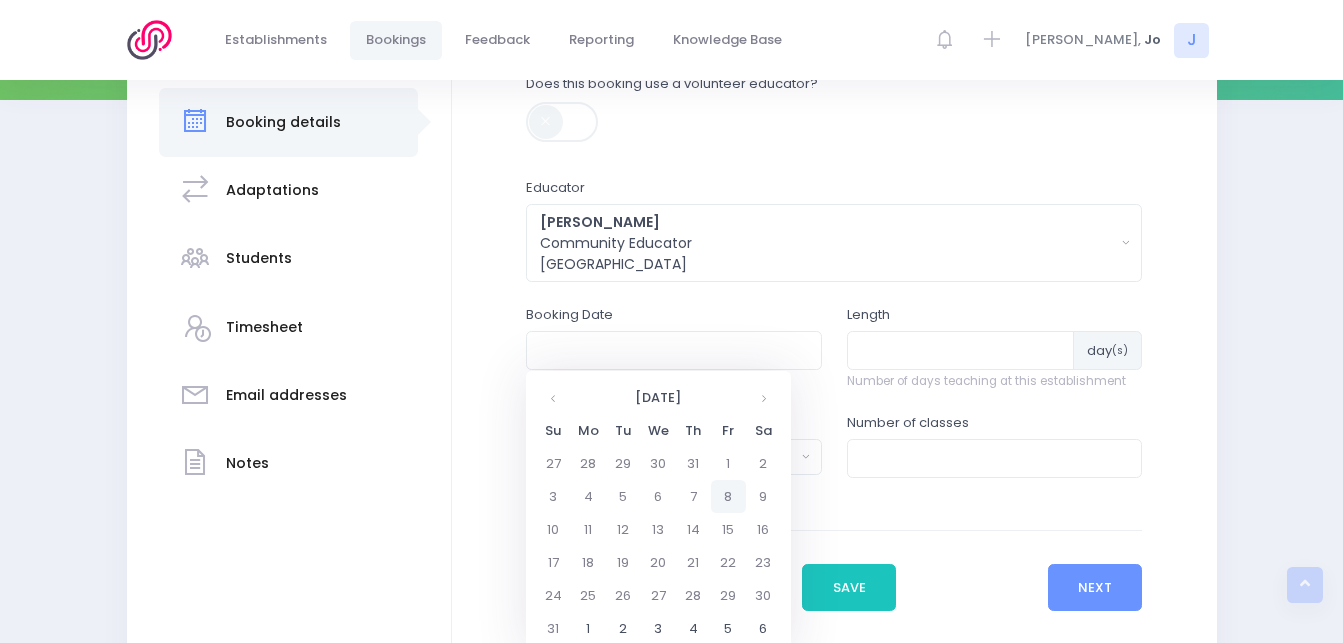 click on "8" at bounding box center [728, 496] 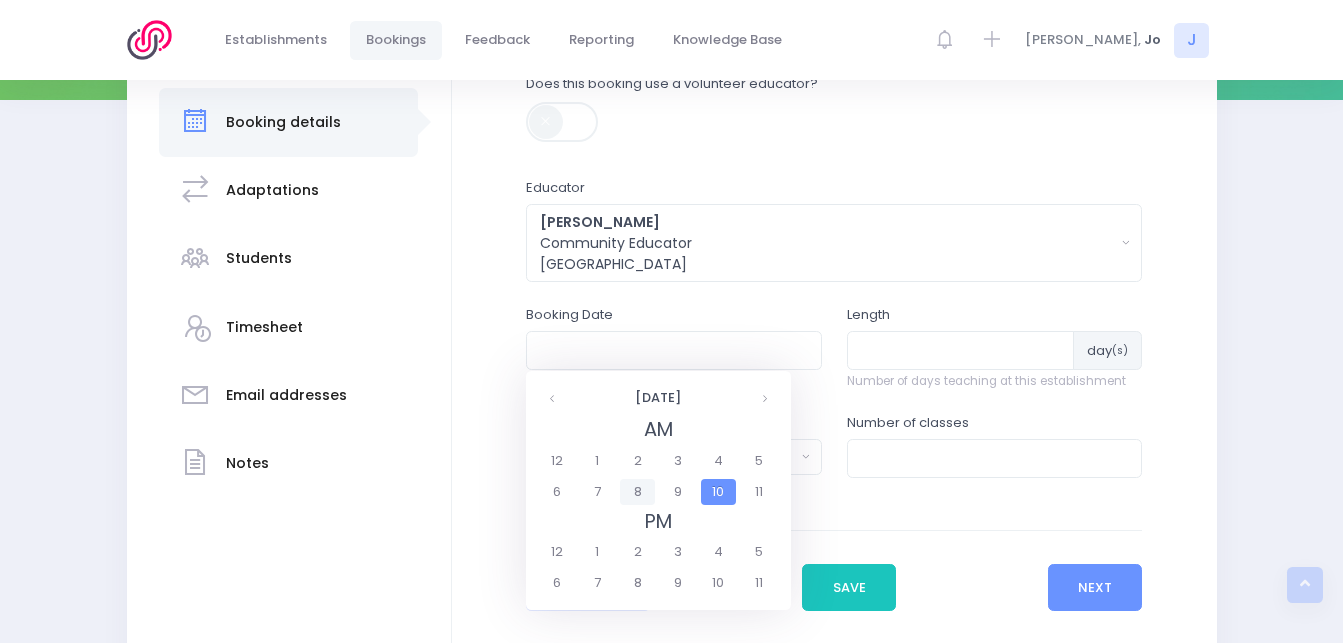 click on "8" at bounding box center [637, 492] 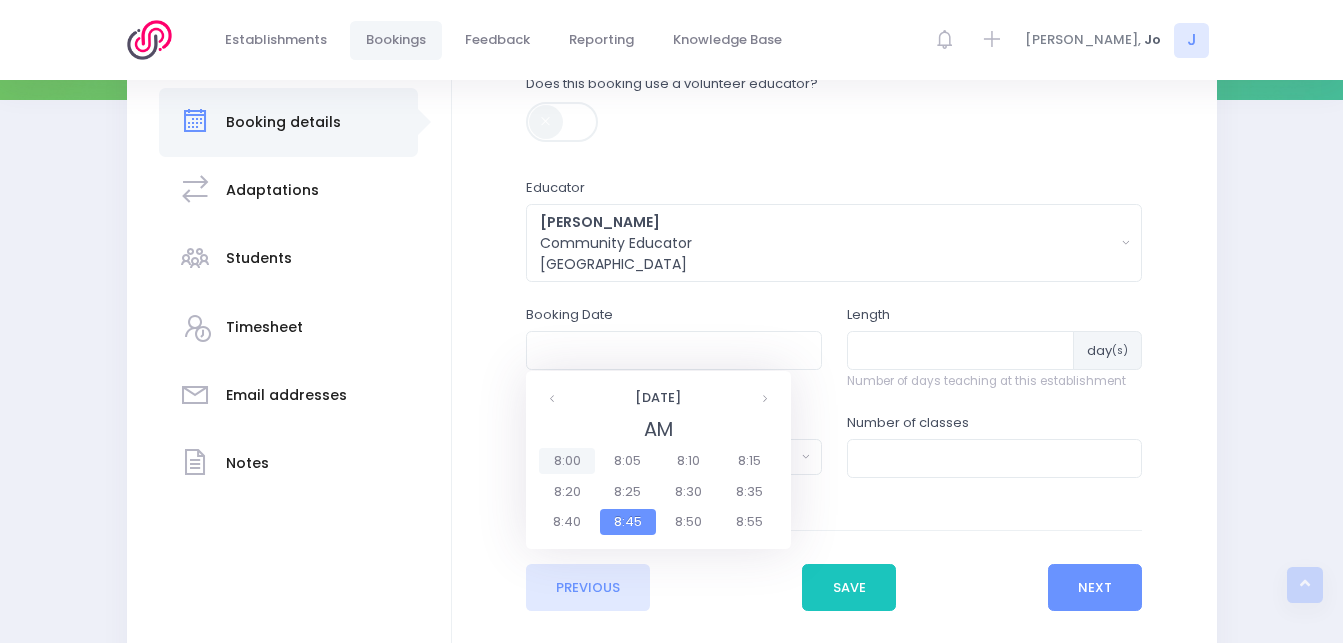 click on "8:00" at bounding box center (567, 461) 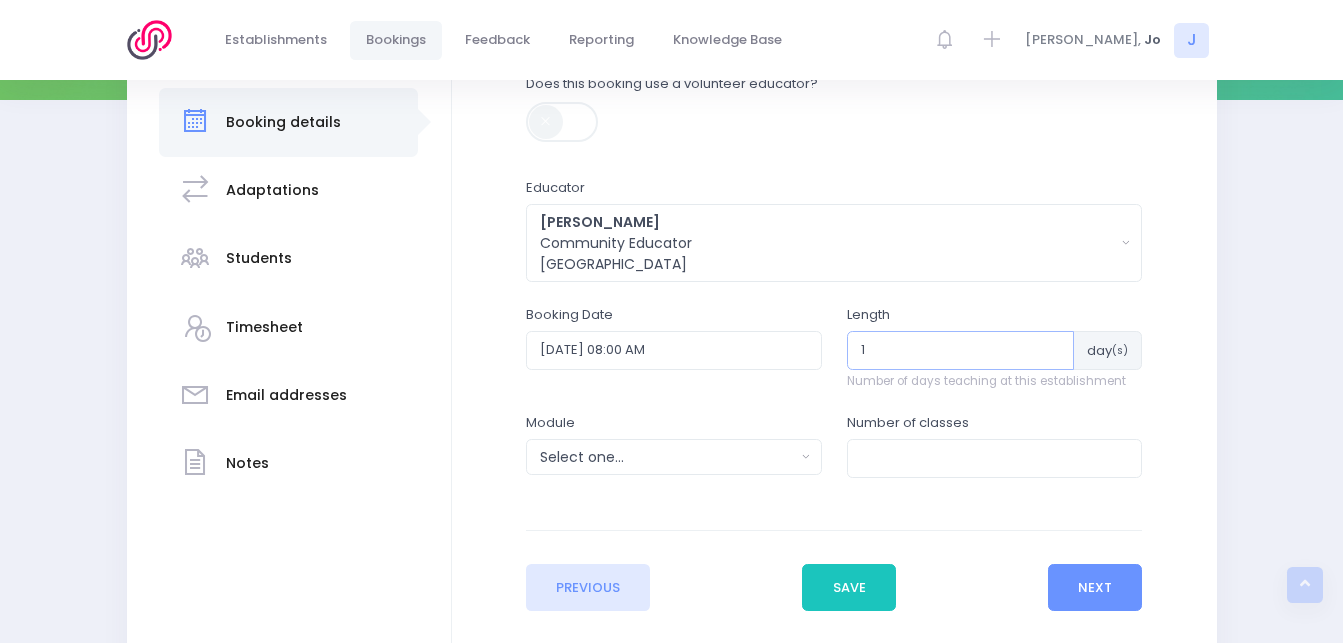 type on "1" 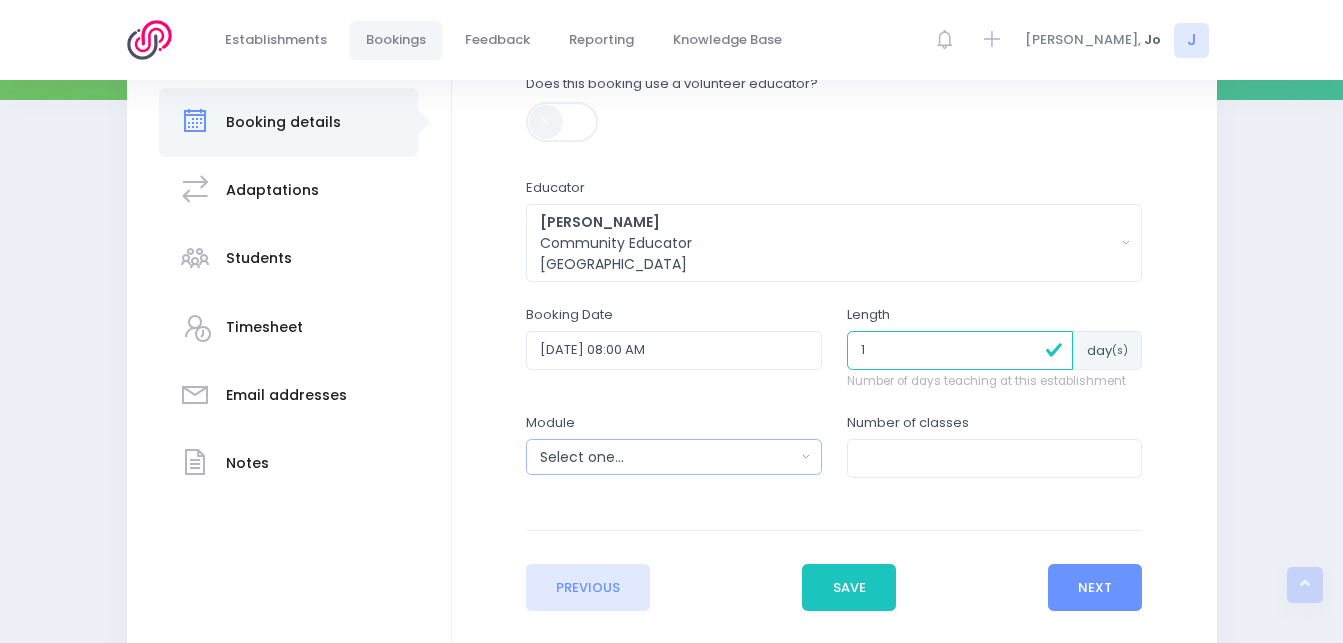 click on "Select one..." at bounding box center [667, 457] 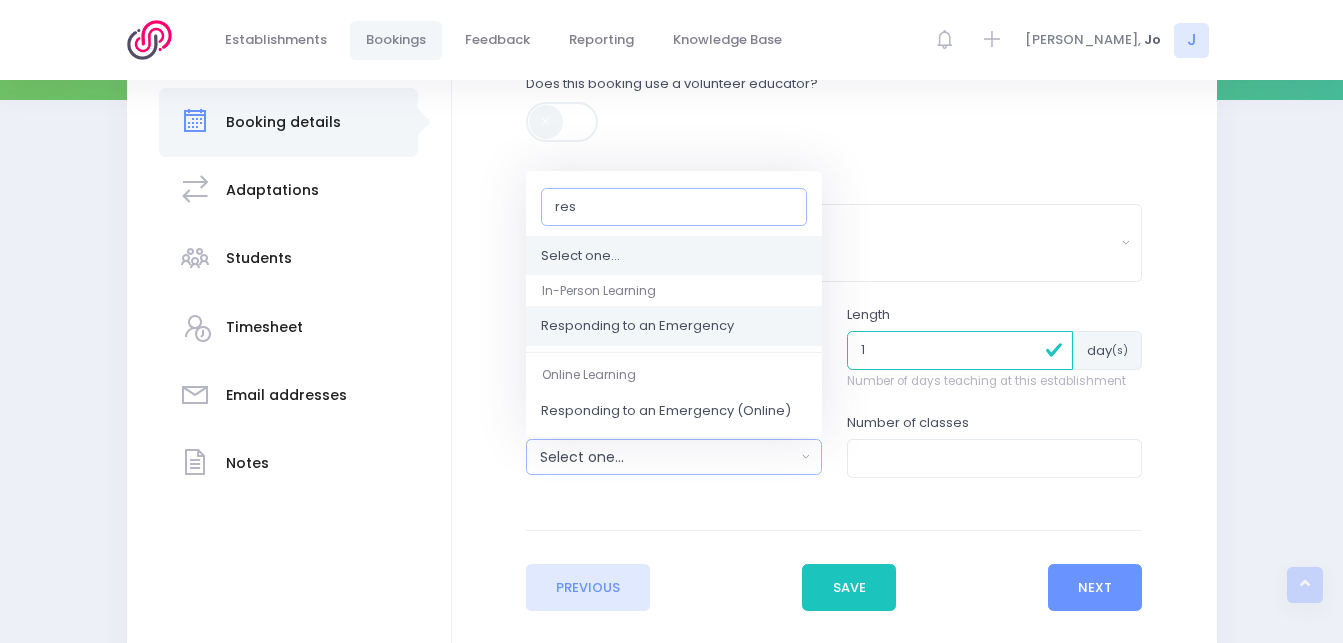 type on "res" 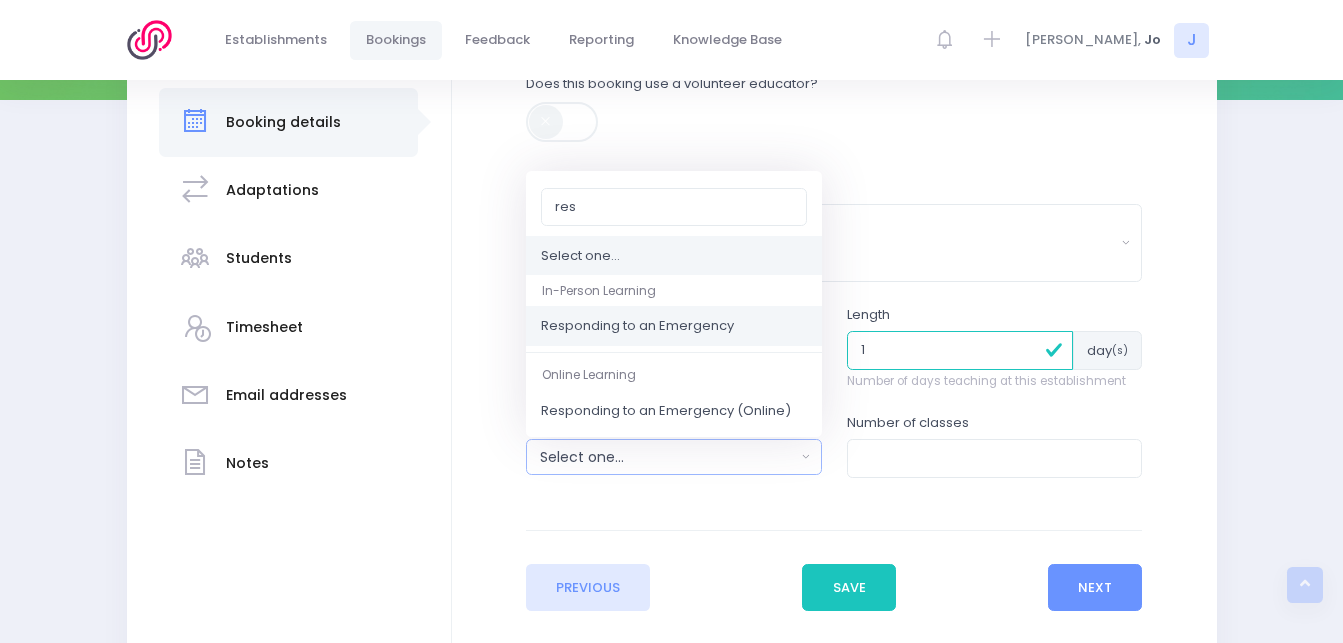 click on "Responding to an Emergency" at bounding box center [674, 327] 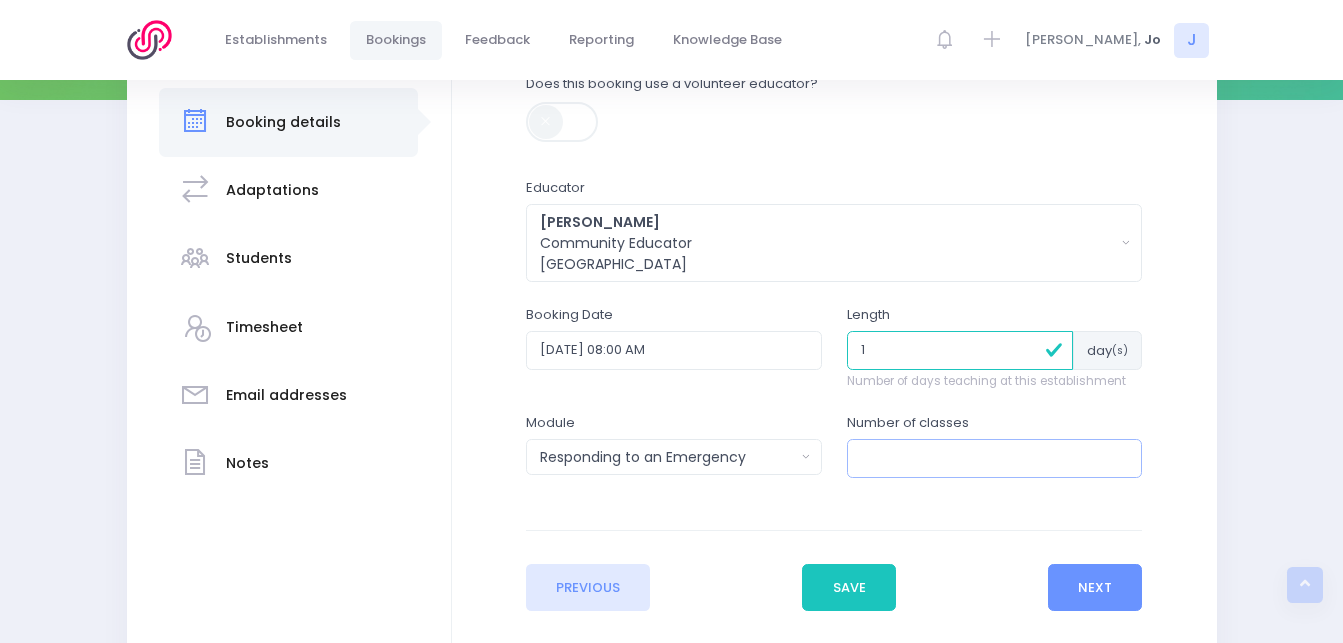 click at bounding box center [995, 458] 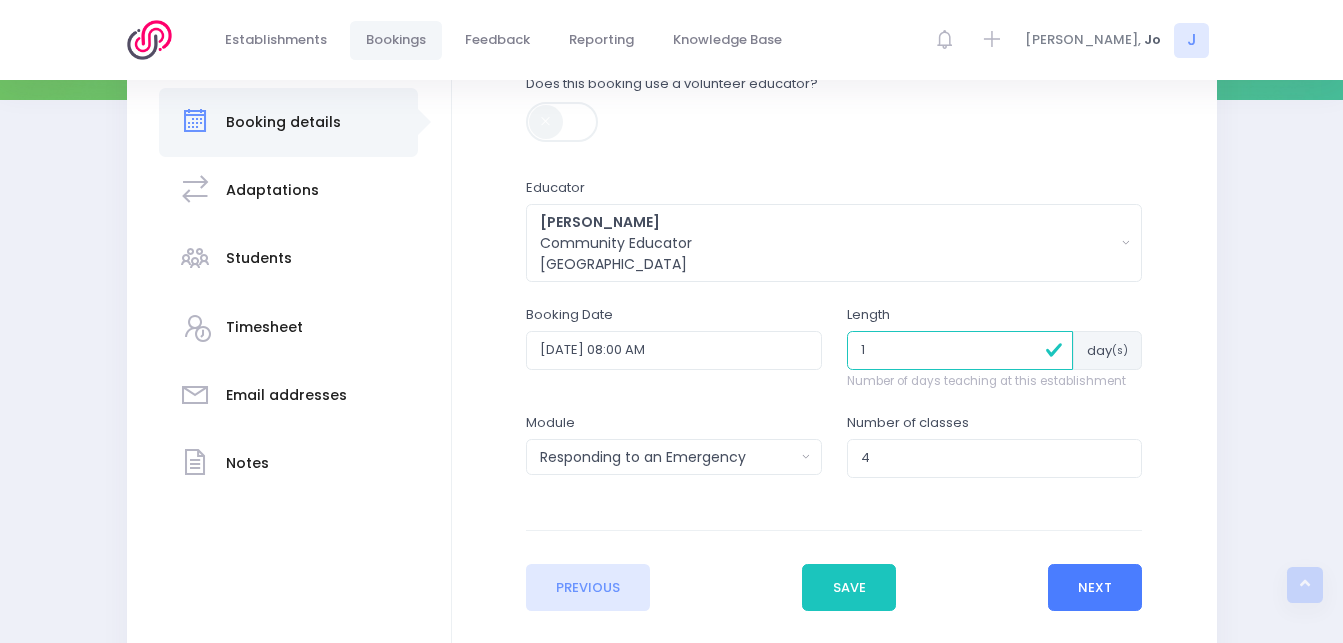 click on "Next" at bounding box center (1095, 588) 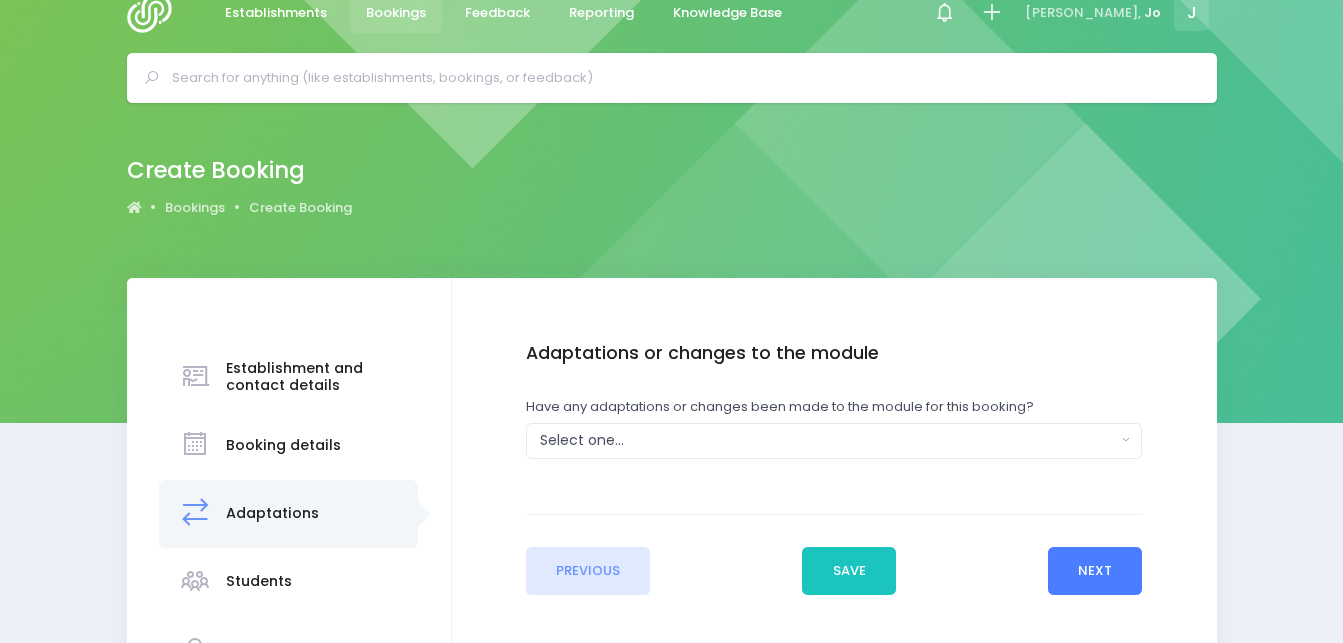 scroll, scrollTop: 0, scrollLeft: 0, axis: both 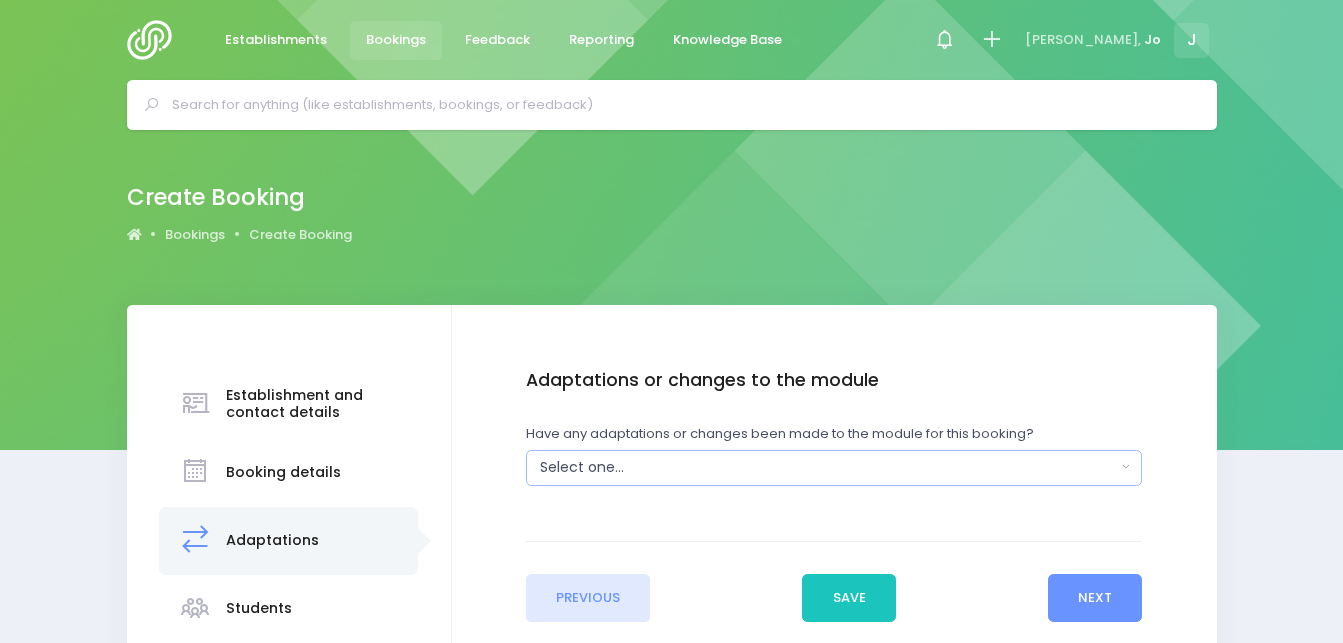 click on "Select one..." at bounding box center [828, 467] 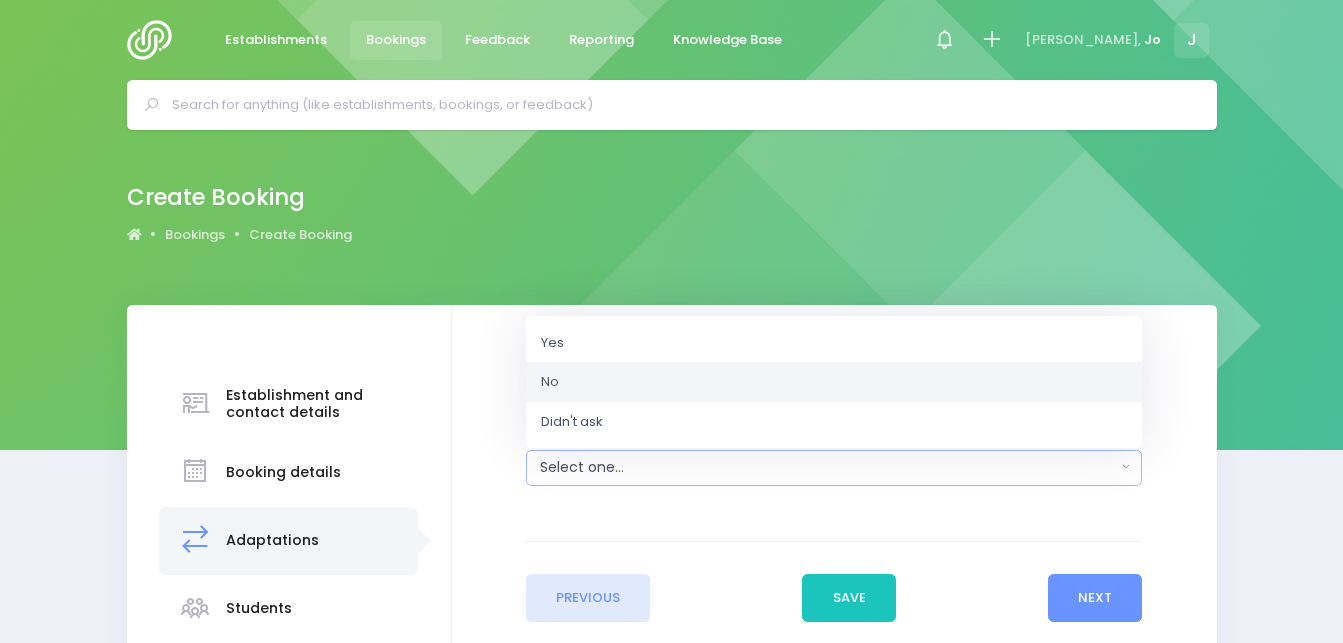 click on "No" at bounding box center [834, 382] 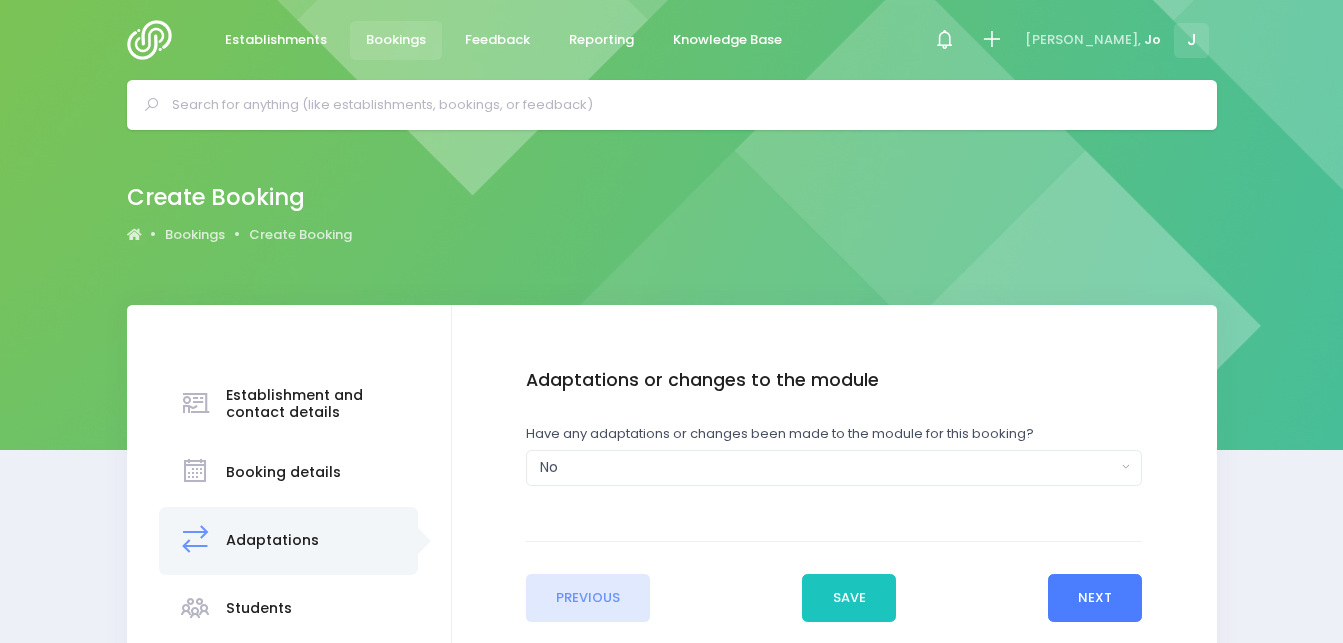 click on "Next" at bounding box center [1095, 598] 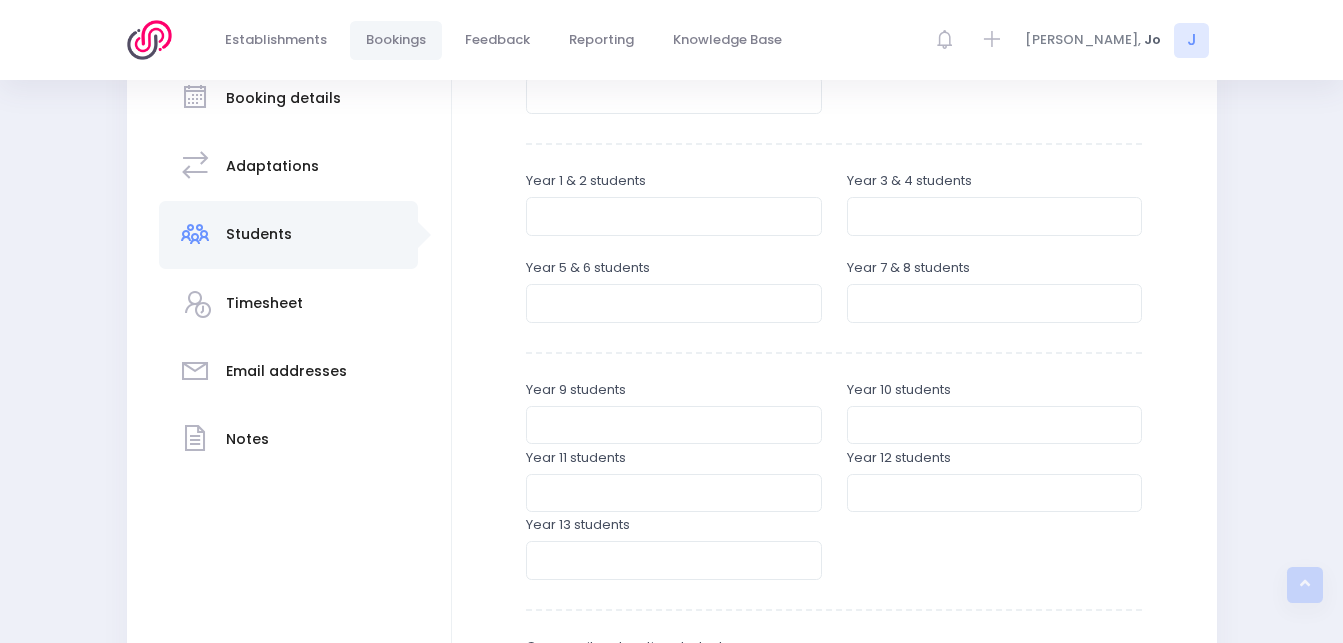scroll, scrollTop: 383, scrollLeft: 0, axis: vertical 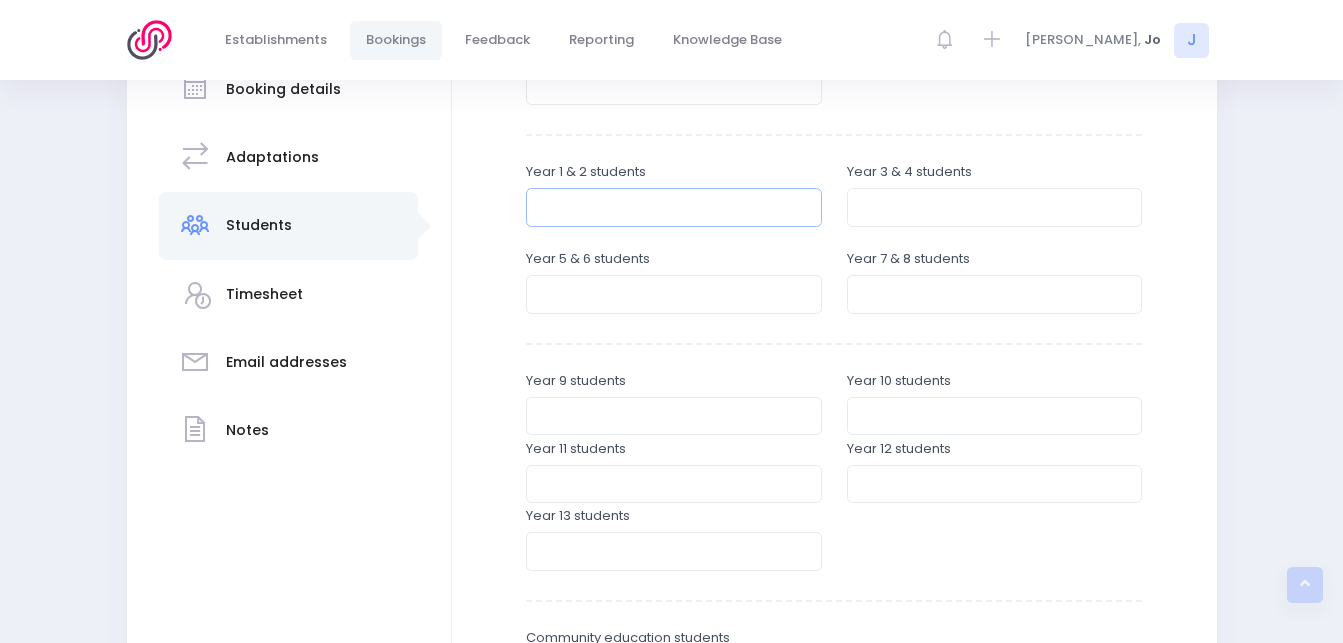click at bounding box center (674, 207) 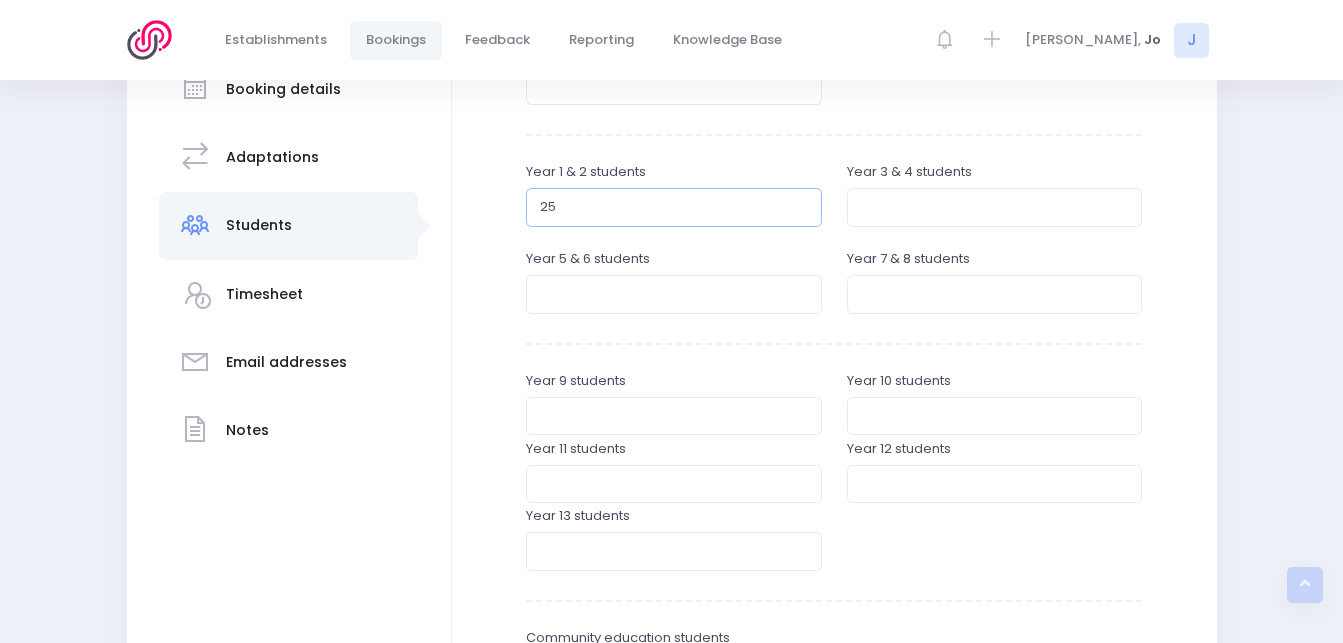 type on "25" 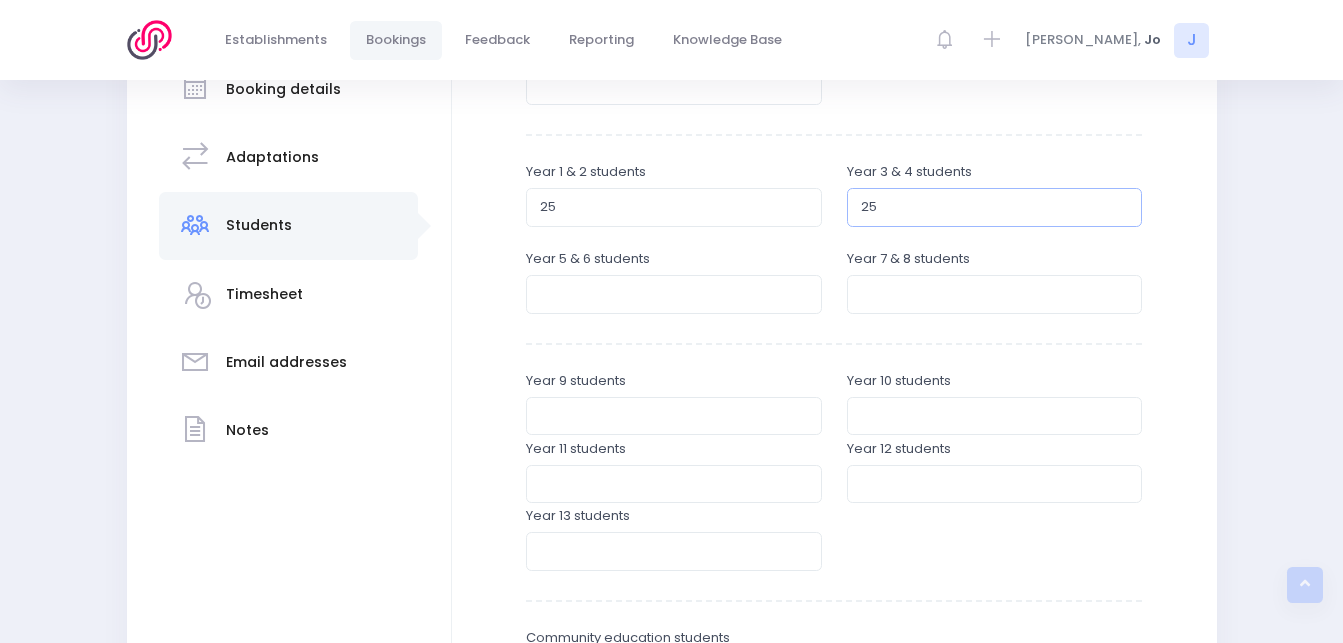 type on "25" 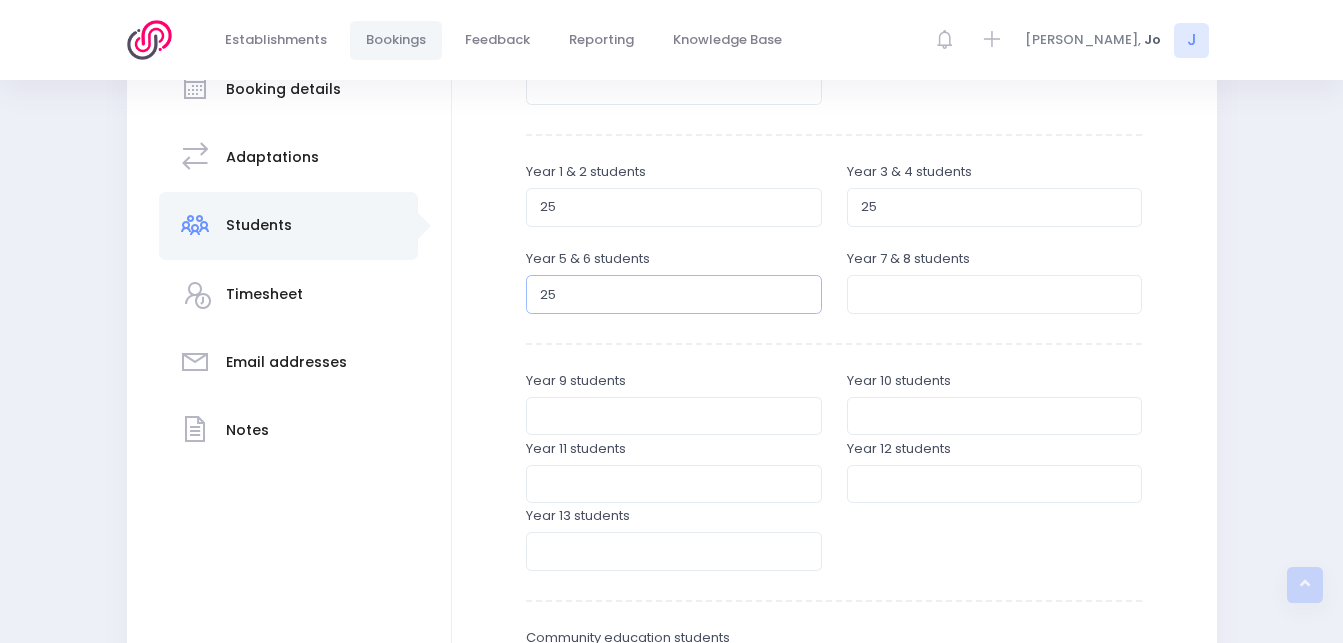 type on "25" 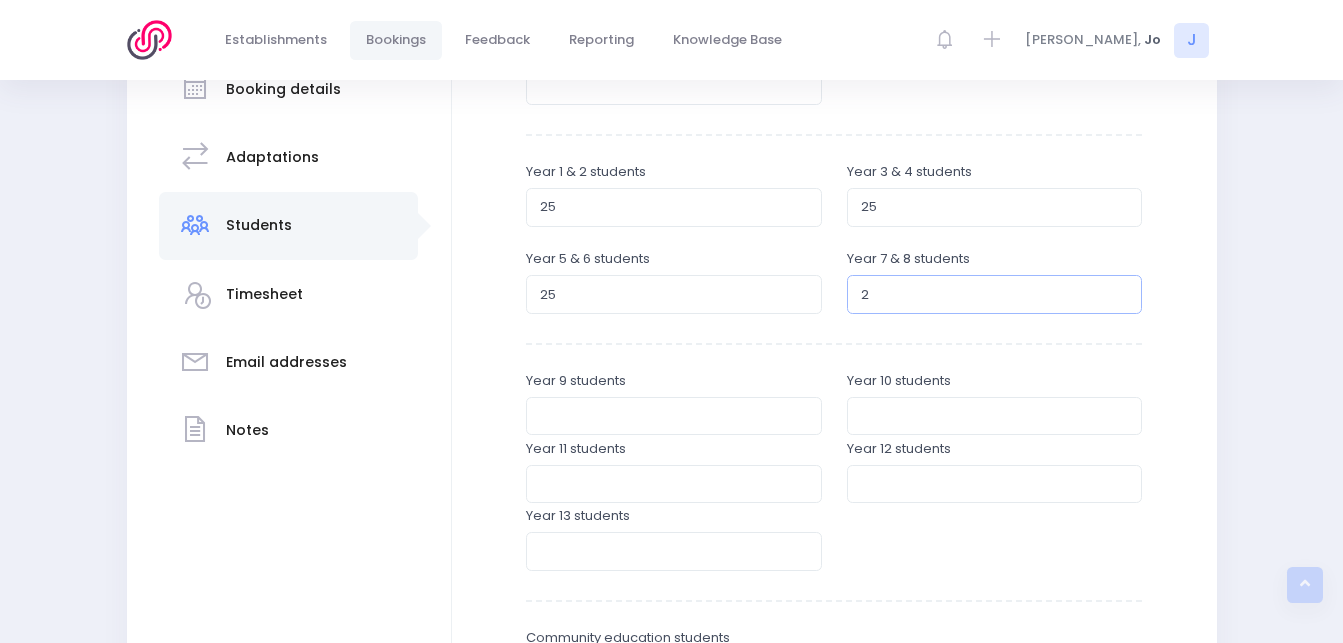 type on "25" 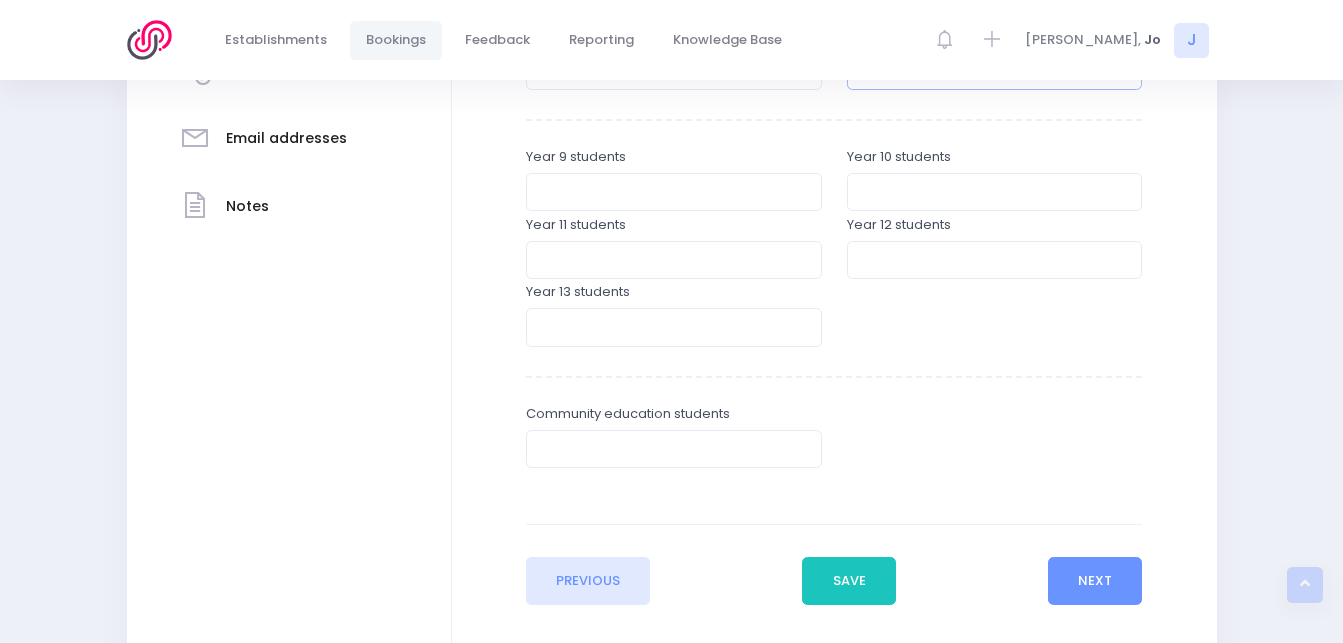 scroll, scrollTop: 617, scrollLeft: 0, axis: vertical 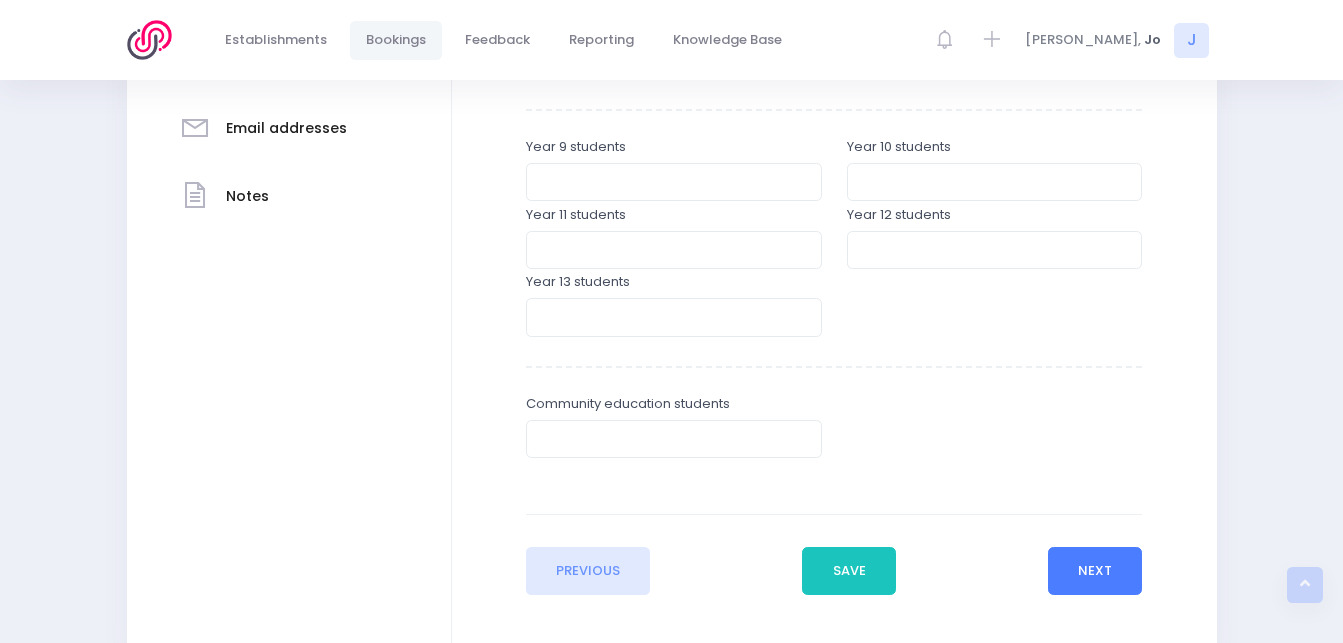 click on "Next" at bounding box center [1095, 571] 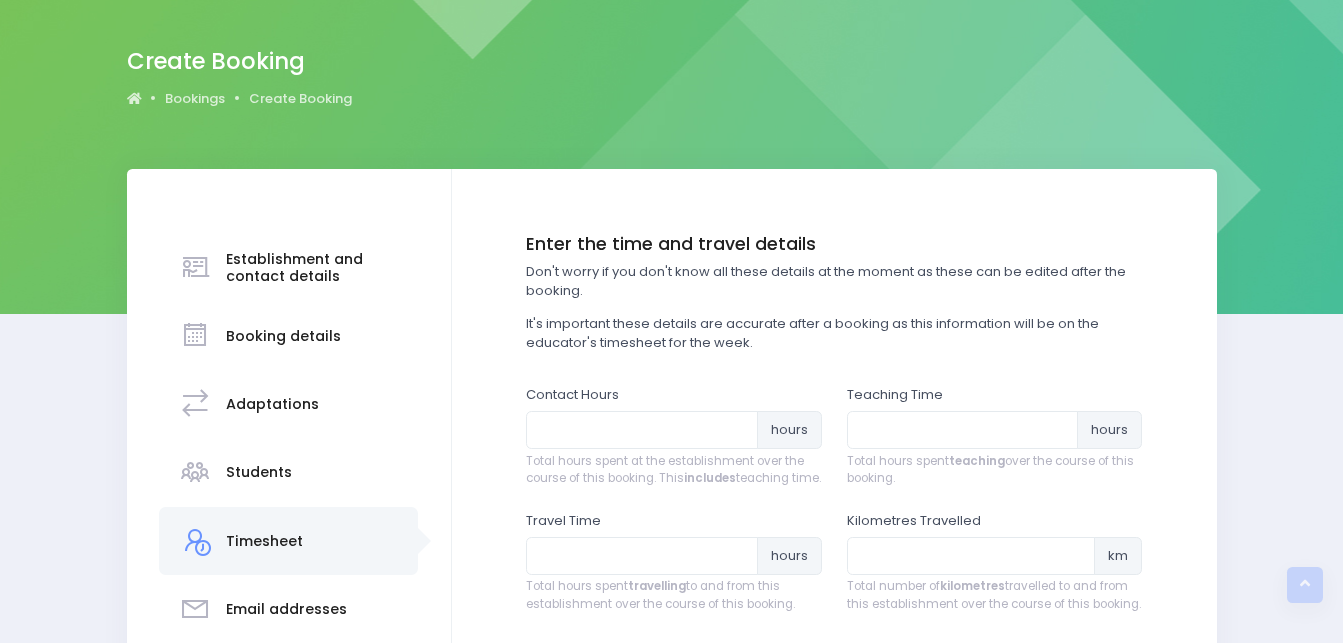 scroll, scrollTop: 0, scrollLeft: 0, axis: both 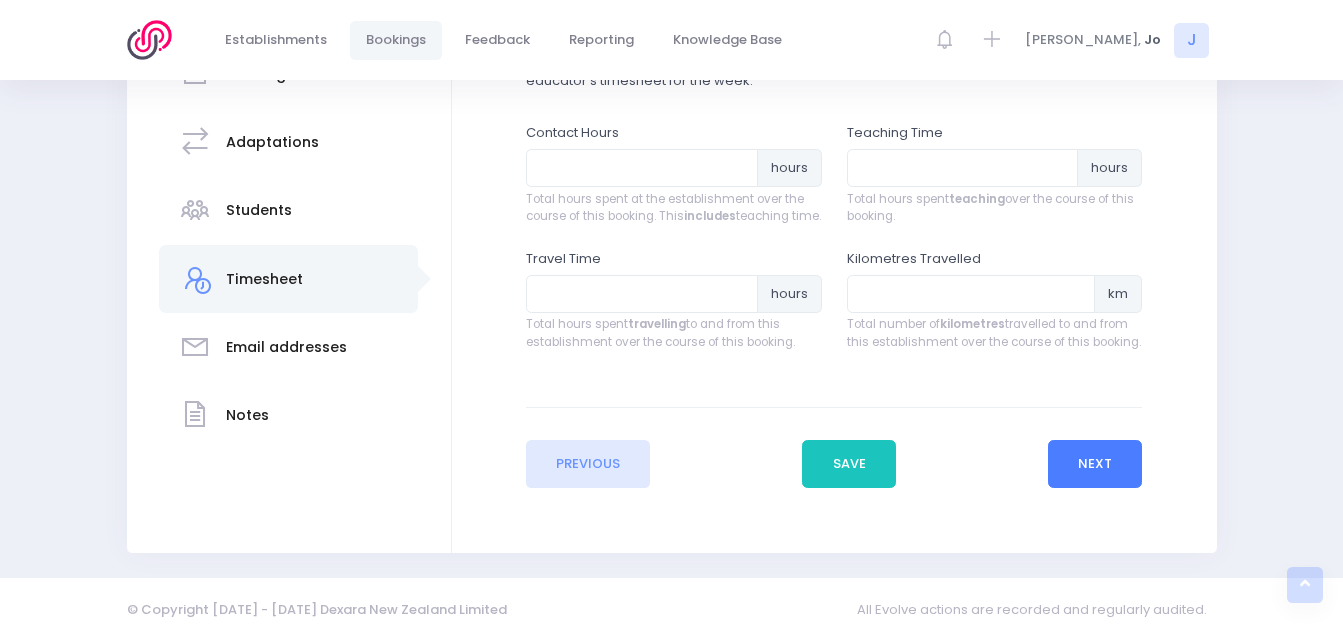 click on "Next" at bounding box center (1095, 464) 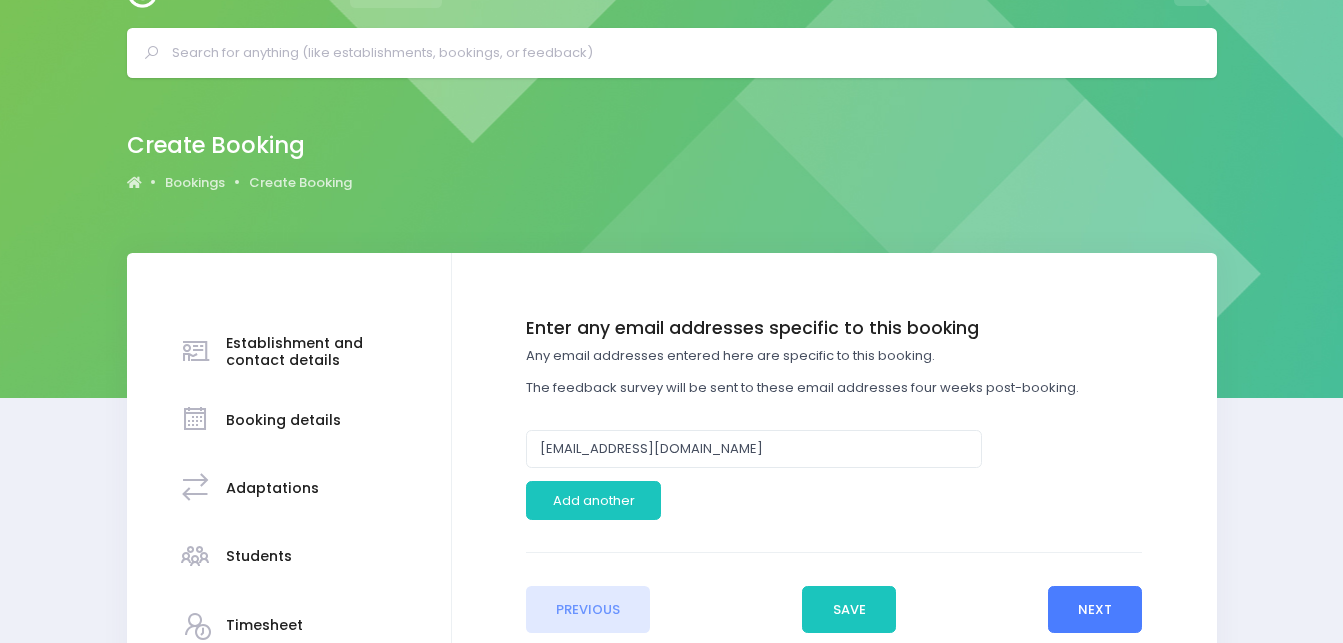 scroll, scrollTop: 0, scrollLeft: 0, axis: both 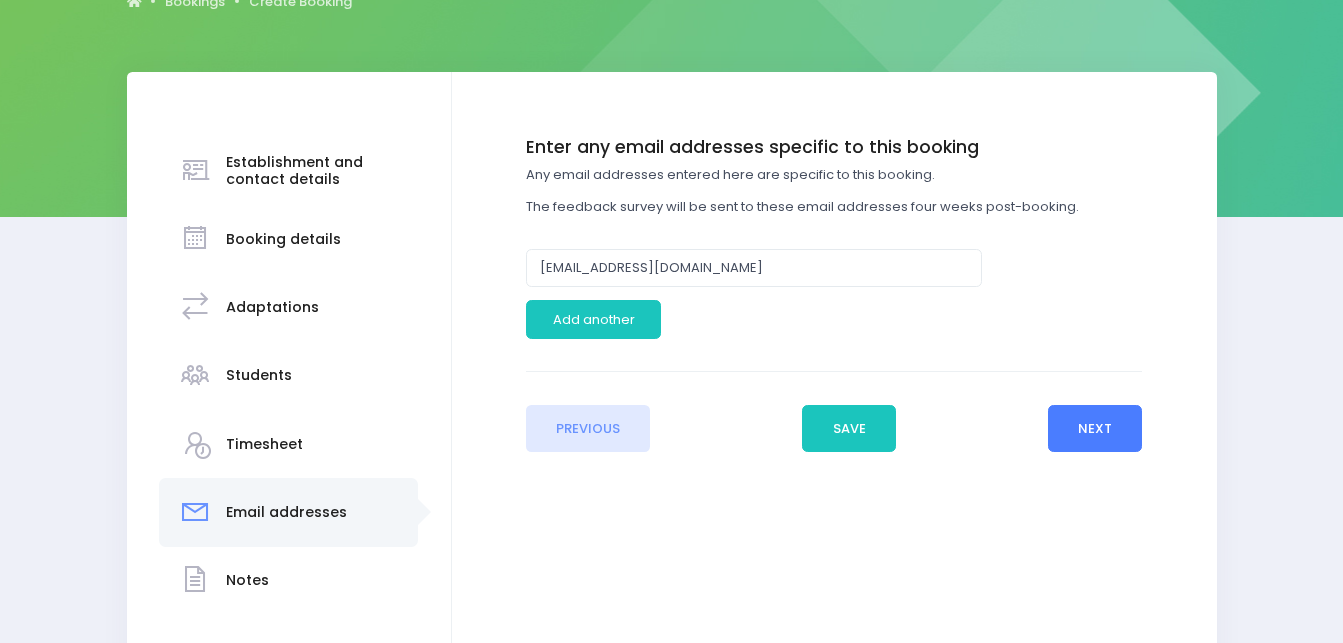 click on "Next" at bounding box center (1095, 429) 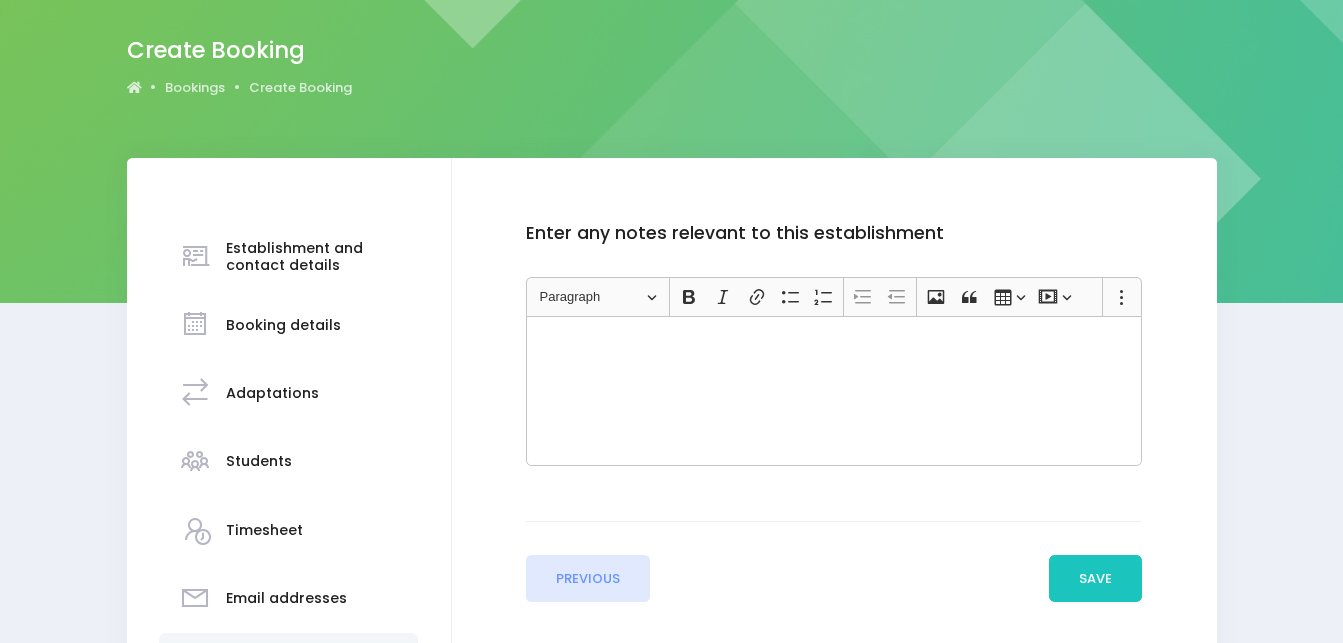 scroll, scrollTop: 300, scrollLeft: 0, axis: vertical 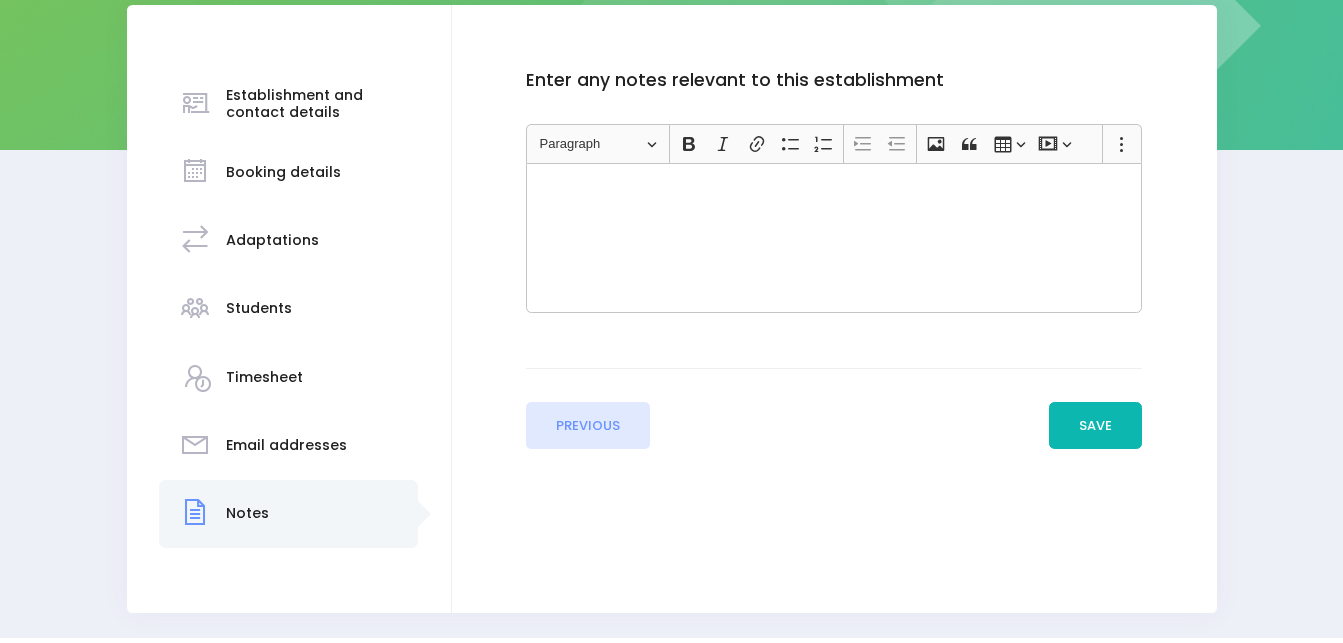 click on "Save" at bounding box center [1096, 426] 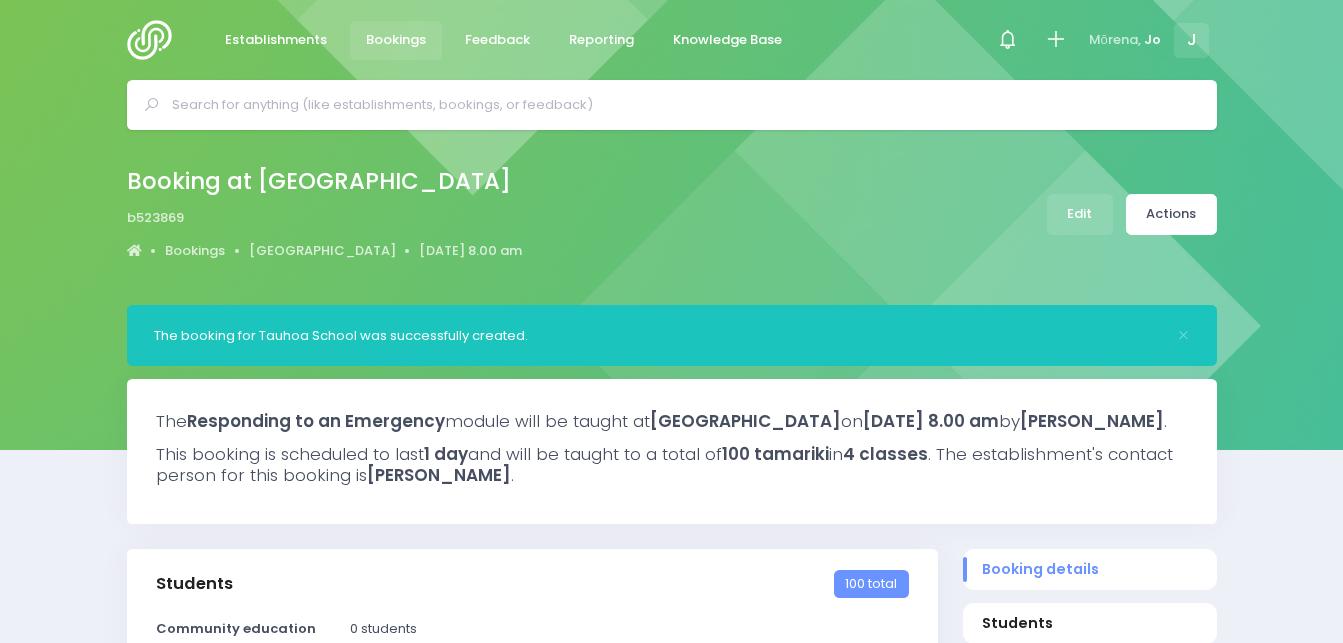 select on "5" 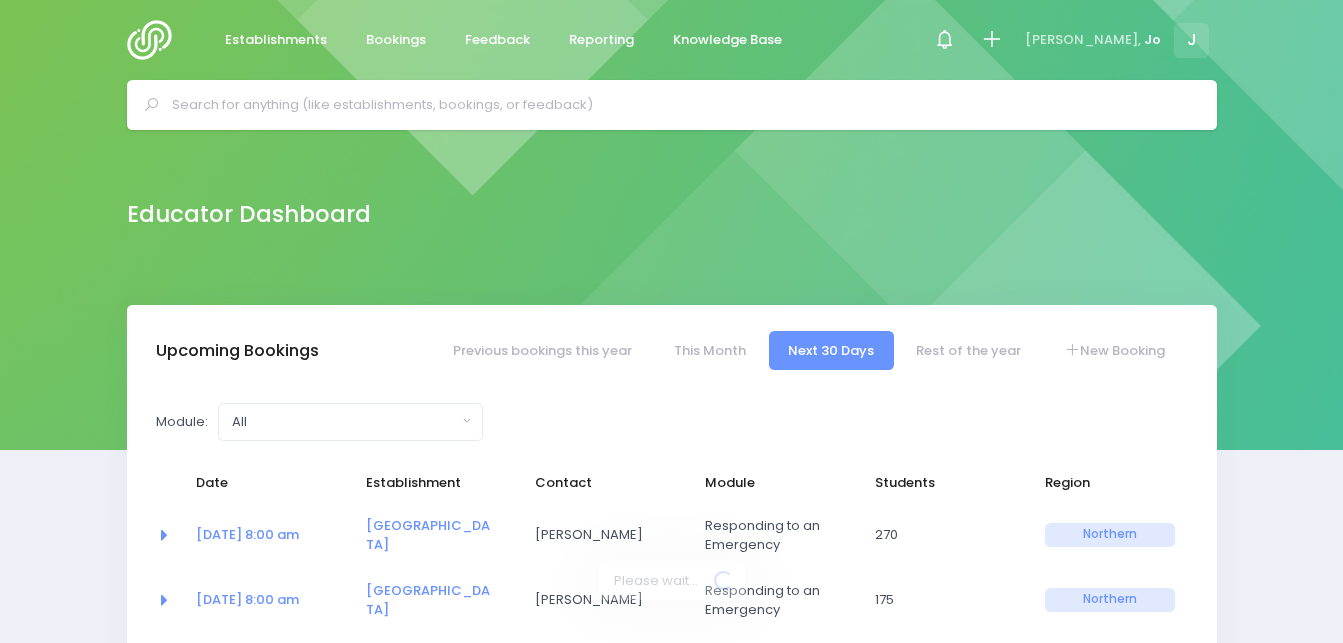 select on "5" 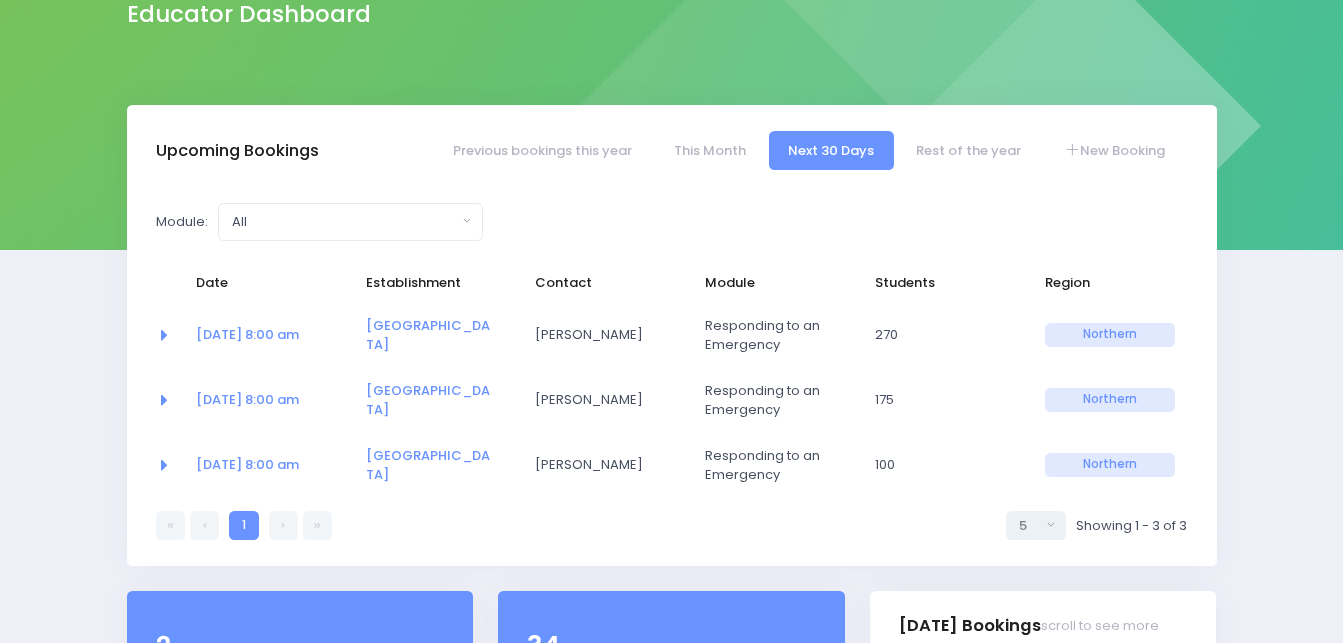scroll, scrollTop: 267, scrollLeft: 0, axis: vertical 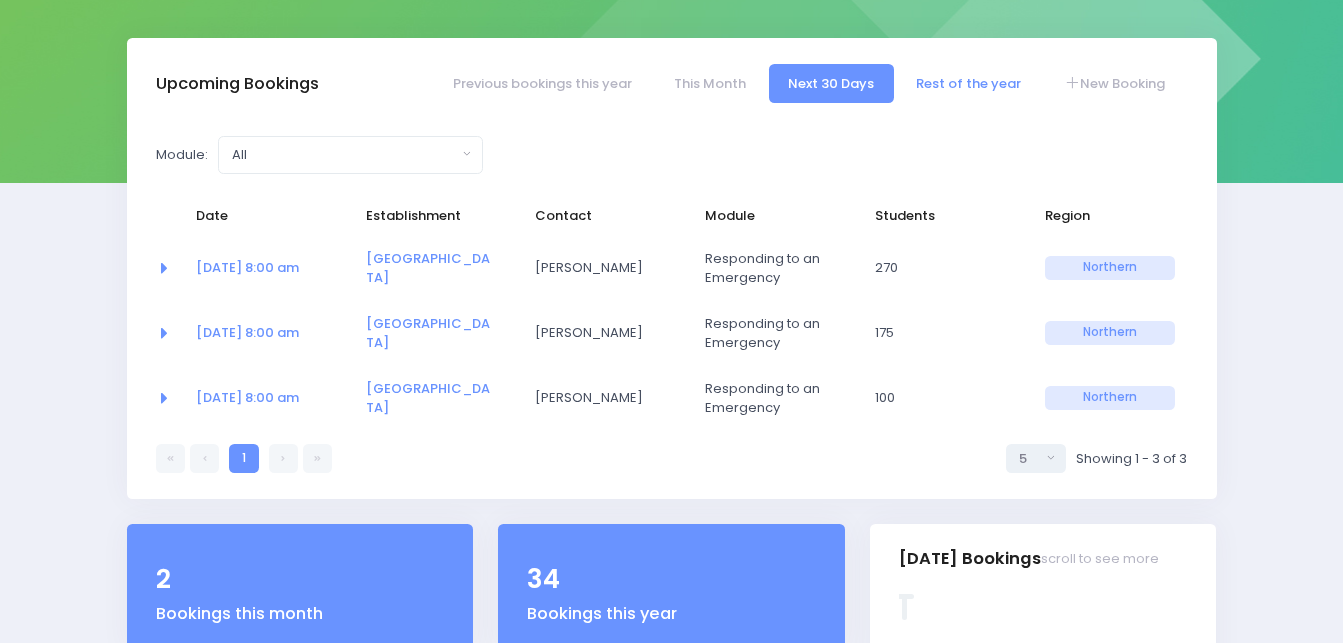 click on "Rest of the year" at bounding box center (969, 83) 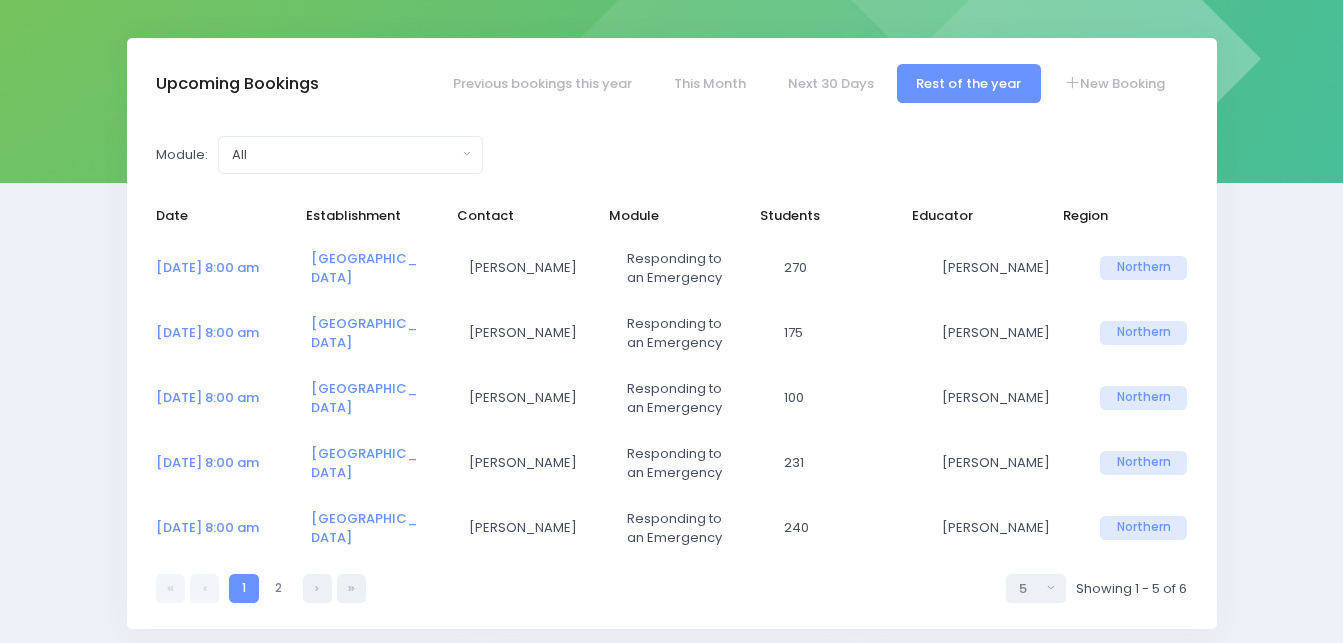 select on "5" 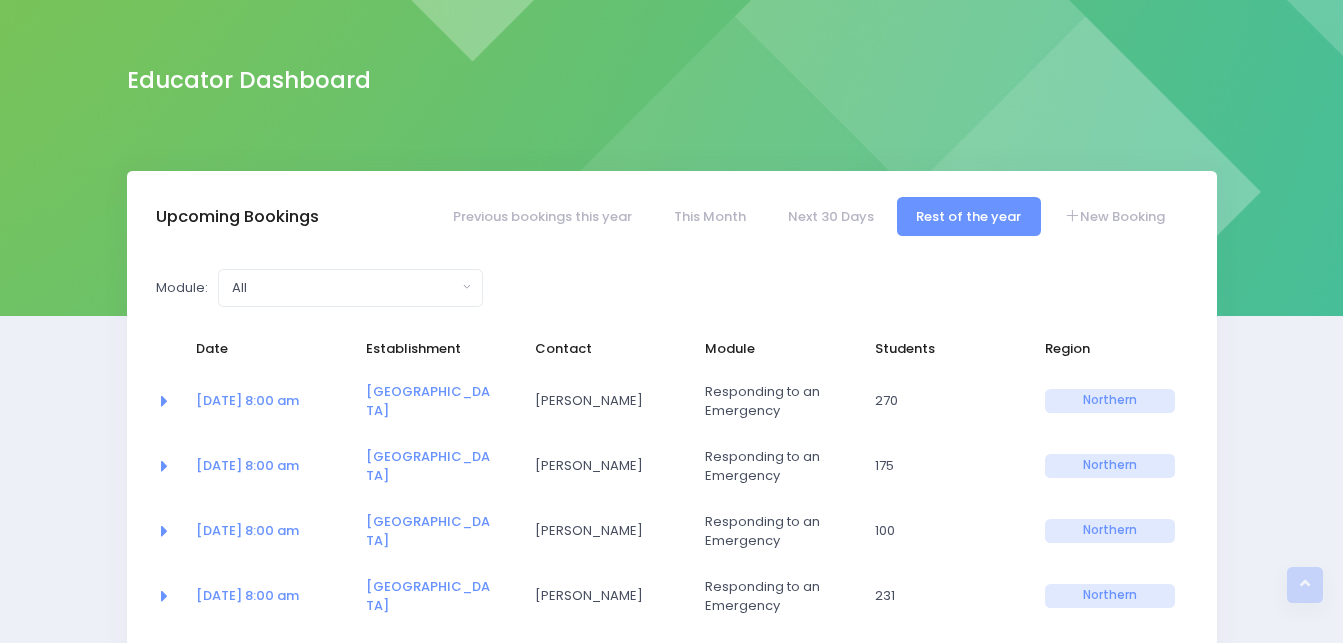 scroll, scrollTop: 117, scrollLeft: 0, axis: vertical 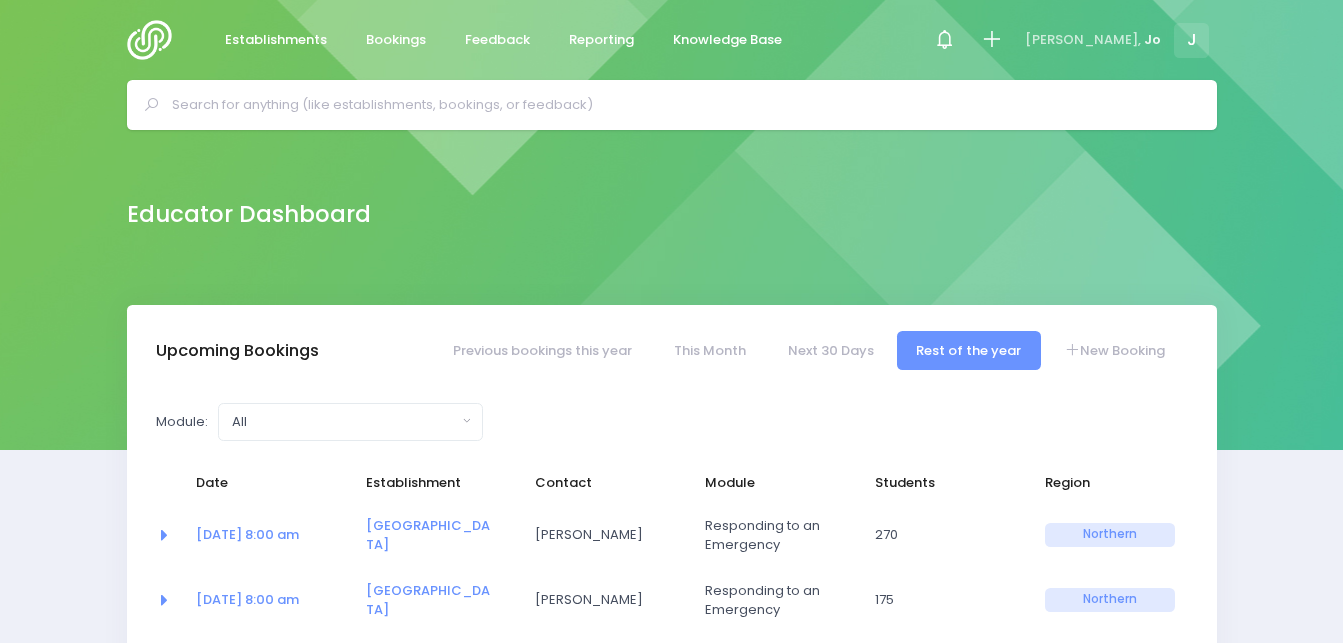 click at bounding box center [680, 105] 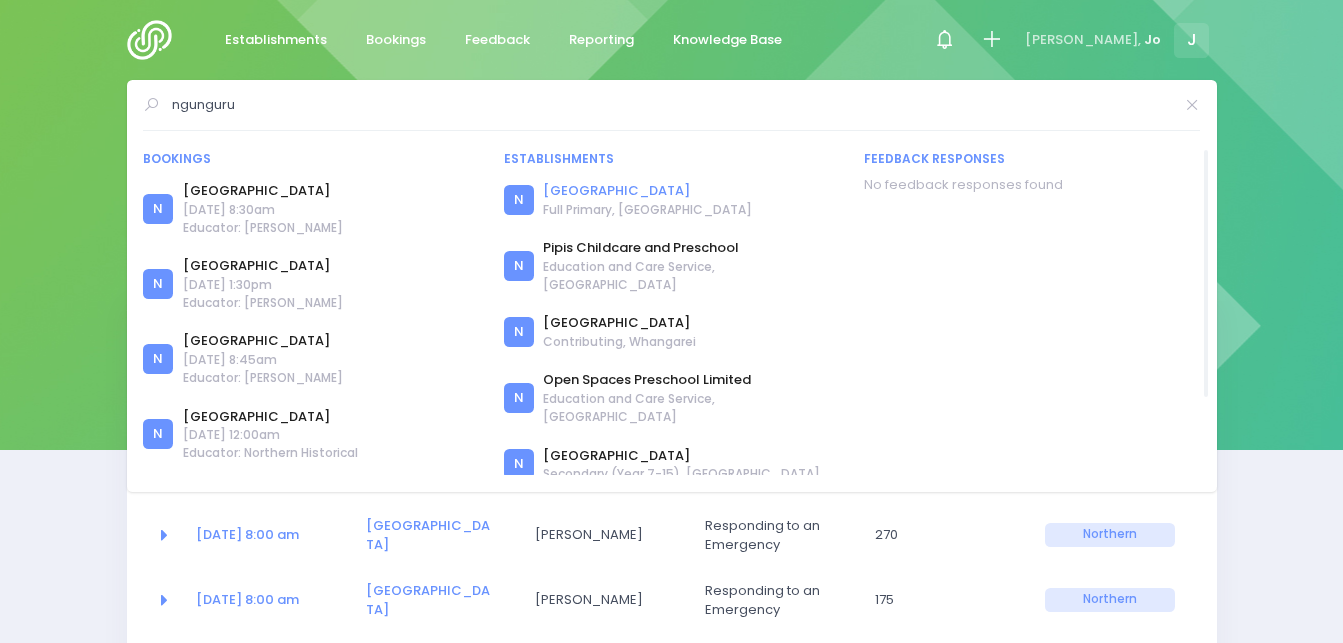 type on "ngunguru" 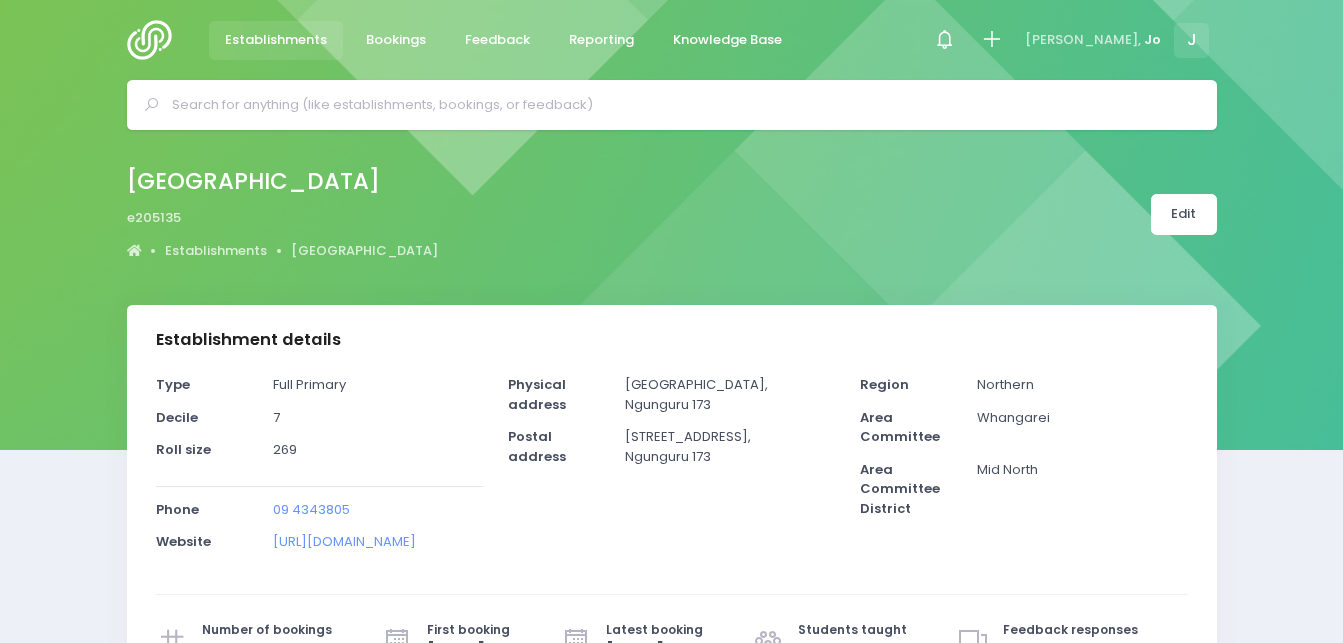 select on "5" 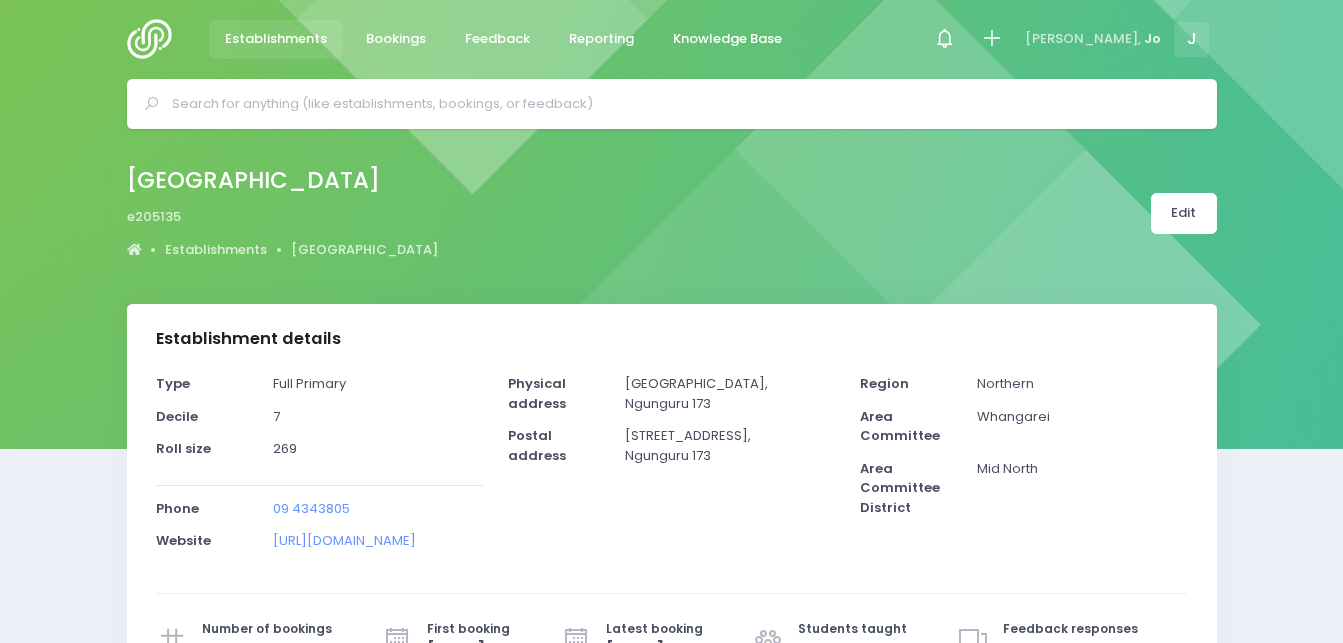 scroll, scrollTop: 0, scrollLeft: 0, axis: both 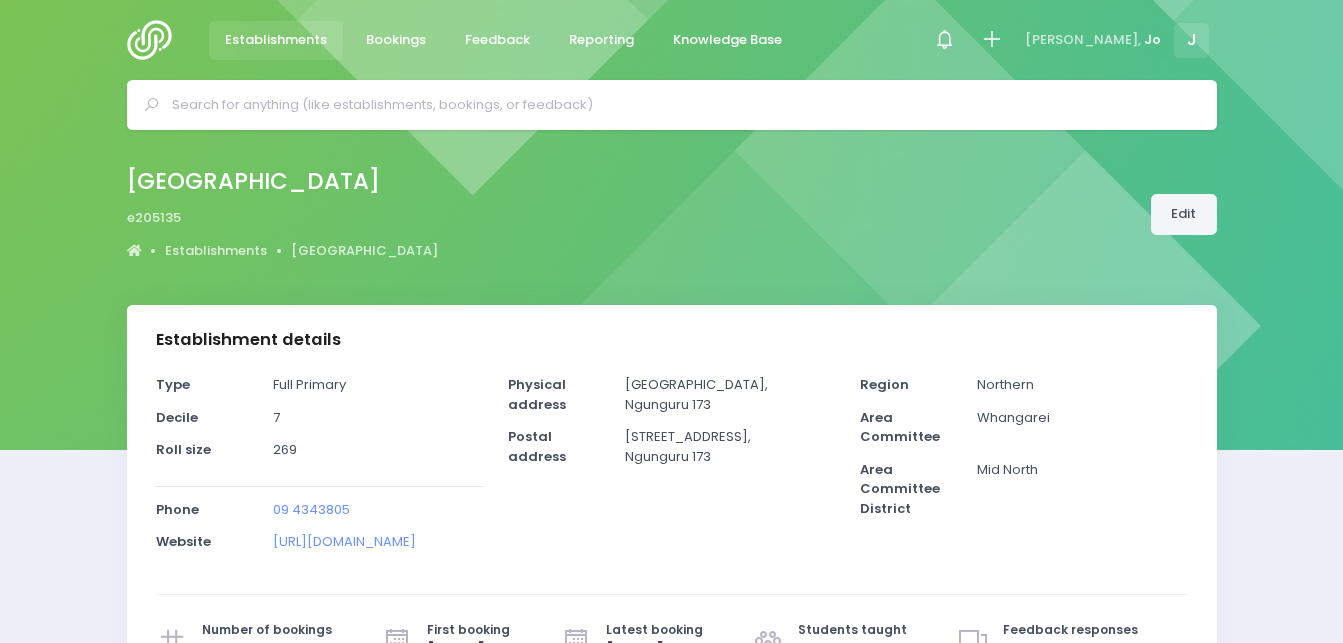 click on "Edit" at bounding box center (1184, 214) 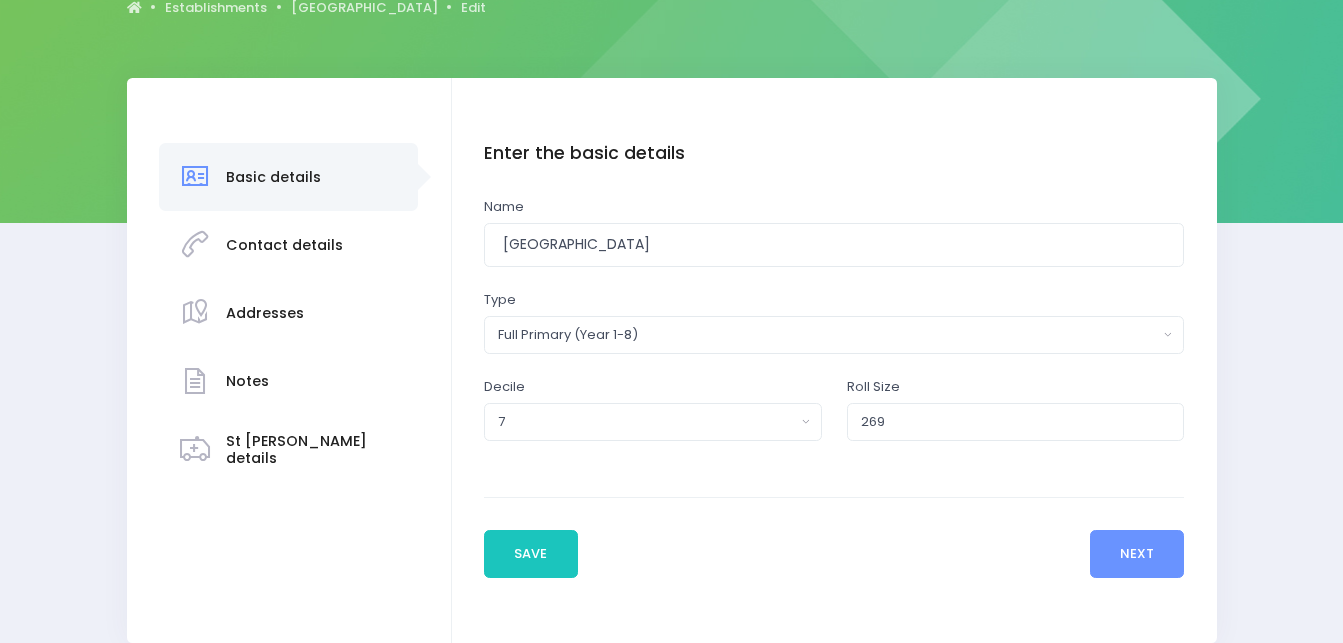 scroll, scrollTop: 233, scrollLeft: 0, axis: vertical 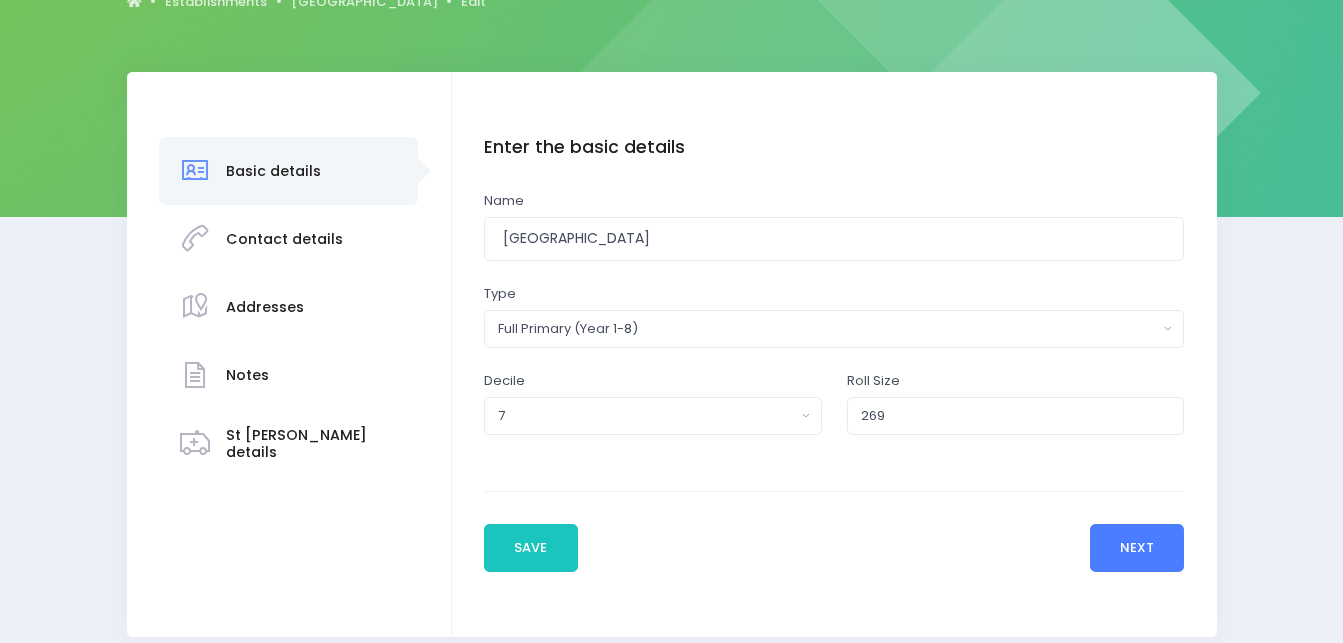 click on "Next" at bounding box center [1137, 548] 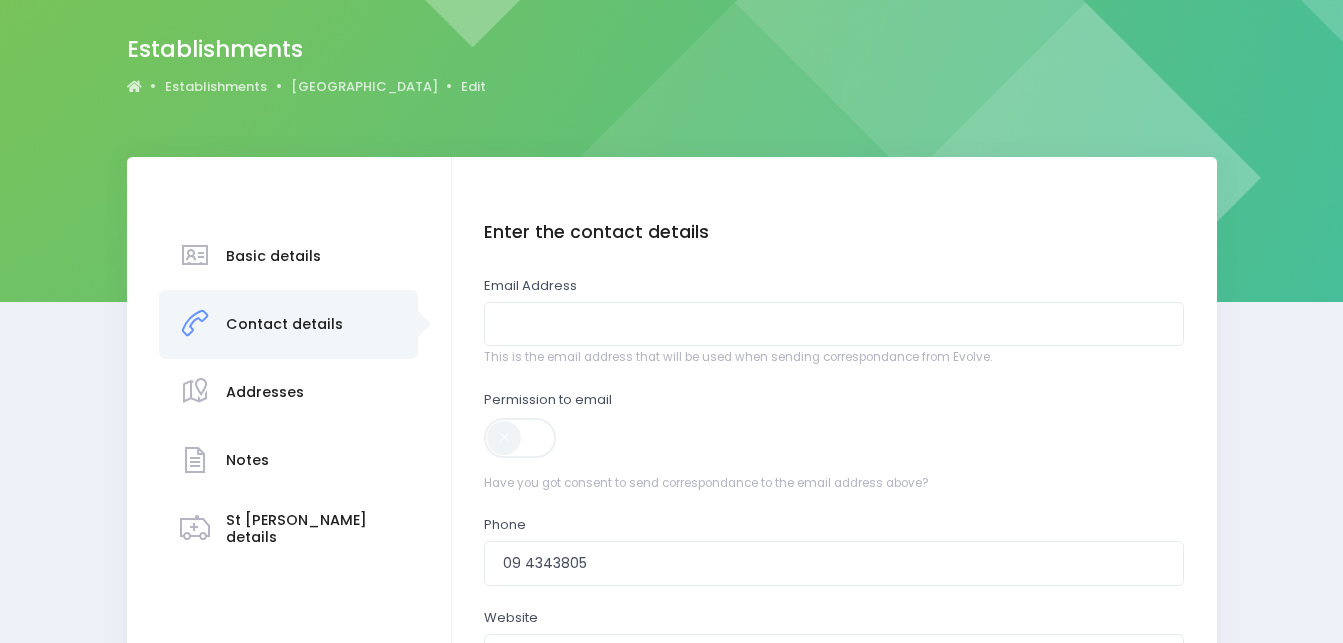 scroll, scrollTop: 150, scrollLeft: 0, axis: vertical 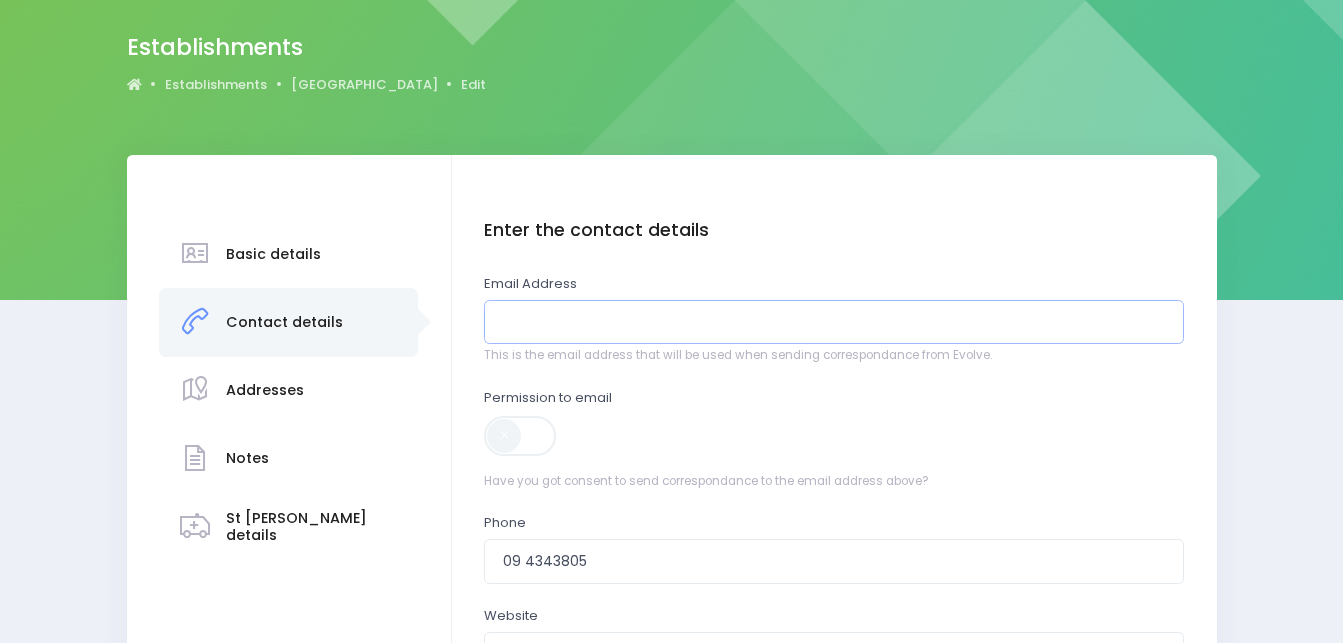 click at bounding box center [834, 322] 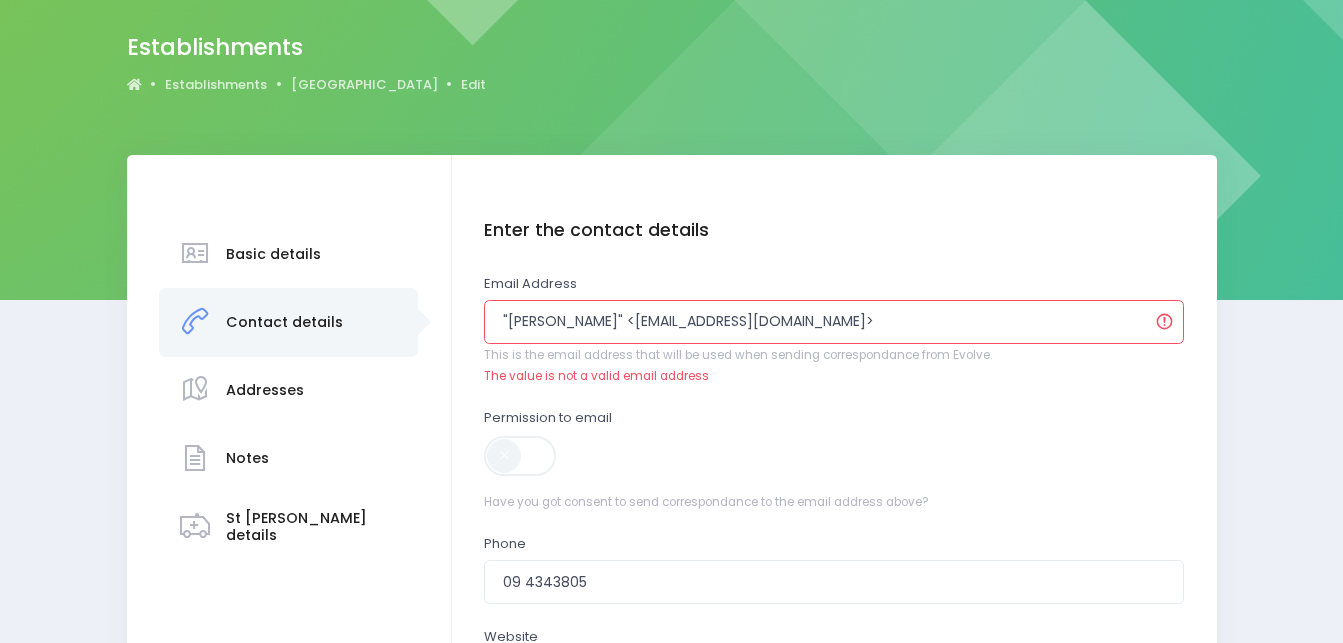 click on ""[PERSON_NAME]" <[EMAIL_ADDRESS][DOMAIN_NAME]>" at bounding box center (834, 322) 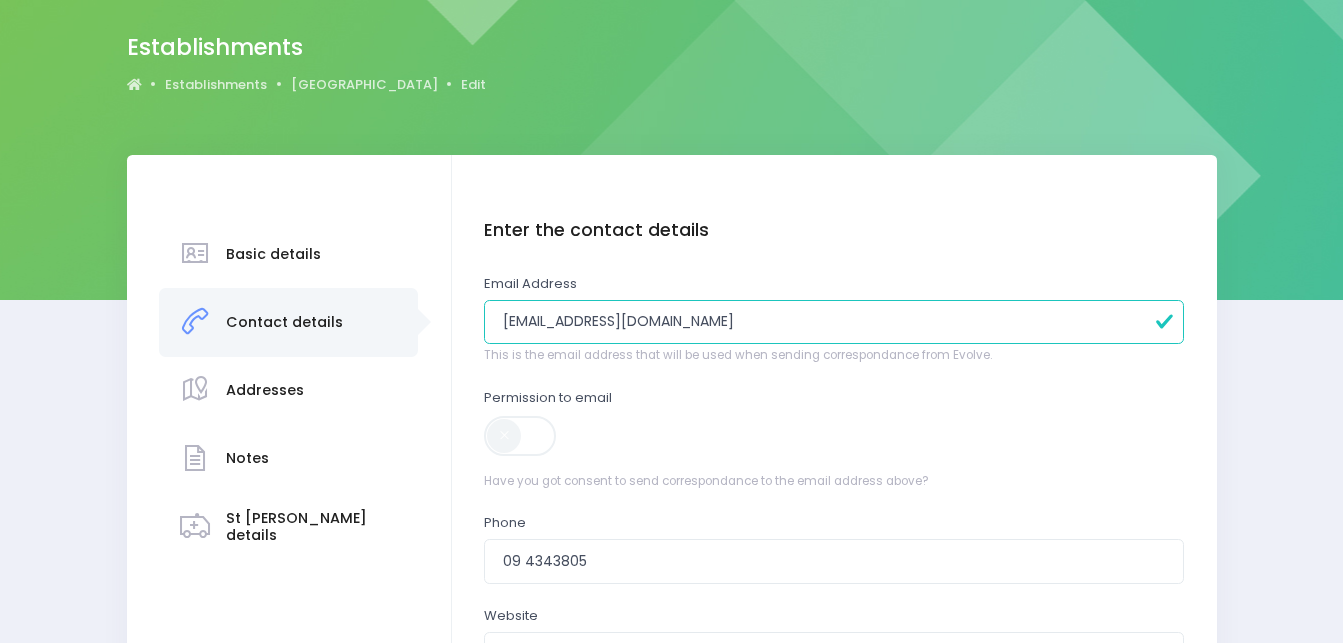 type on "[EMAIL_ADDRESS][DOMAIN_NAME]" 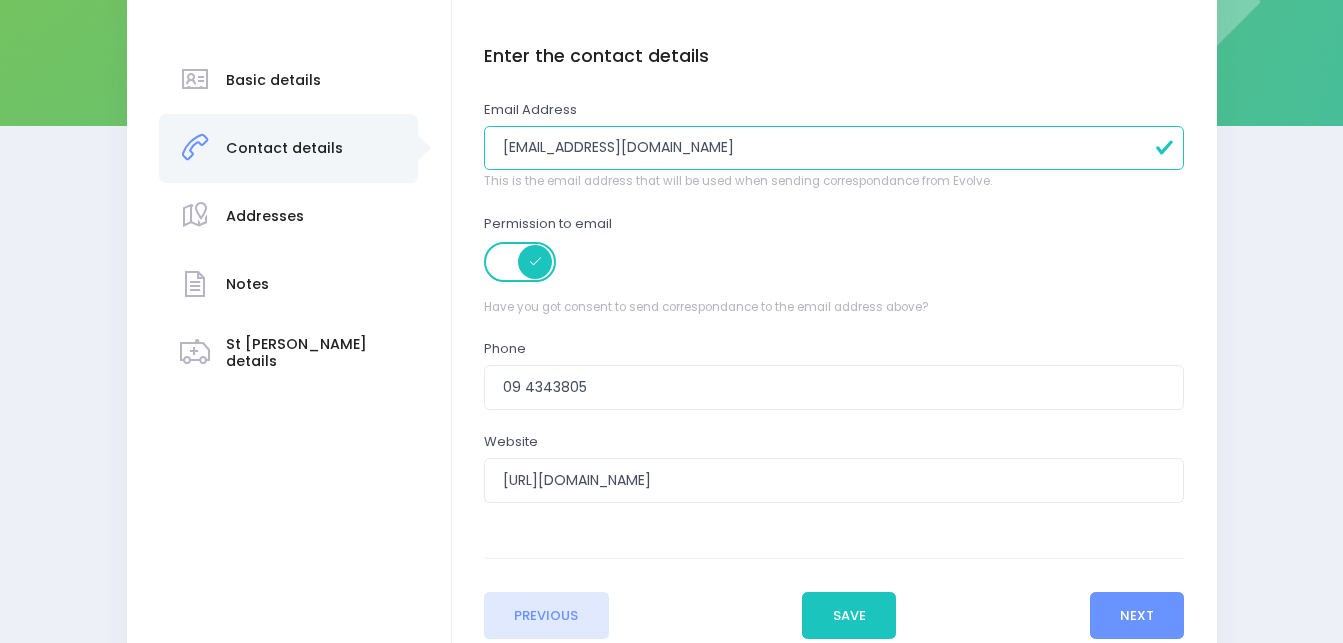 scroll, scrollTop: 334, scrollLeft: 0, axis: vertical 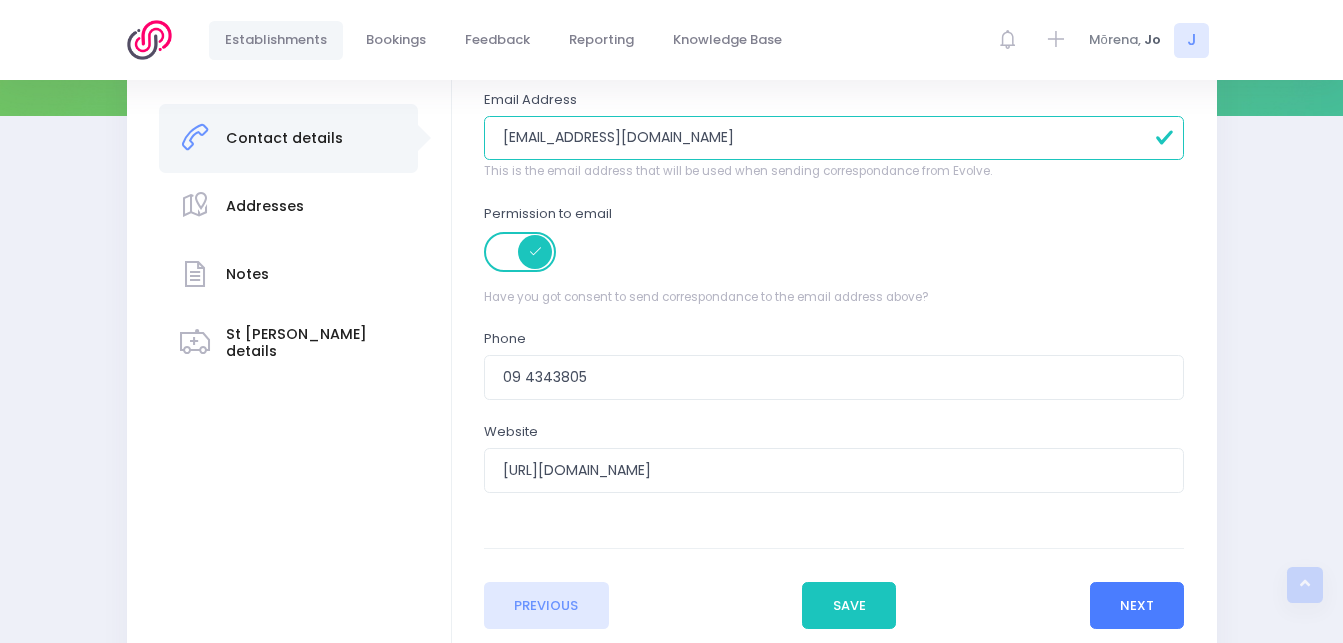click on "Next" at bounding box center (1137, 606) 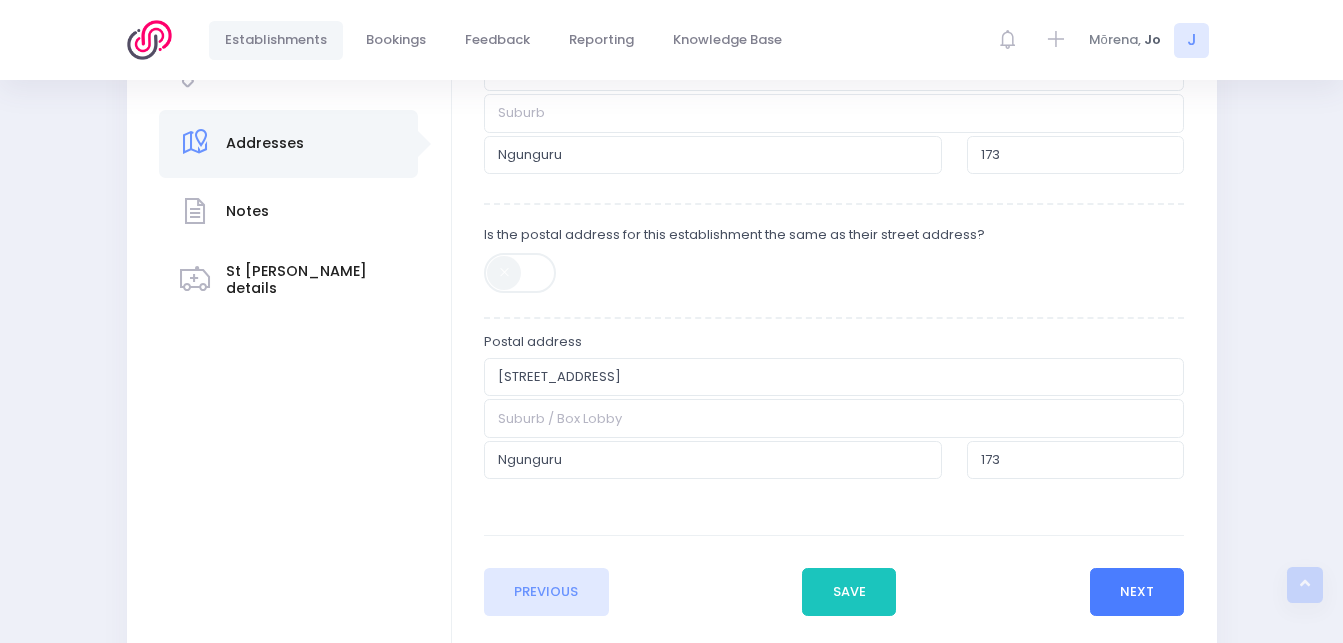 scroll, scrollTop: 400, scrollLeft: 0, axis: vertical 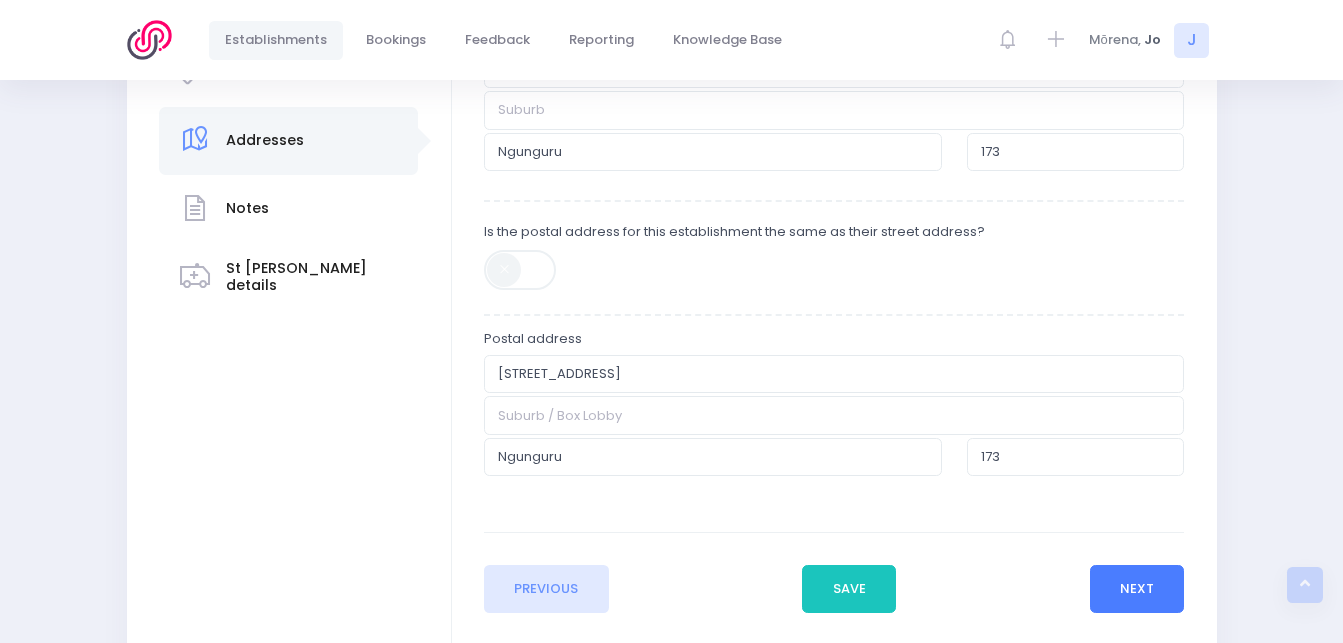 click on "Next" at bounding box center [1137, 589] 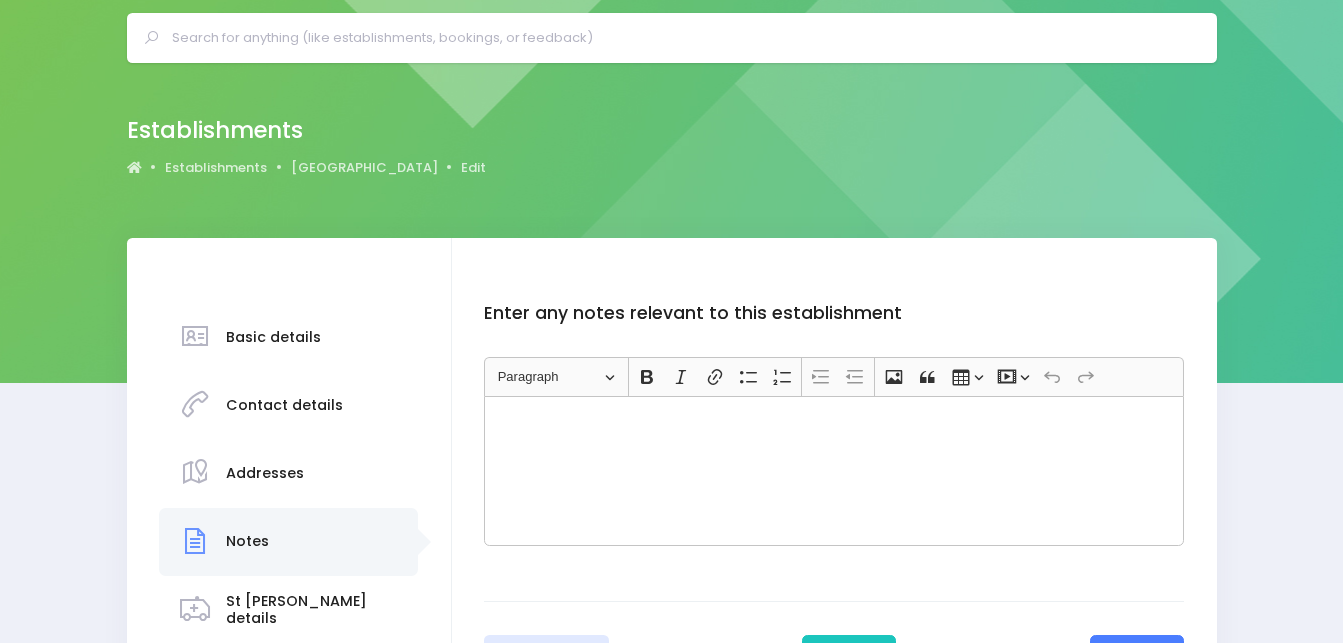 scroll, scrollTop: 0, scrollLeft: 0, axis: both 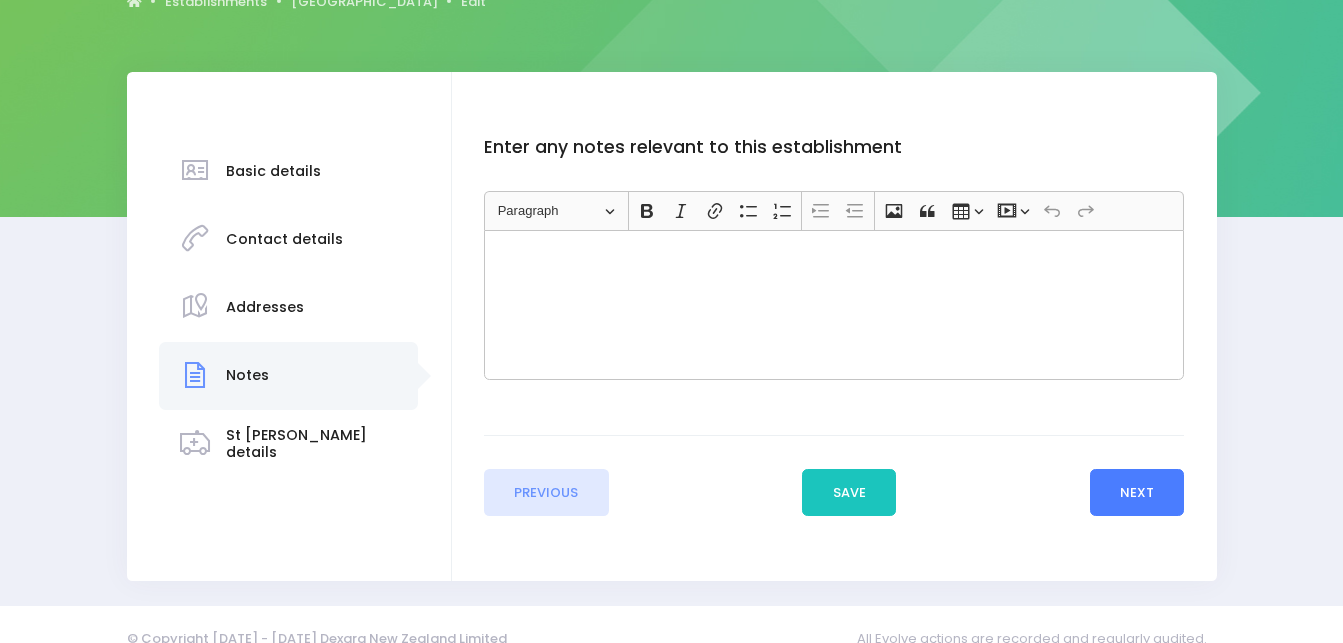 click on "Next" at bounding box center (1137, 493) 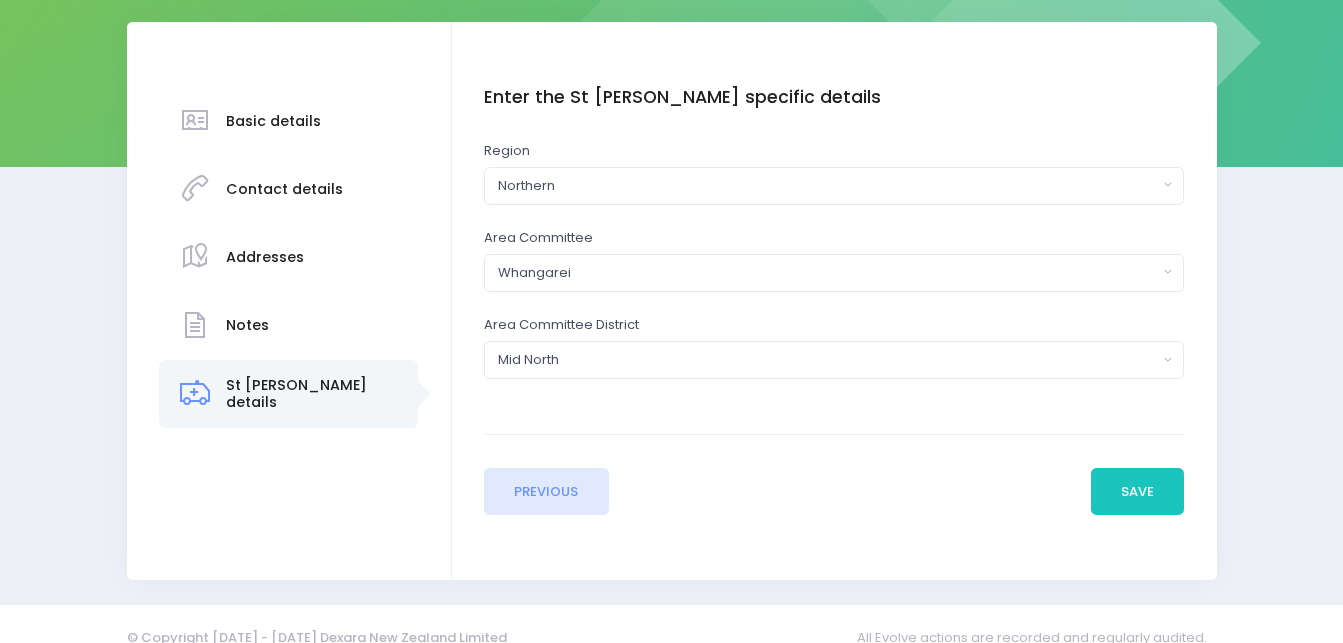 scroll, scrollTop: 284, scrollLeft: 0, axis: vertical 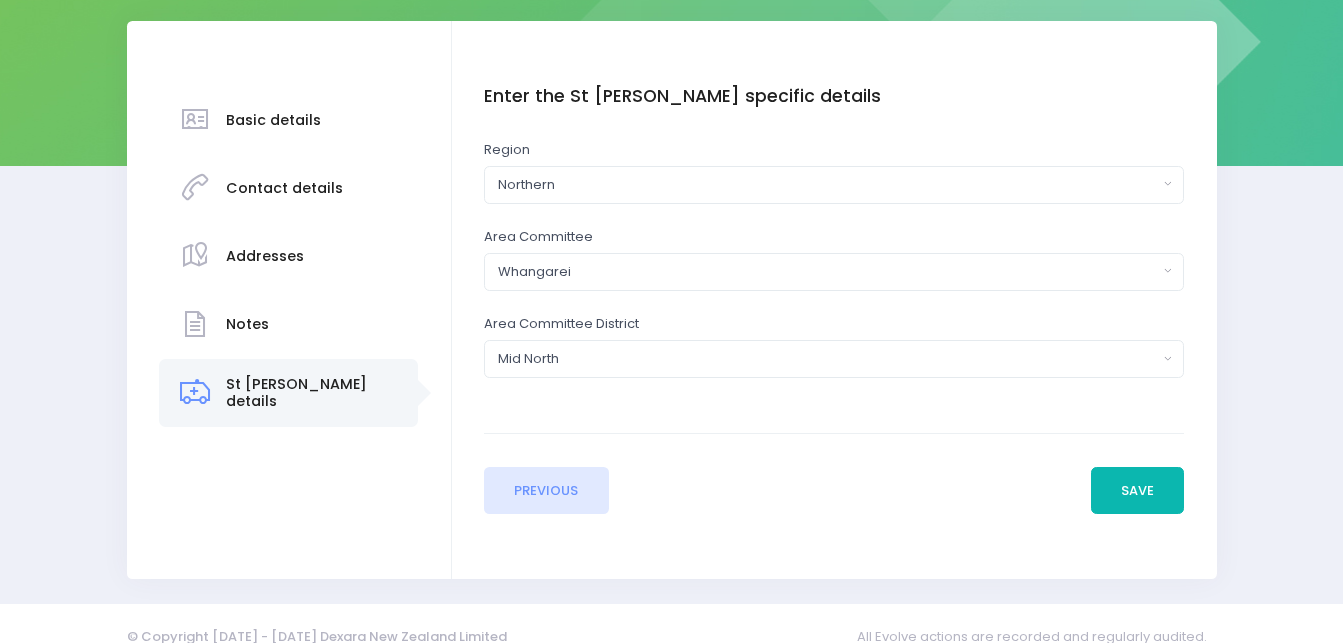 click on "Save" at bounding box center (1138, 491) 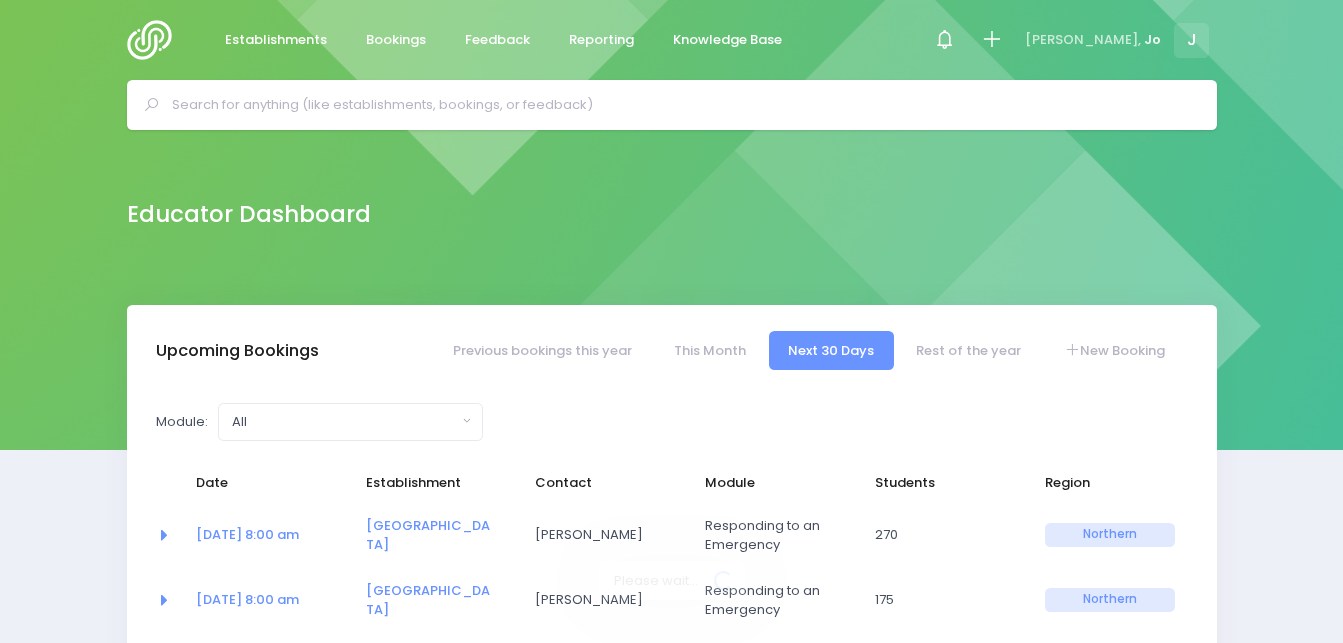 select on "5" 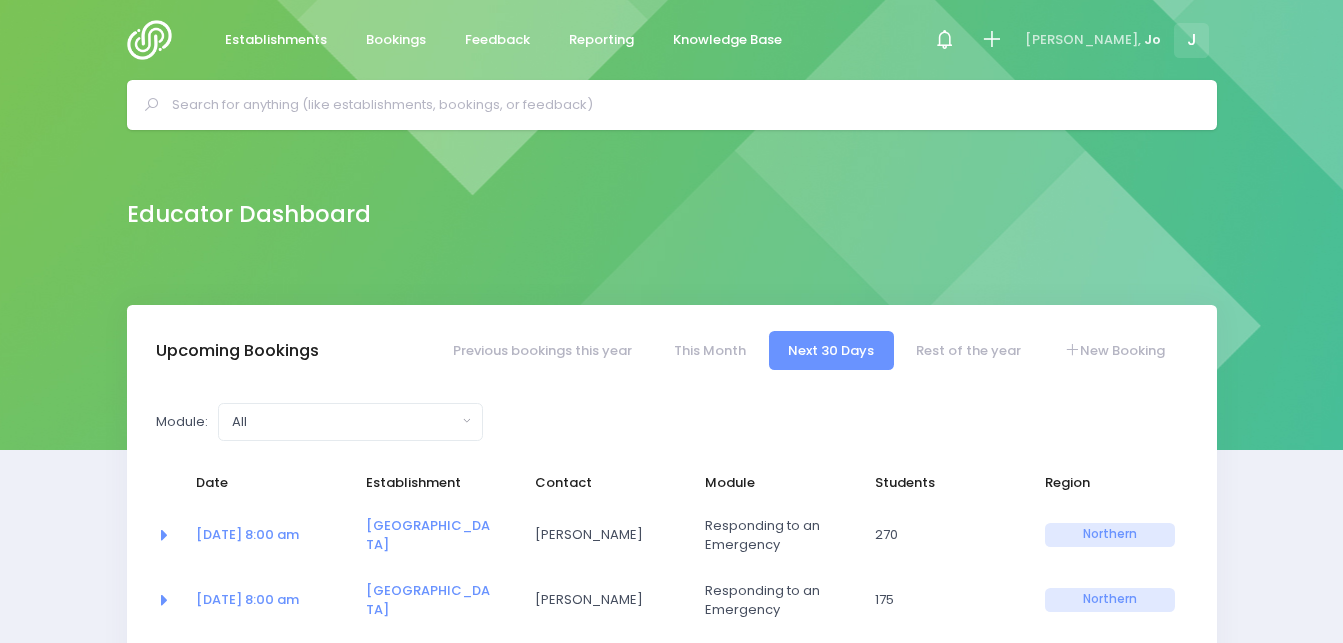 click at bounding box center (680, 105) 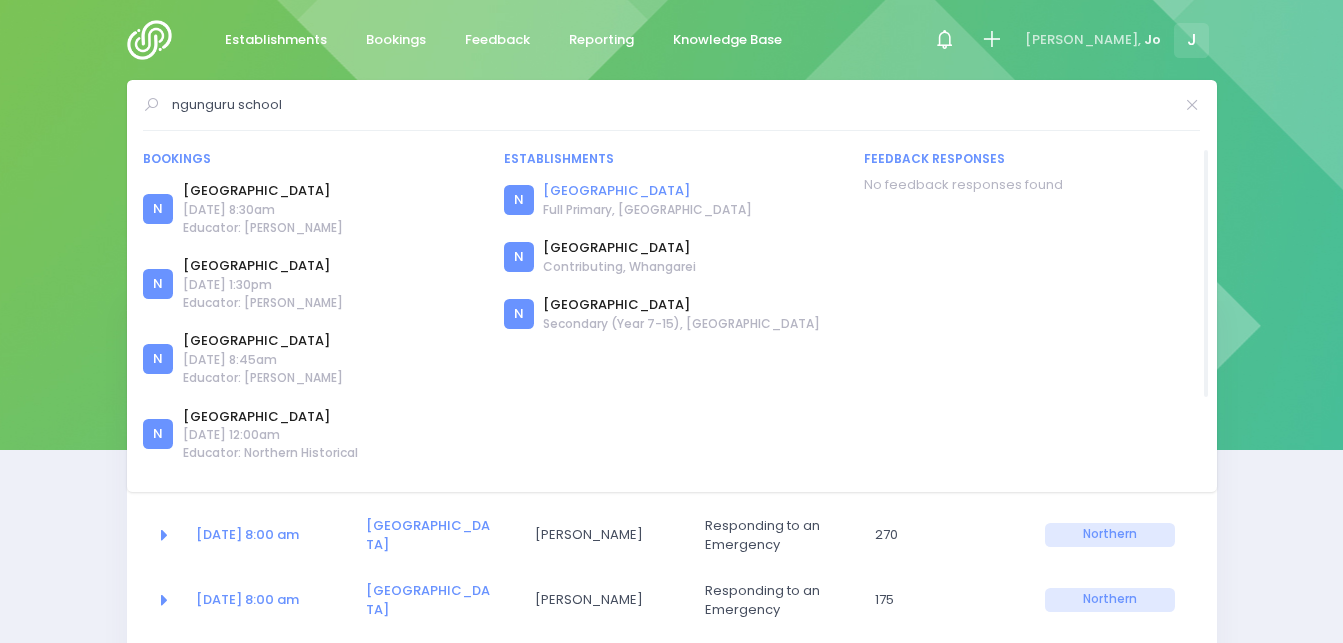 type on "ngunguru school" 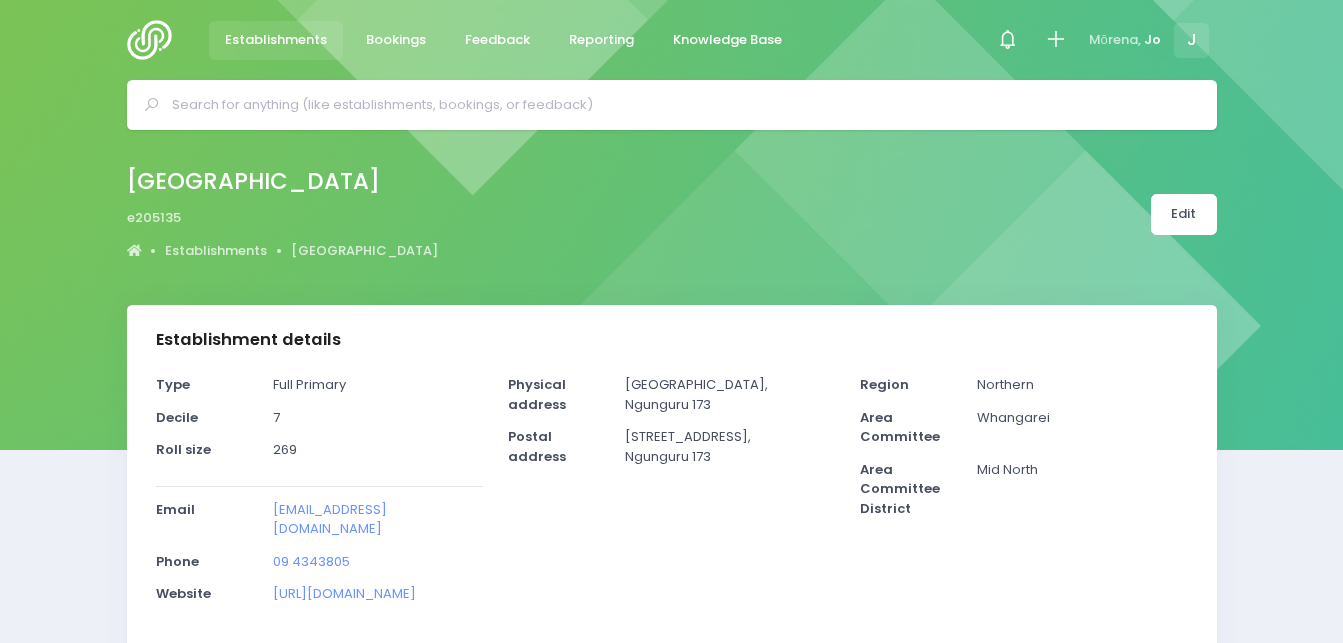 select on "5" 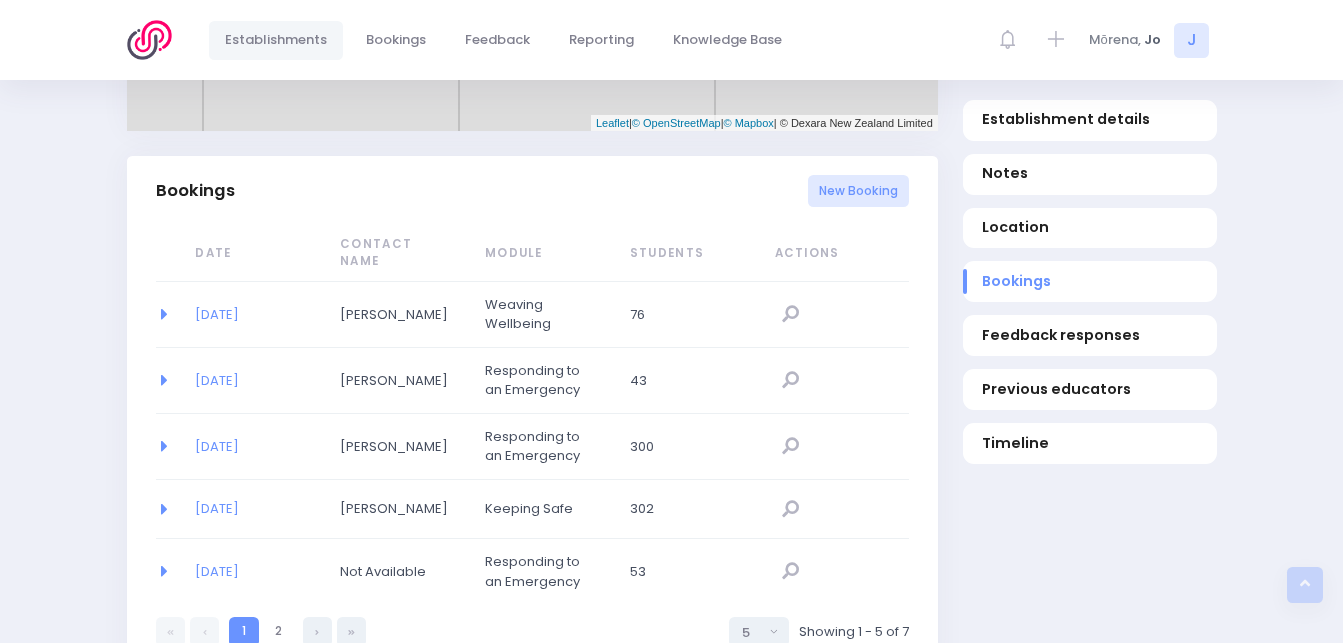 scroll, scrollTop: 1267, scrollLeft: 0, axis: vertical 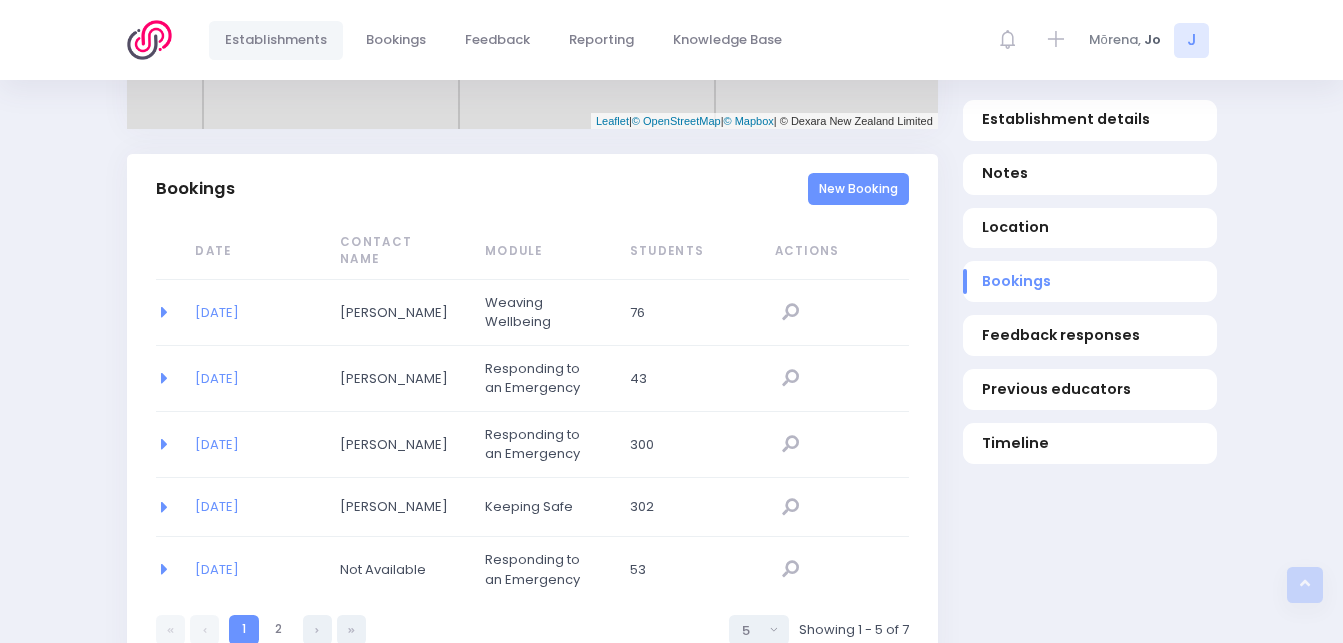 click on "New Booking" at bounding box center (858, 189) 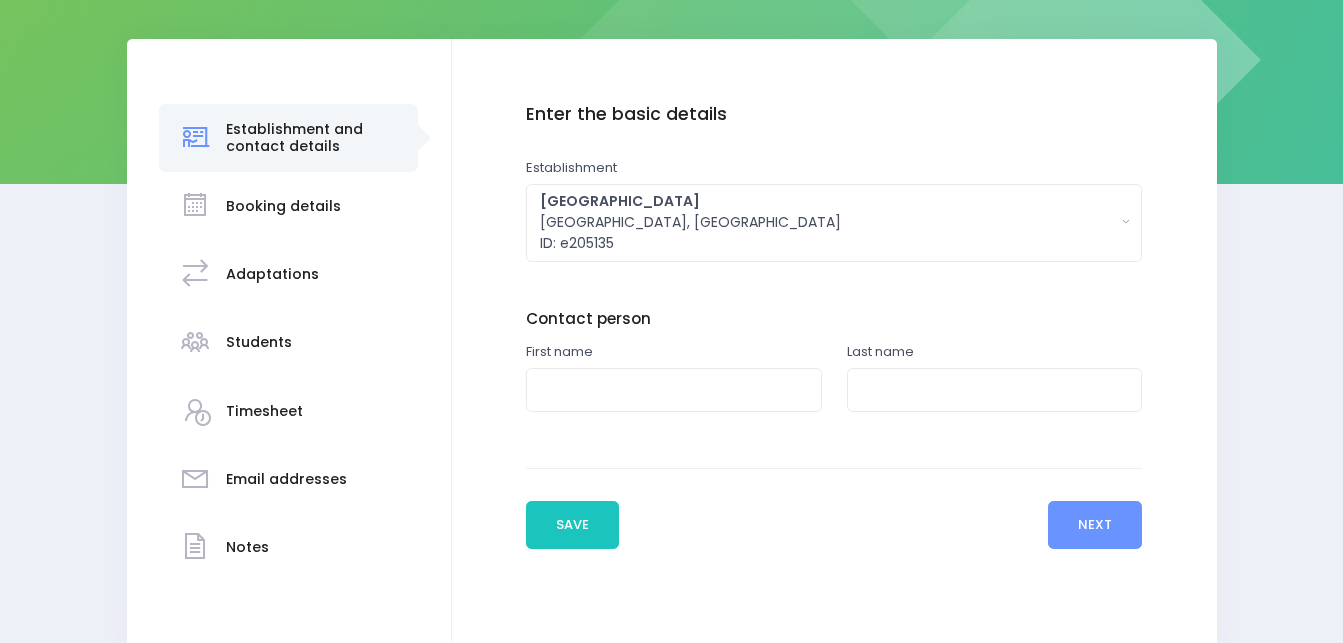 scroll, scrollTop: 267, scrollLeft: 0, axis: vertical 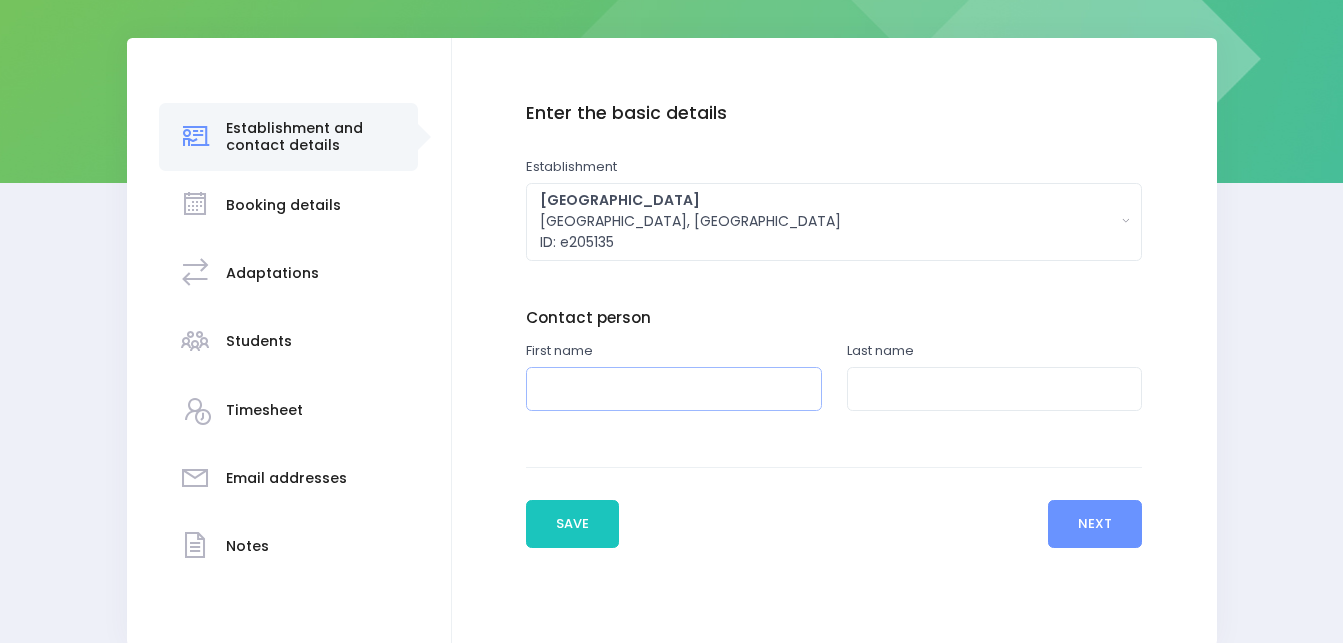 click at bounding box center [674, 389] 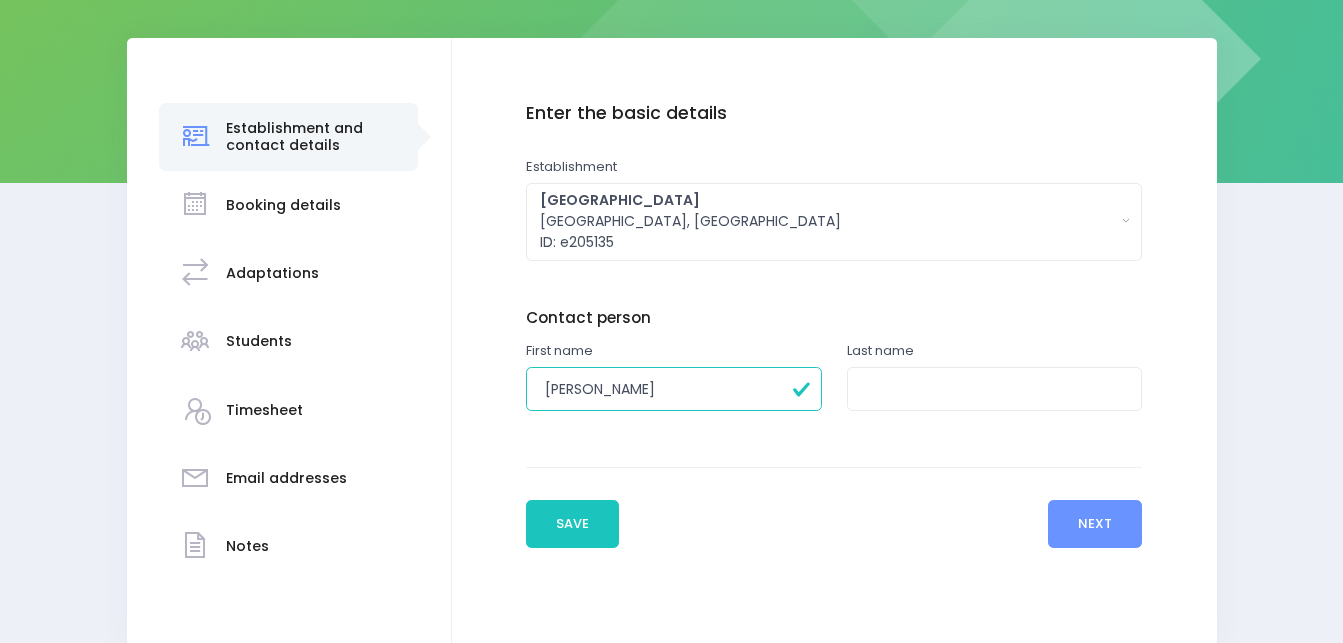 type on "Rosemary" 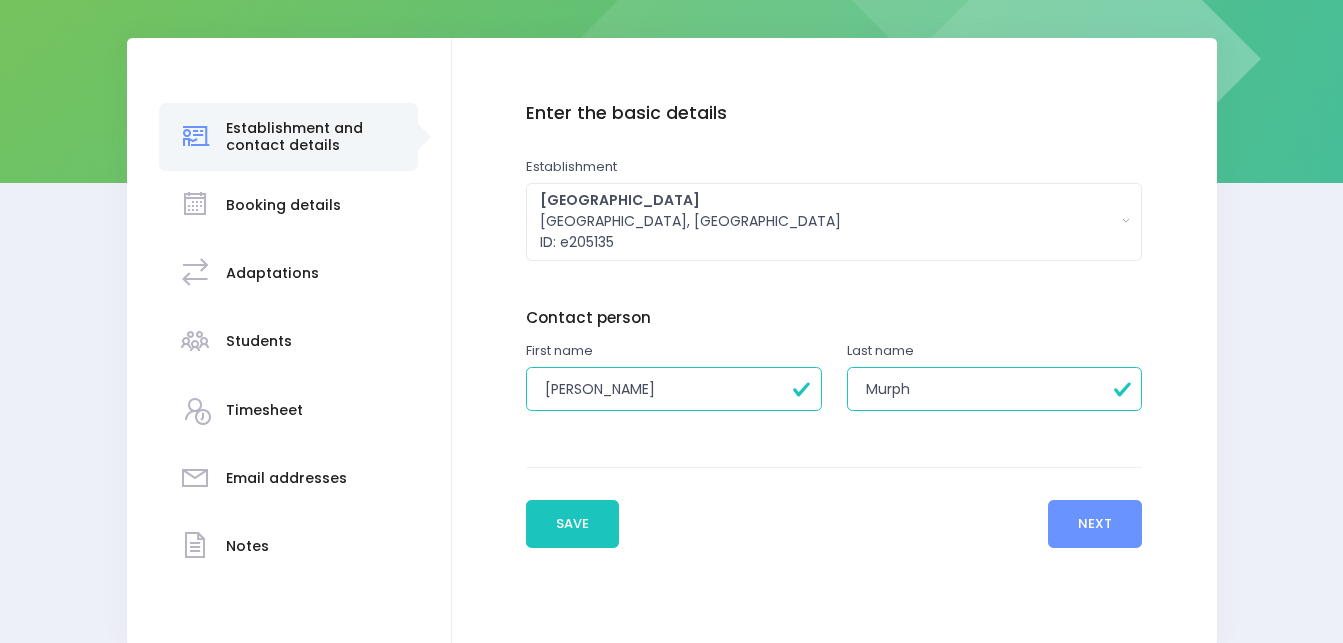 type on "Murphy" 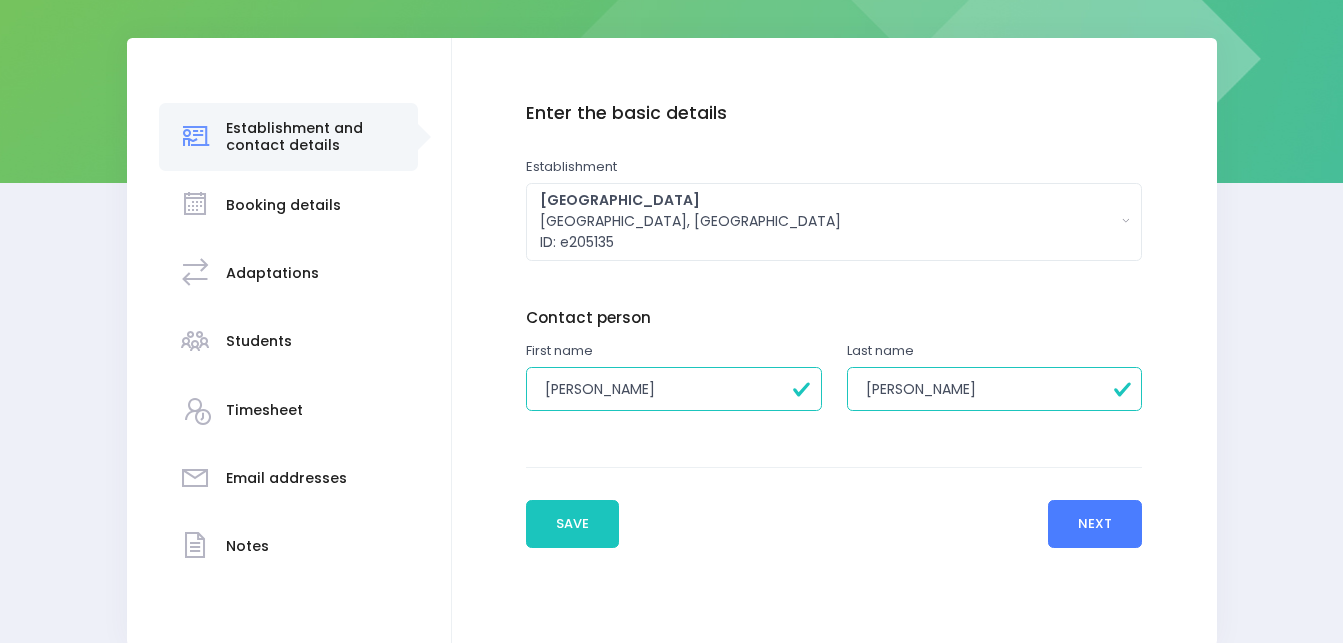 click on "Next" at bounding box center [1095, 524] 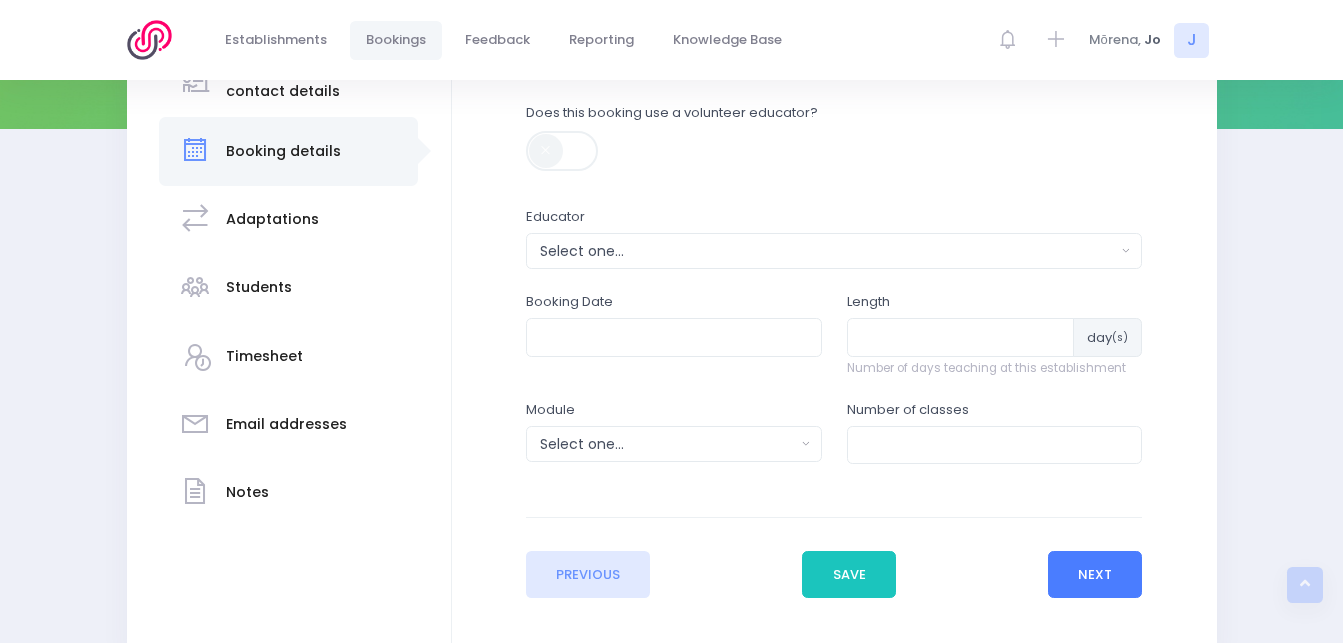 scroll, scrollTop: 400, scrollLeft: 0, axis: vertical 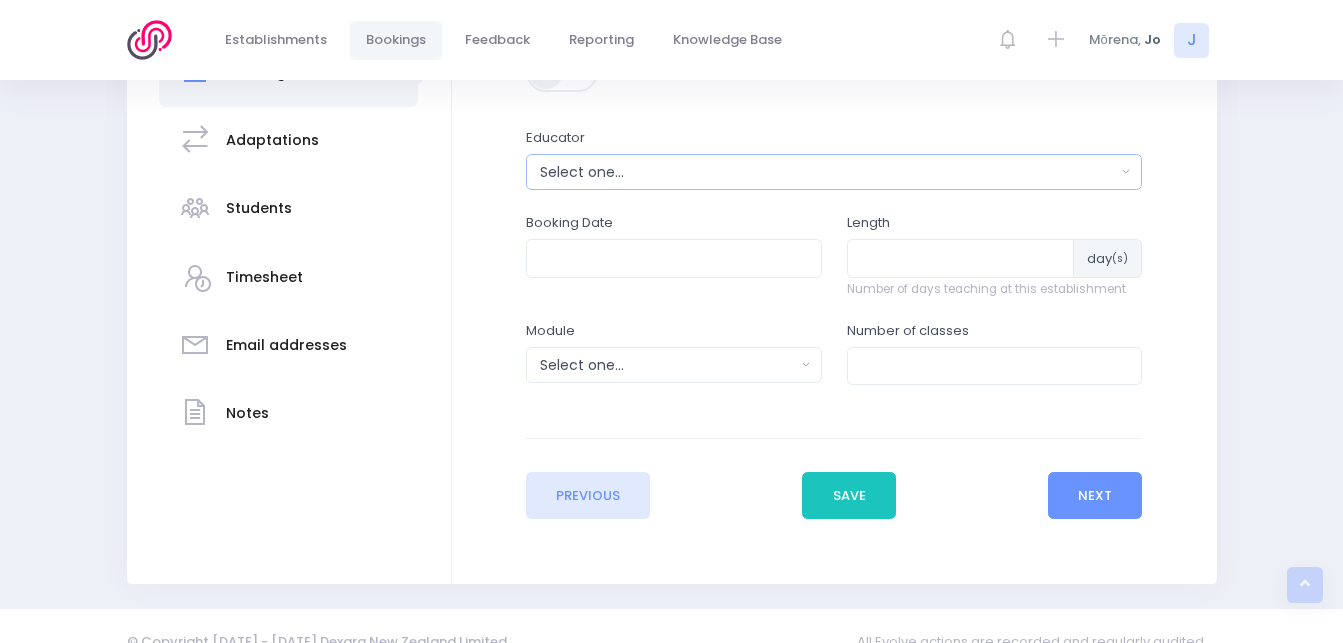 click on "Select one..." at bounding box center [828, 172] 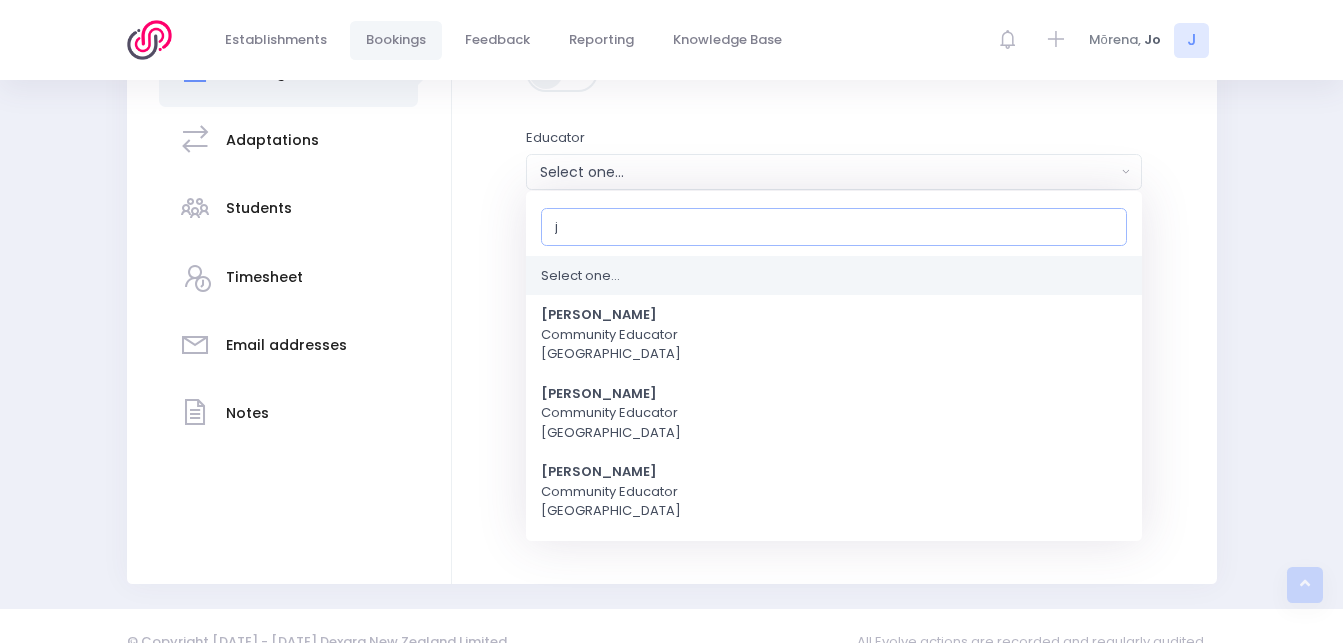 type on "jo" 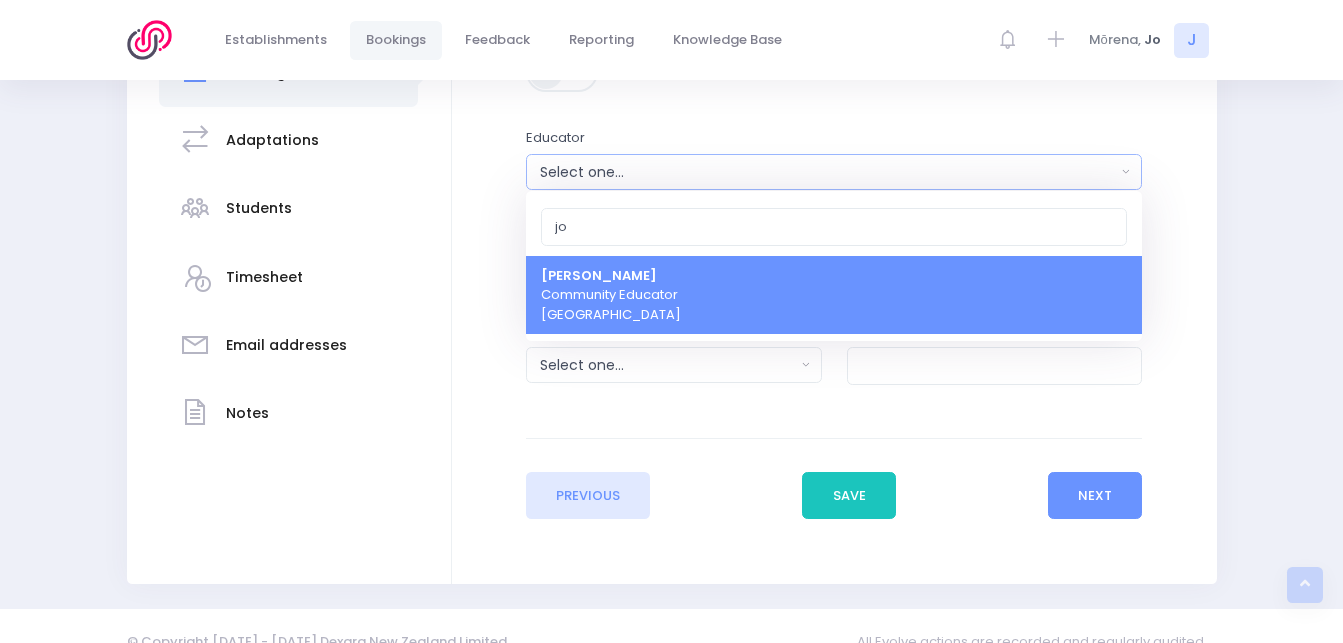 click on "Jo Harvey Community Educator Northern Region" at bounding box center (611, 295) 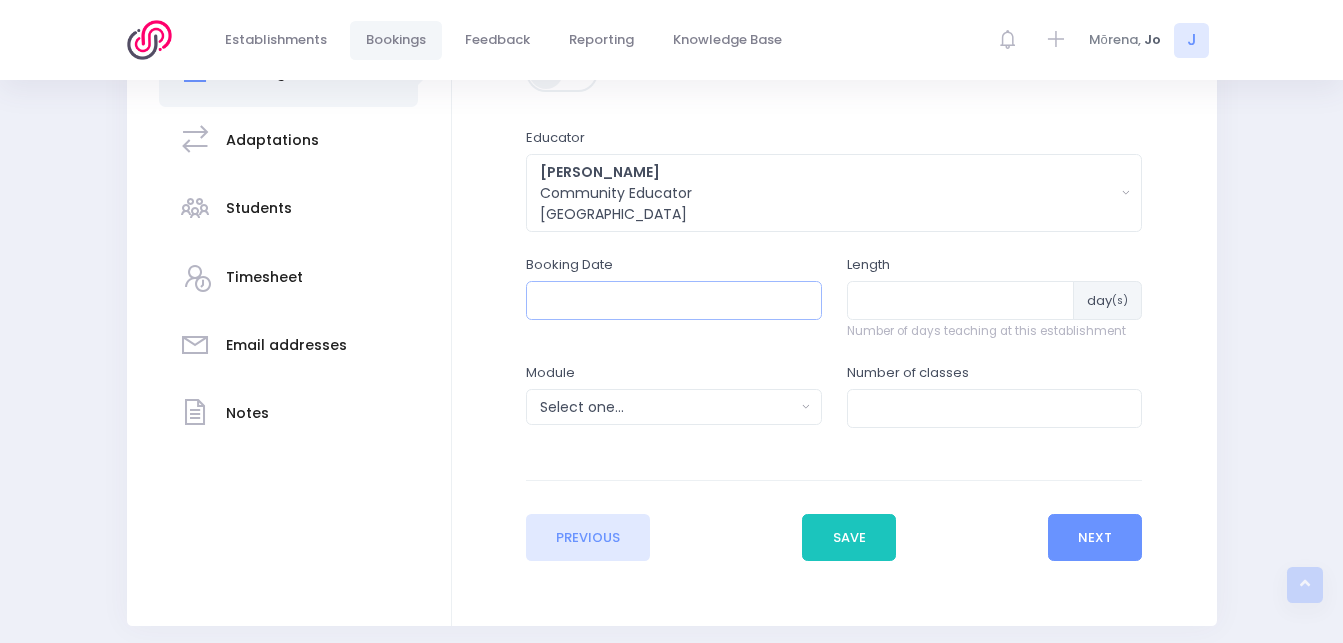 click at bounding box center (674, 300) 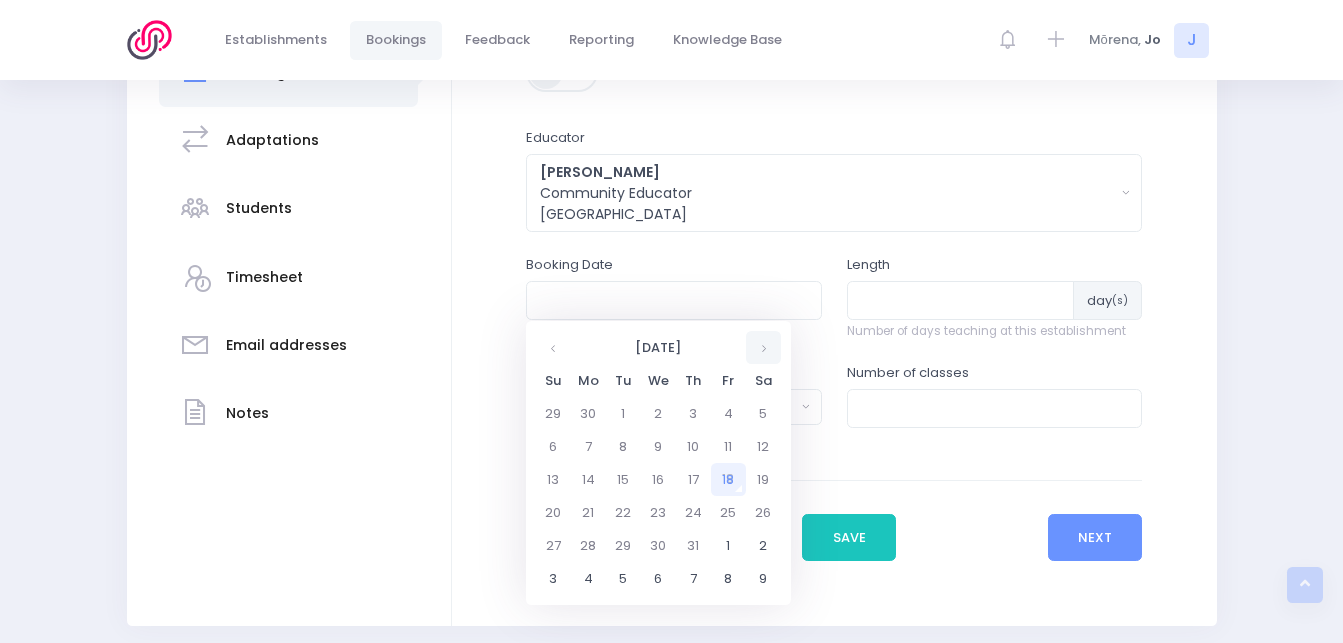 click at bounding box center [763, 347] 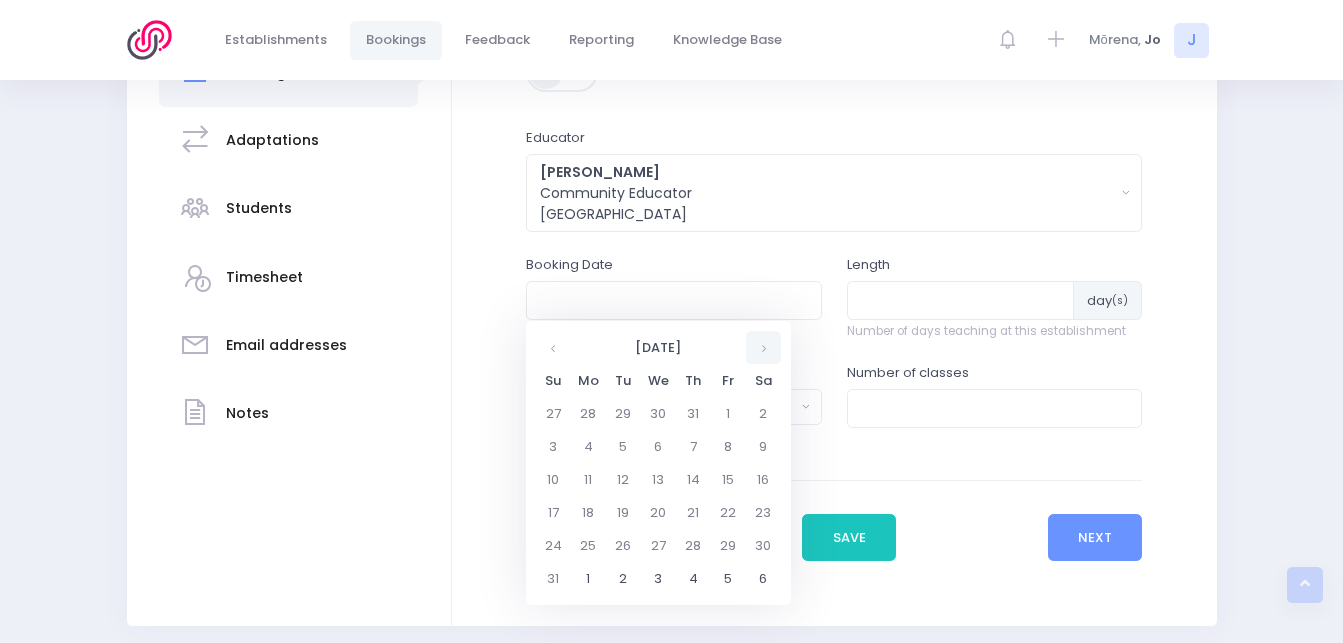 click at bounding box center [763, 347] 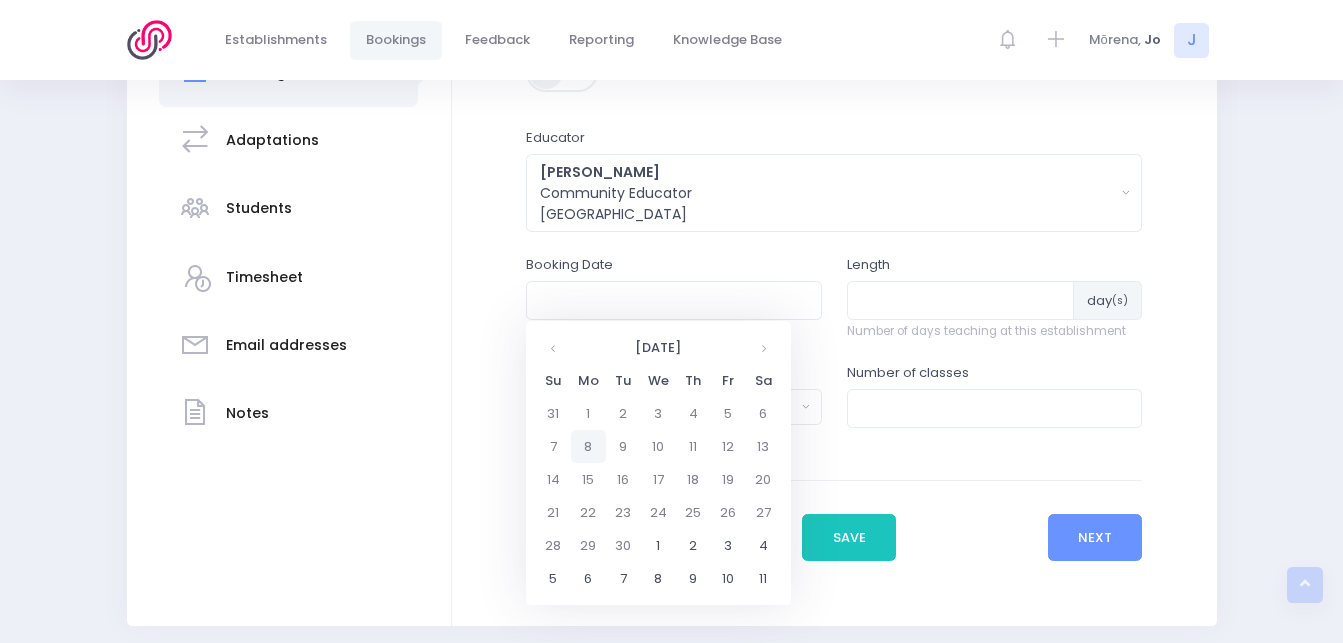 click on "8" at bounding box center [588, 446] 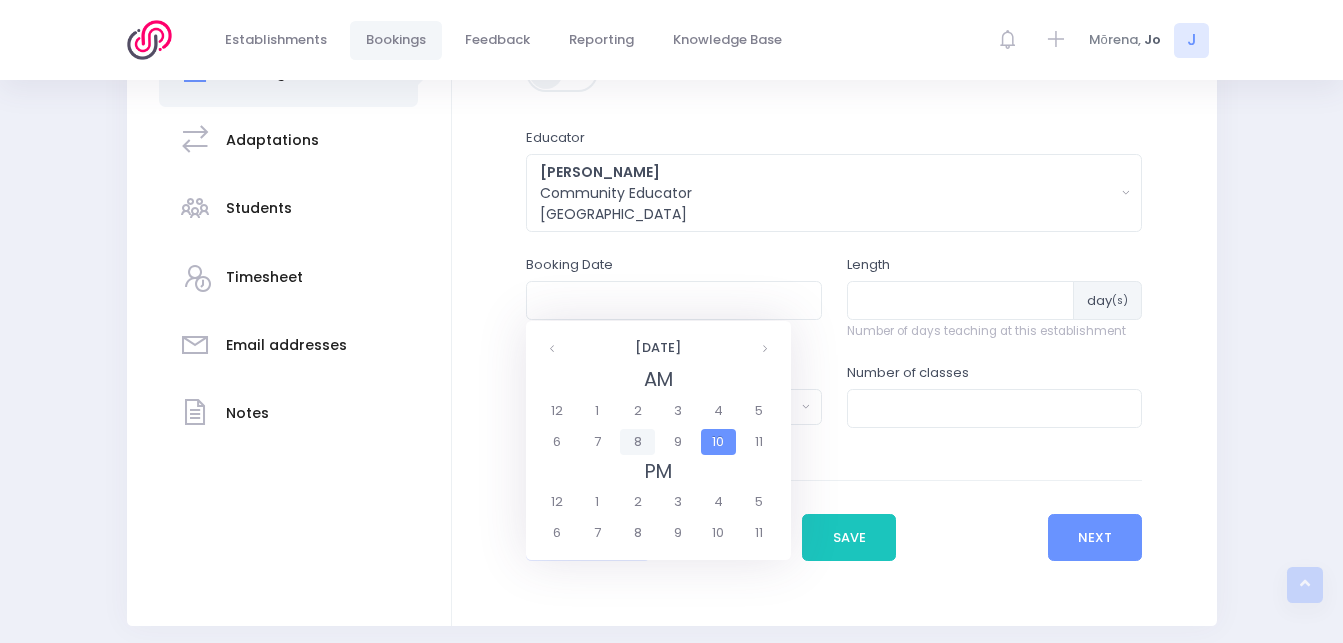 click on "8" at bounding box center (637, 442) 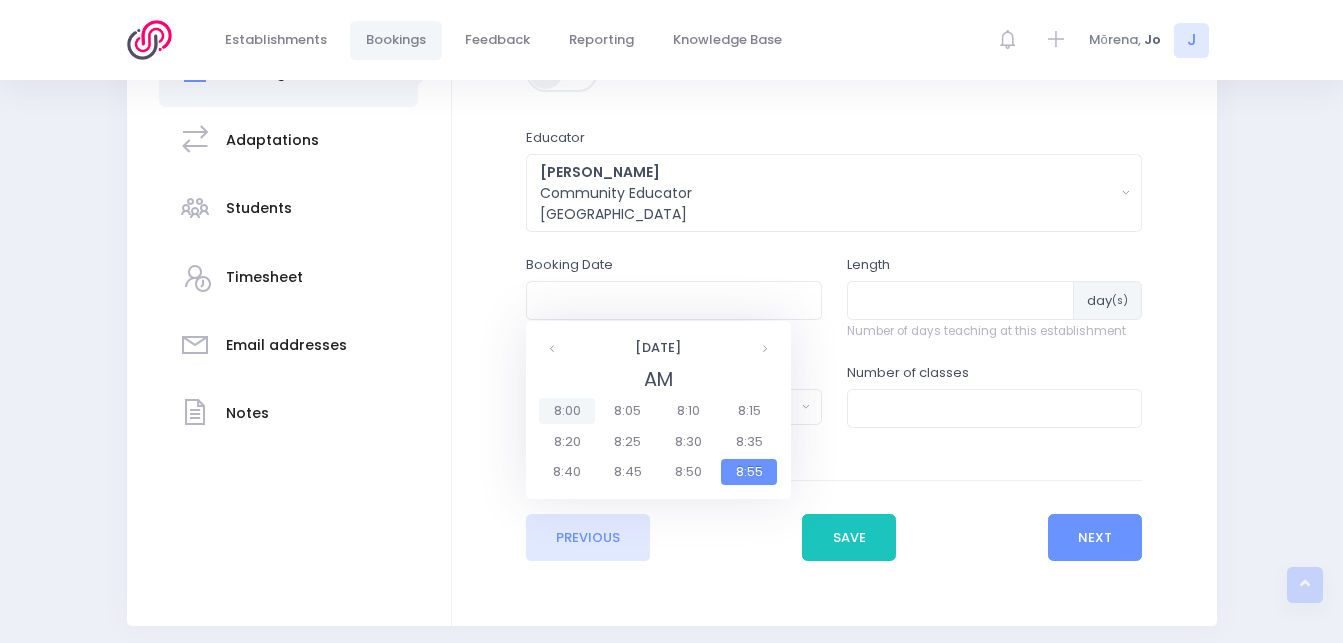 click on "8:00" at bounding box center [567, 411] 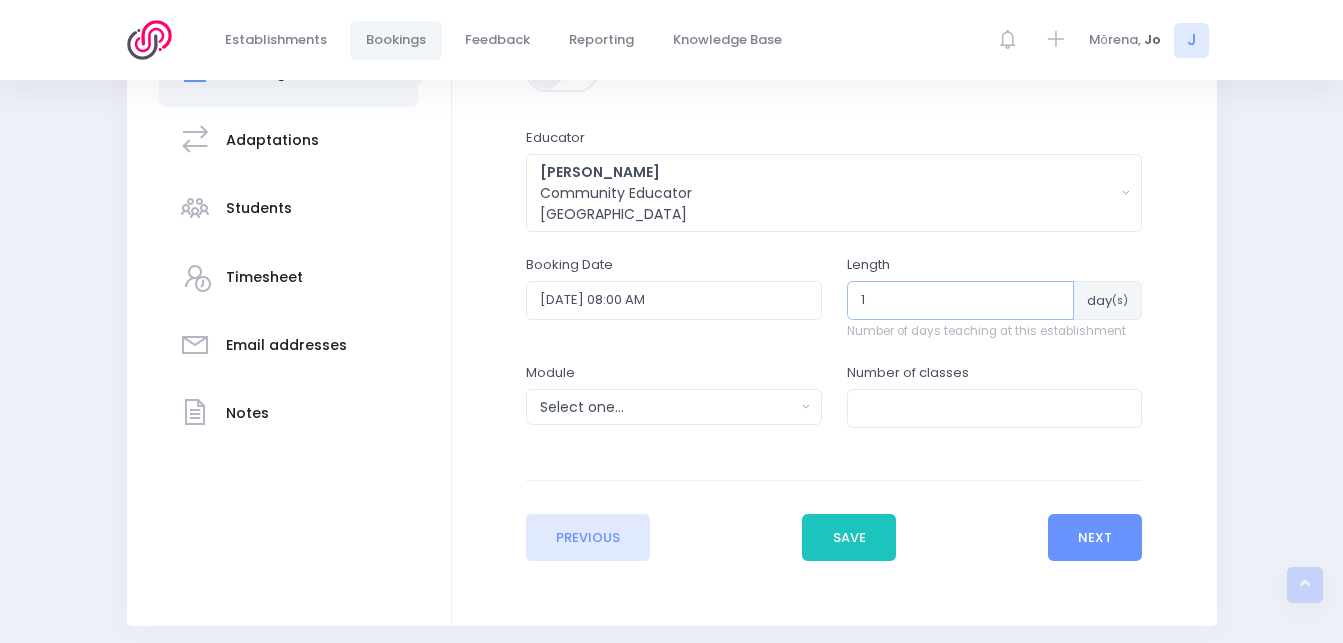 click on "1" at bounding box center (961, 300) 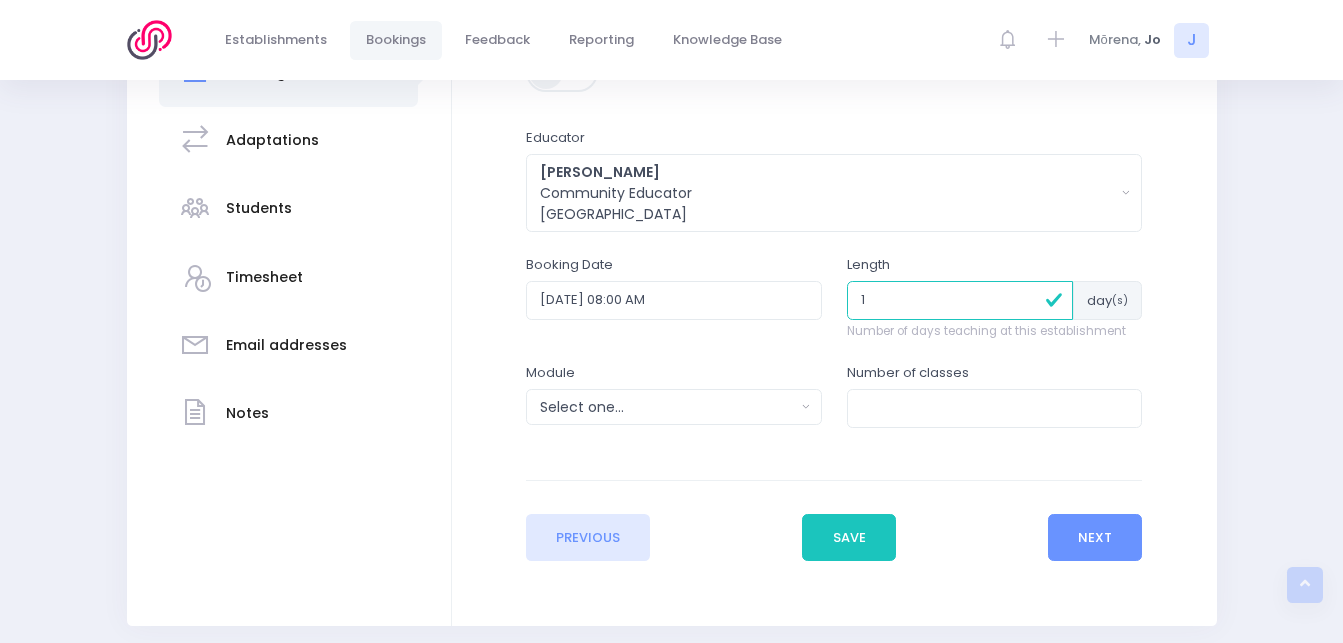 click on "1" at bounding box center [960, 300] 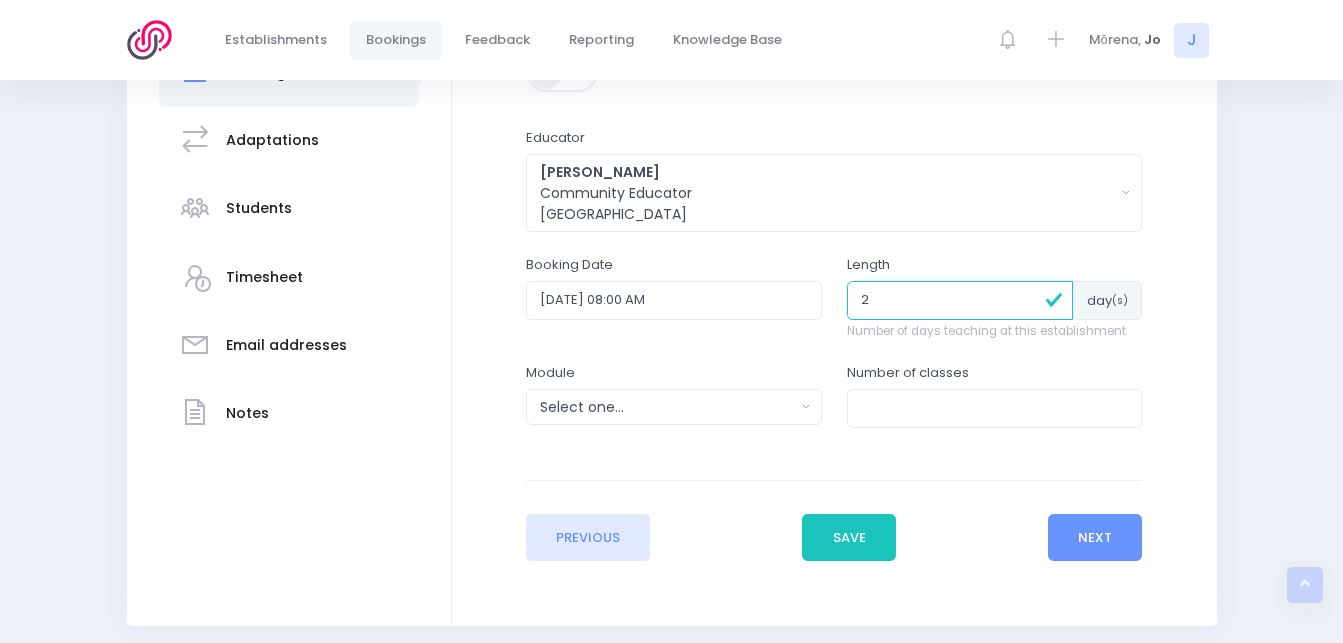 type on "3" 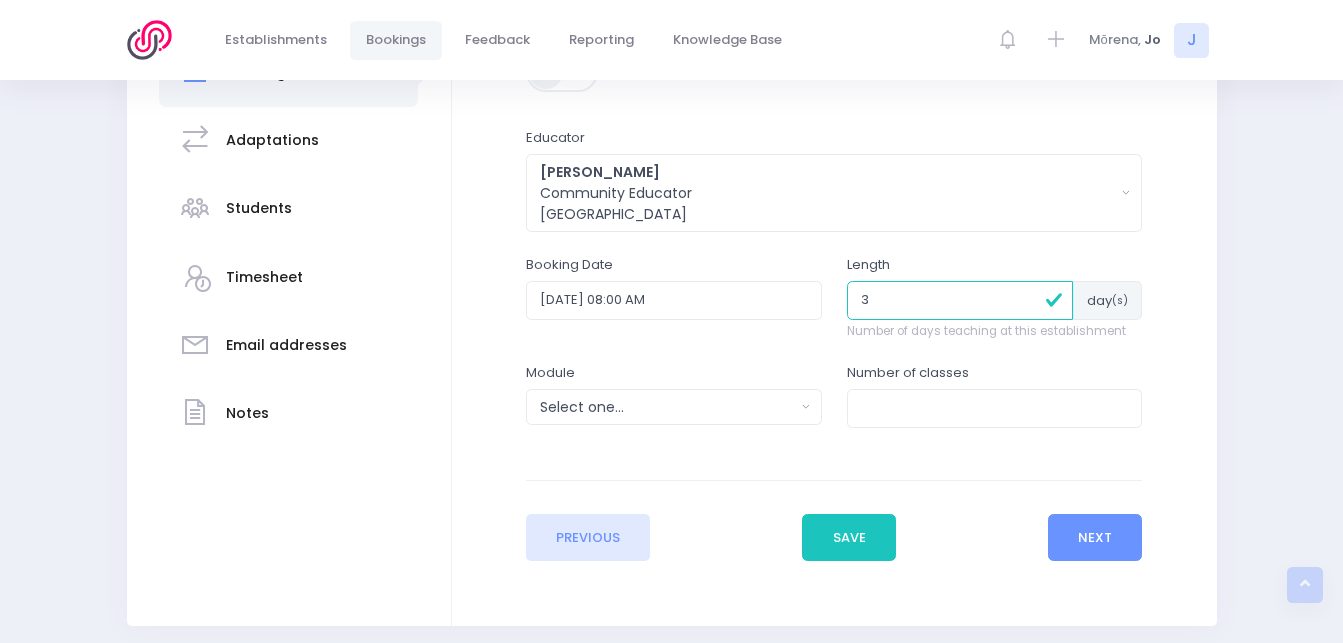 click on "3" at bounding box center (960, 300) 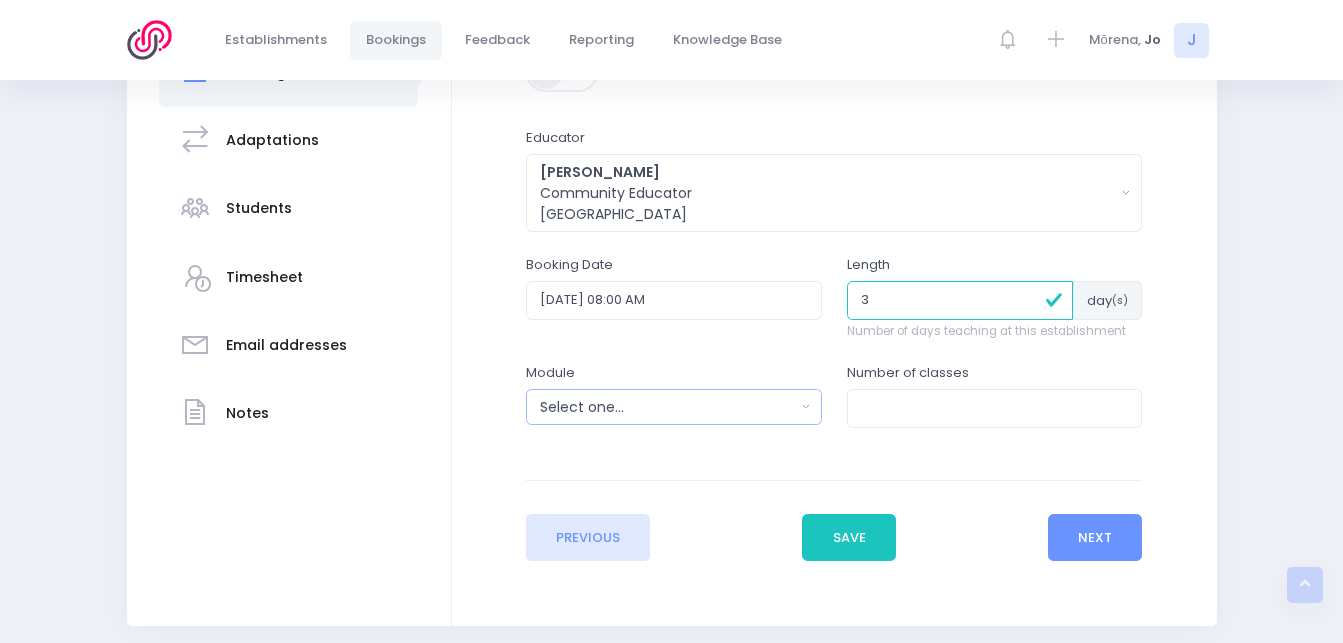 click on "Select one..." at bounding box center [667, 407] 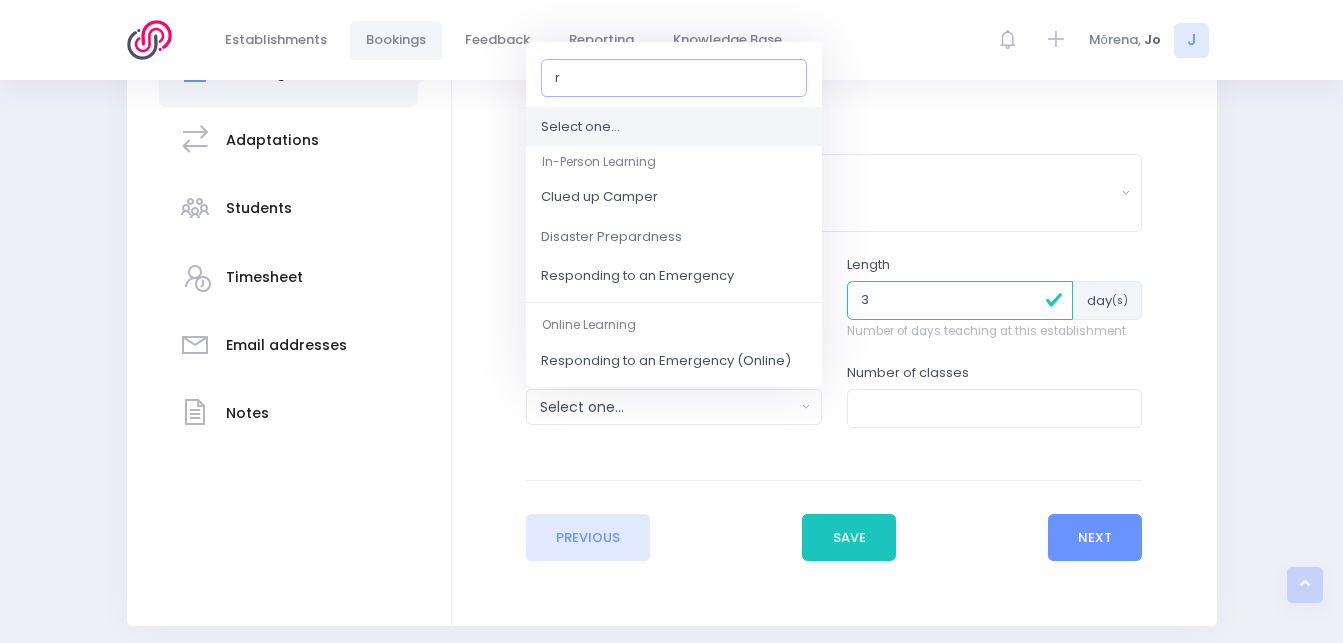 type on "re" 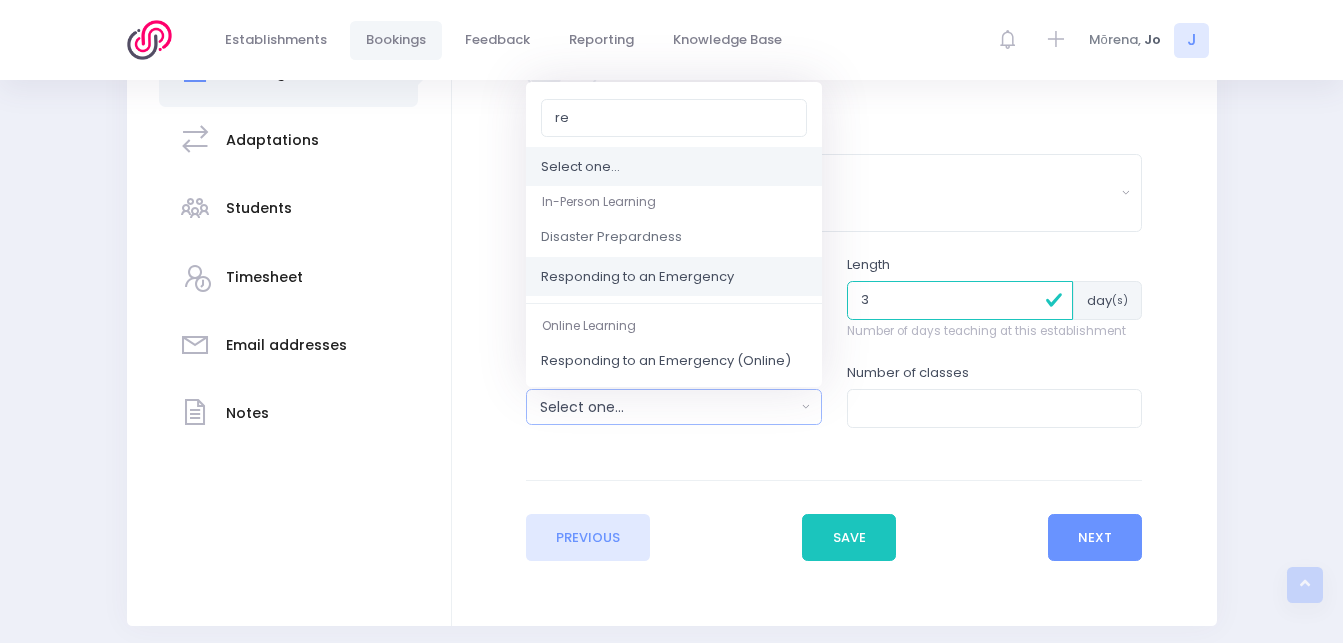 click on "Responding to an Emergency" at bounding box center [637, 277] 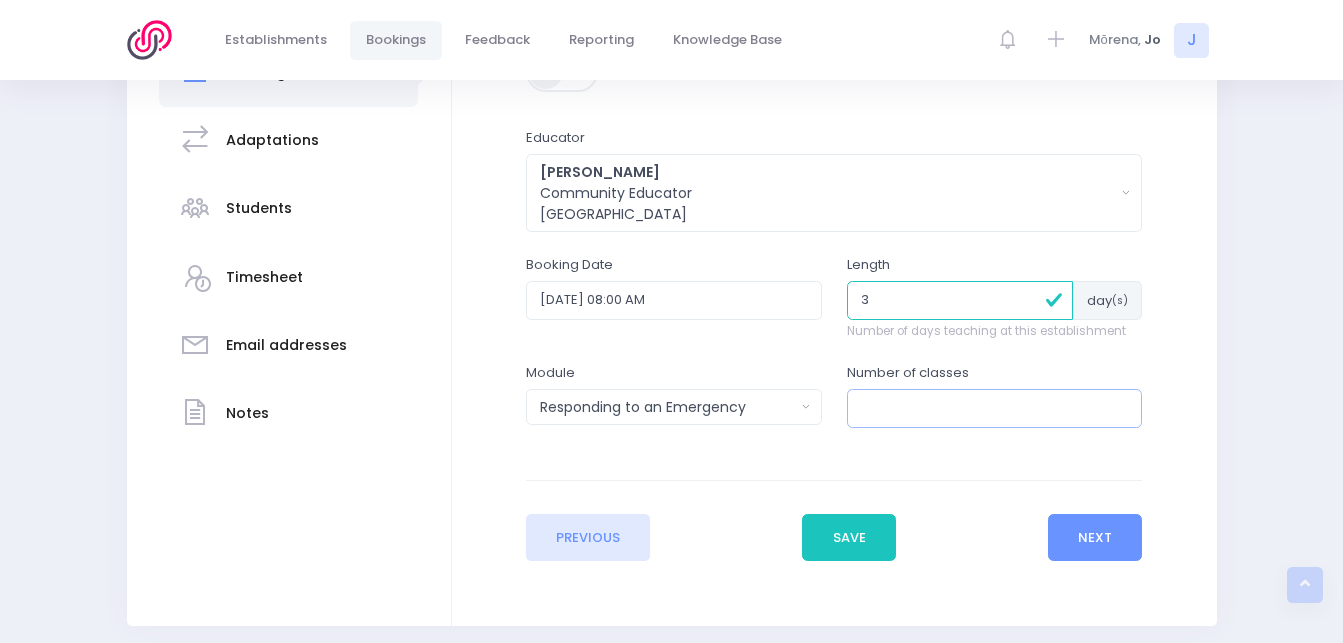click at bounding box center (995, 408) 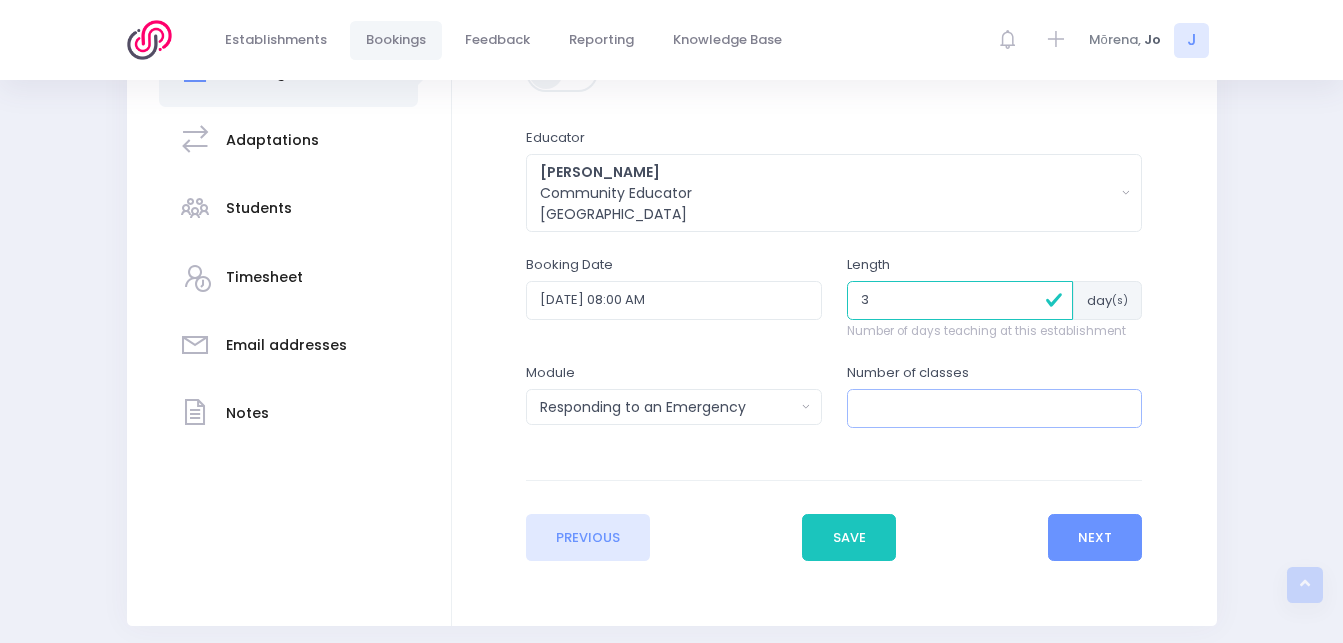type on "9" 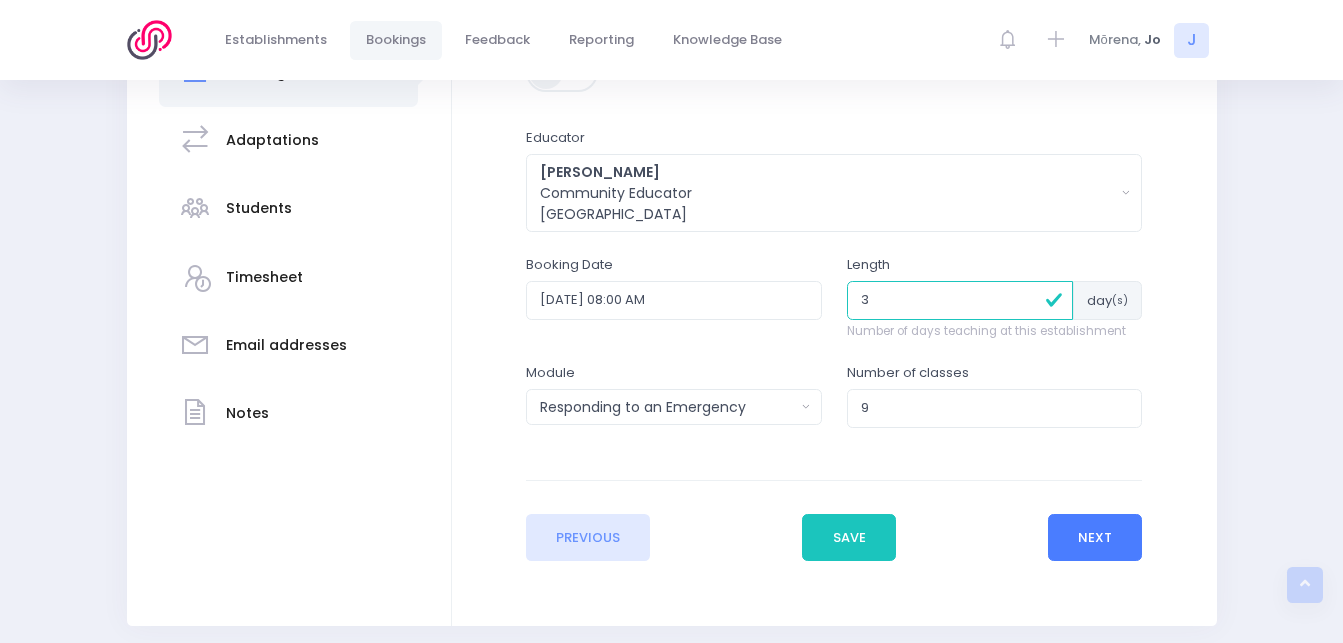 click on "Next" at bounding box center [1095, 538] 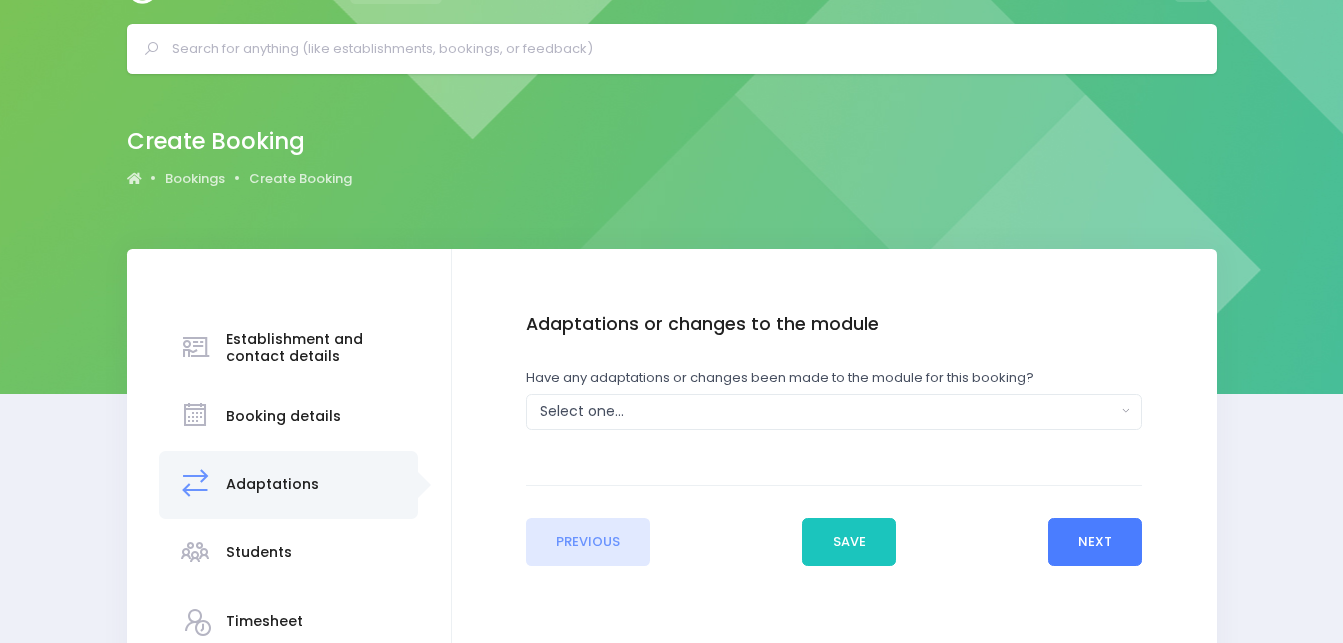 scroll, scrollTop: 0, scrollLeft: 0, axis: both 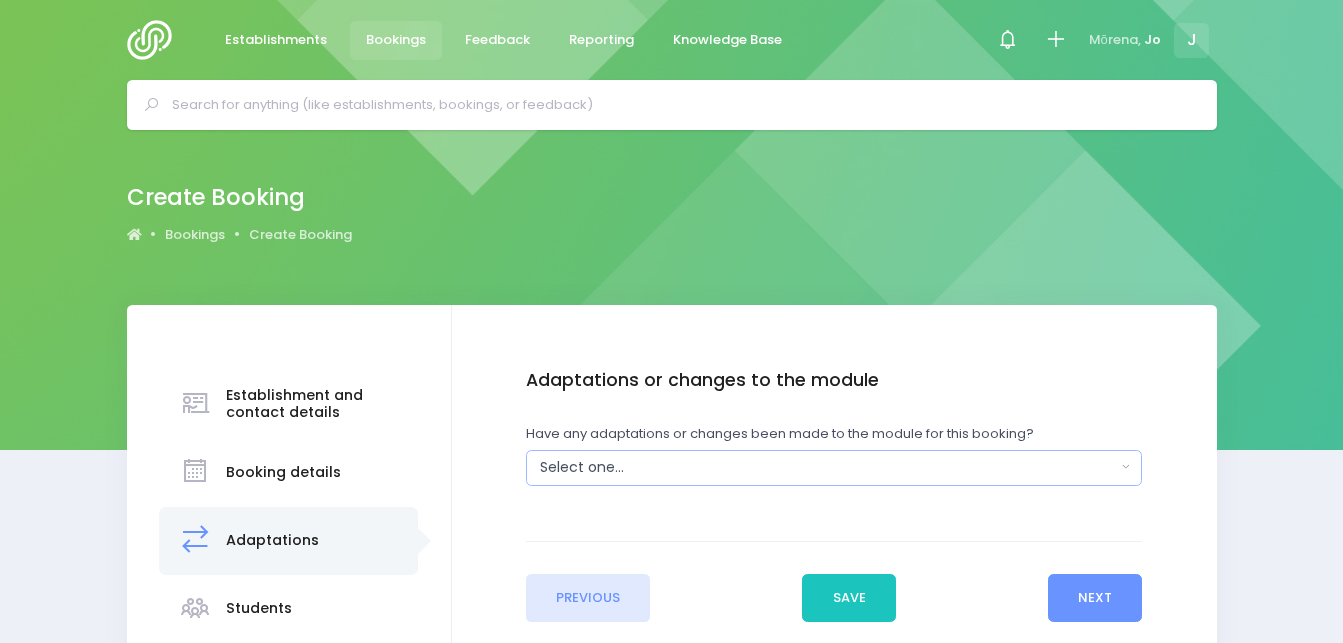click on "Select one..." at bounding box center (828, 467) 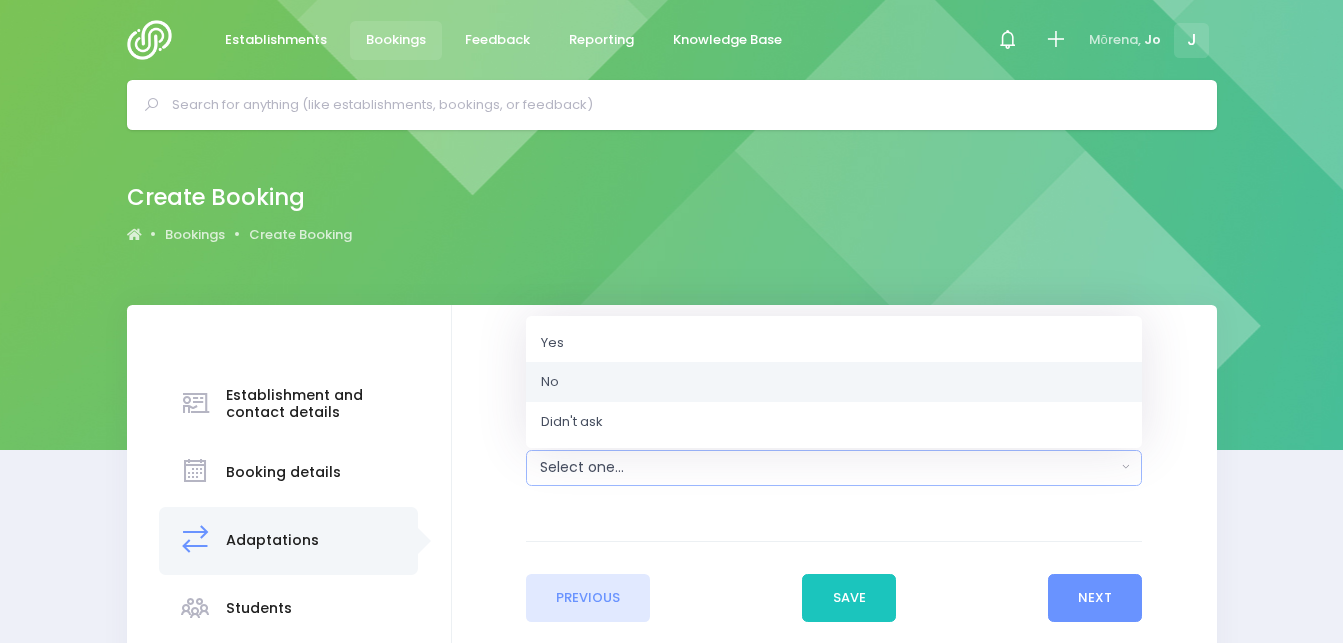 click on "No" at bounding box center [834, 382] 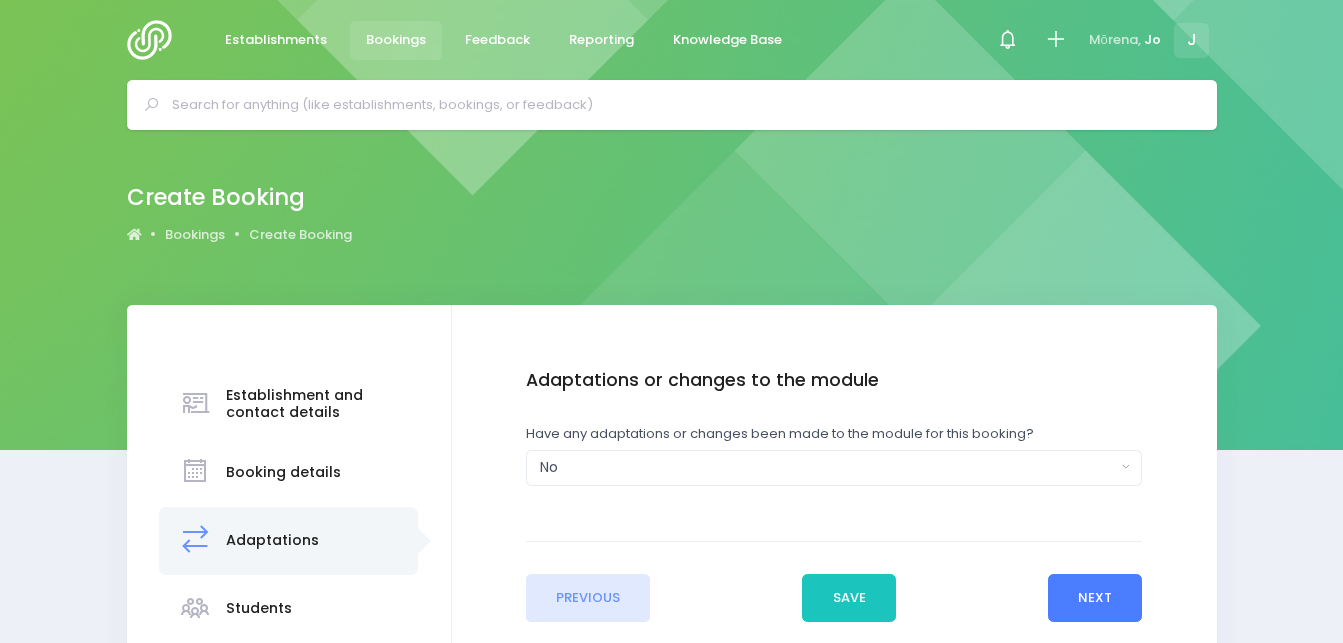 click on "Next" at bounding box center [1095, 598] 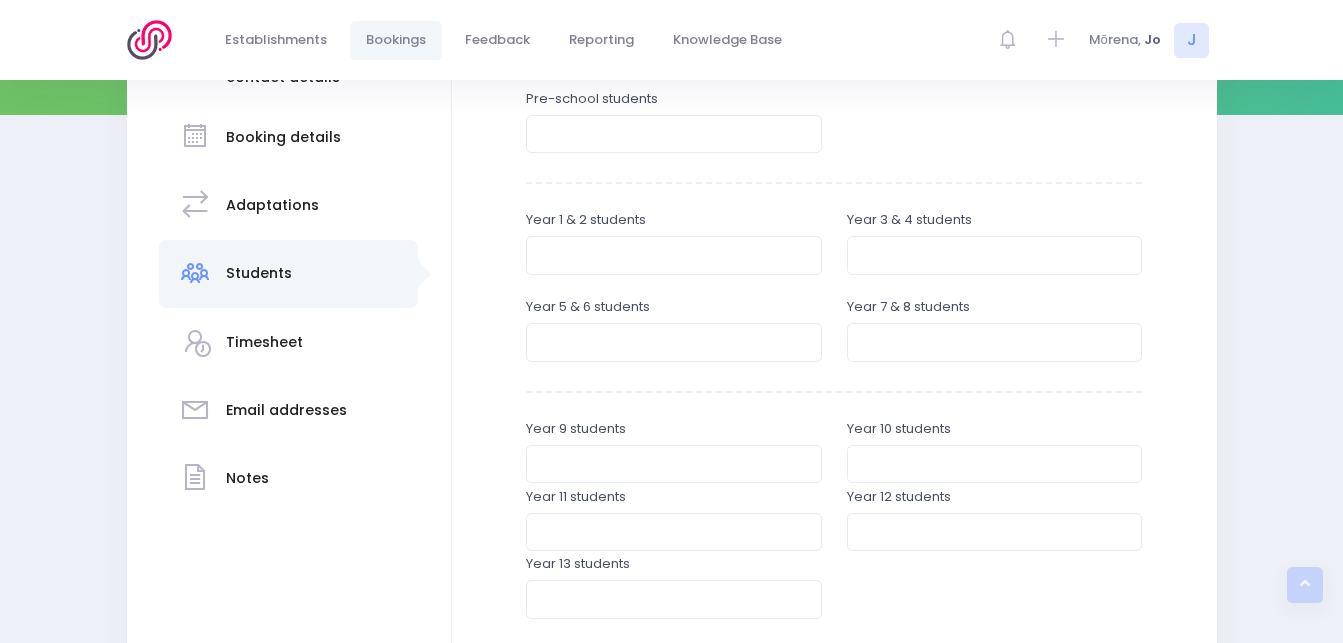 scroll, scrollTop: 350, scrollLeft: 0, axis: vertical 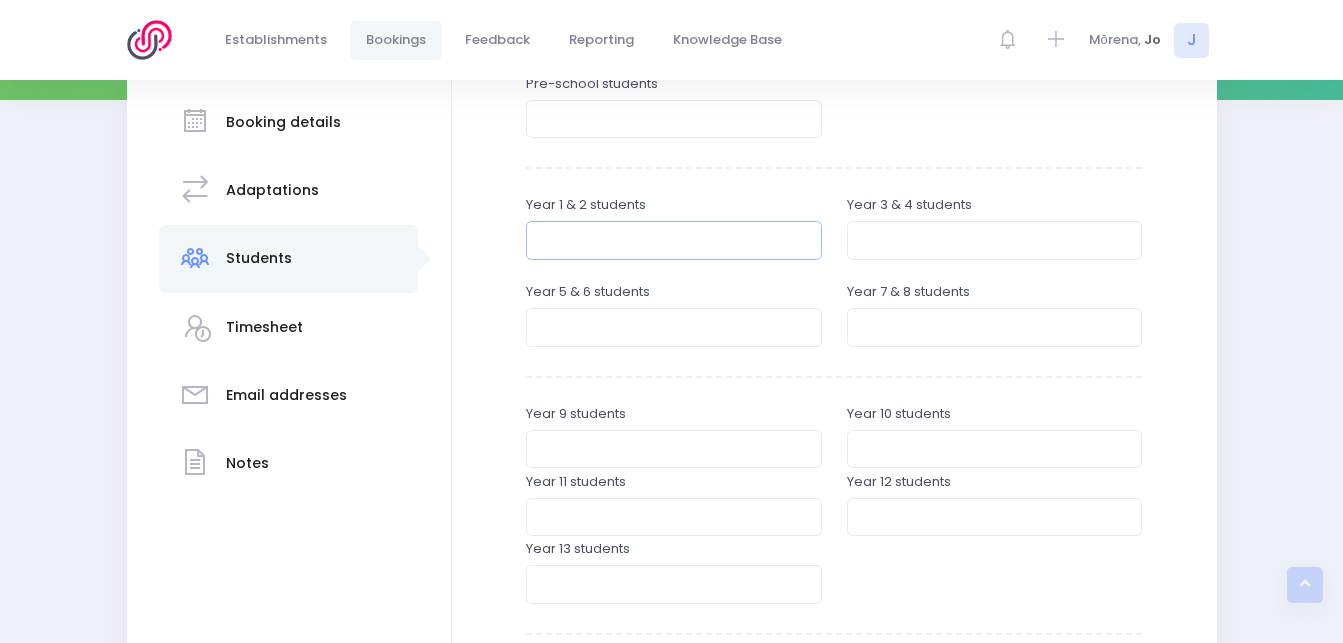 click at bounding box center (674, 240) 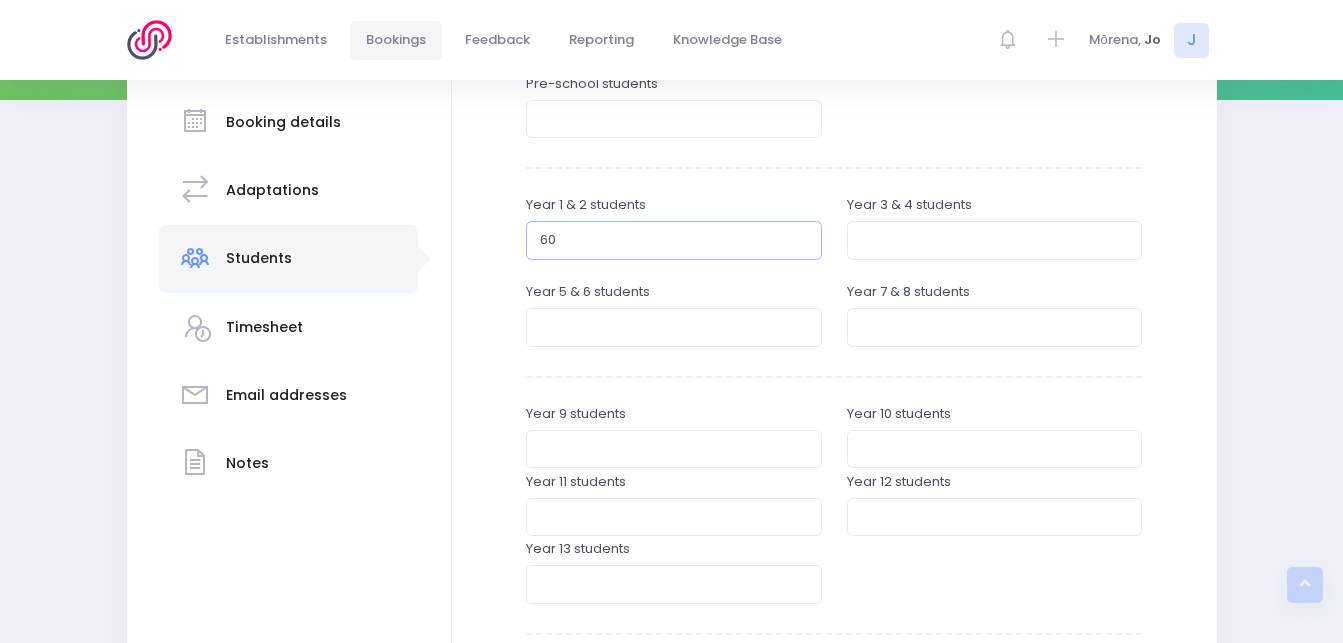 type on "60" 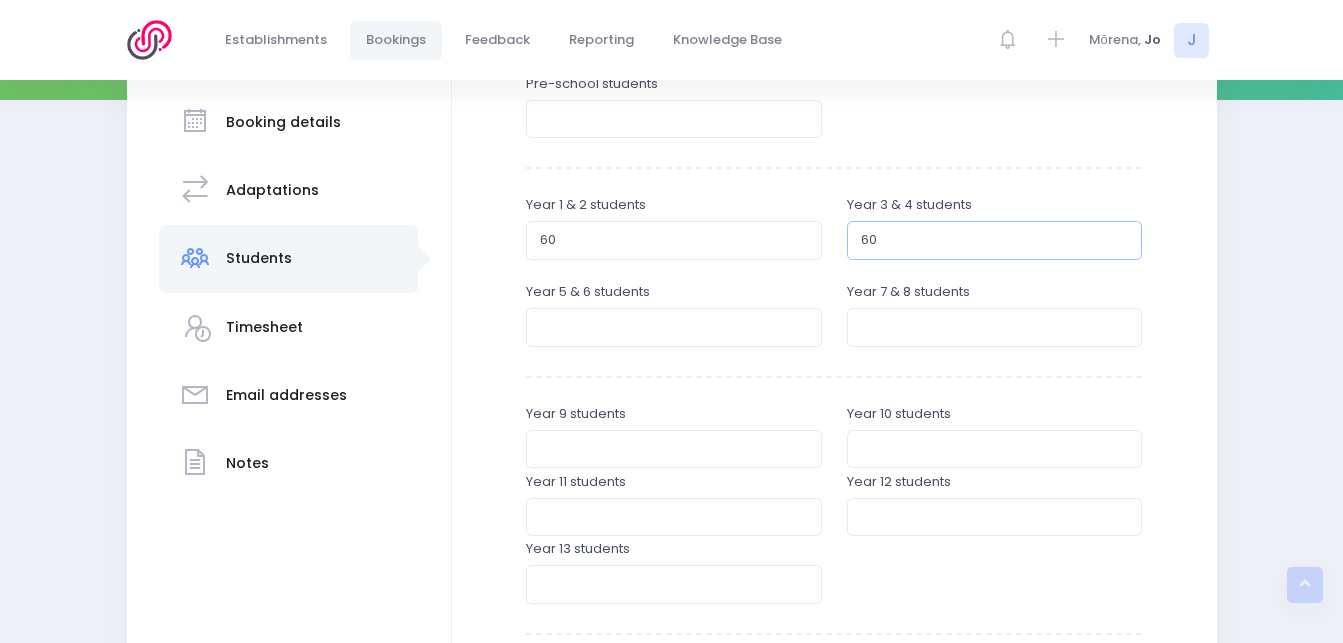 type on "60" 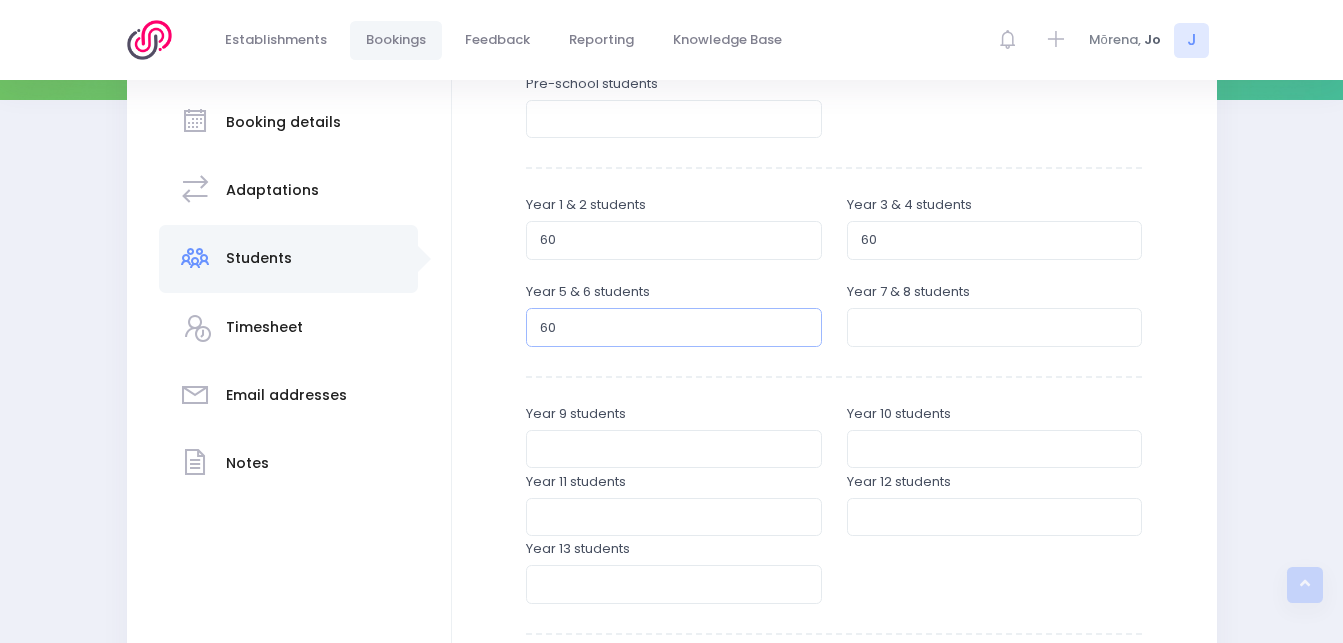 type on "6" 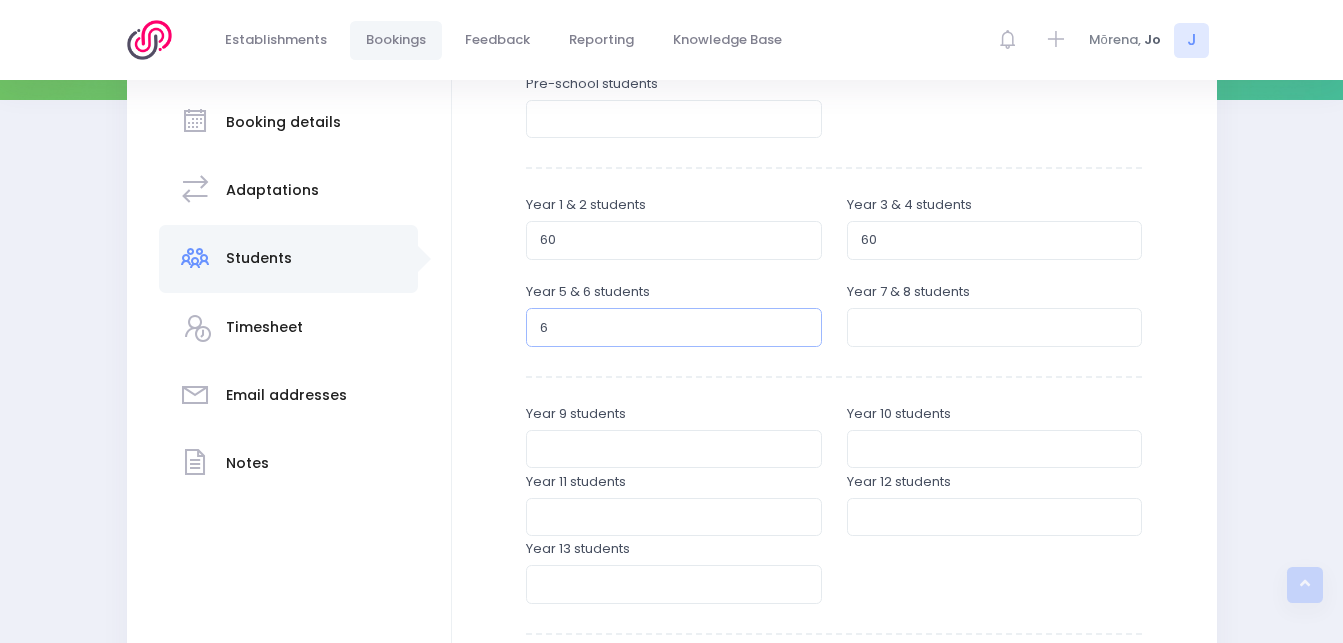 type 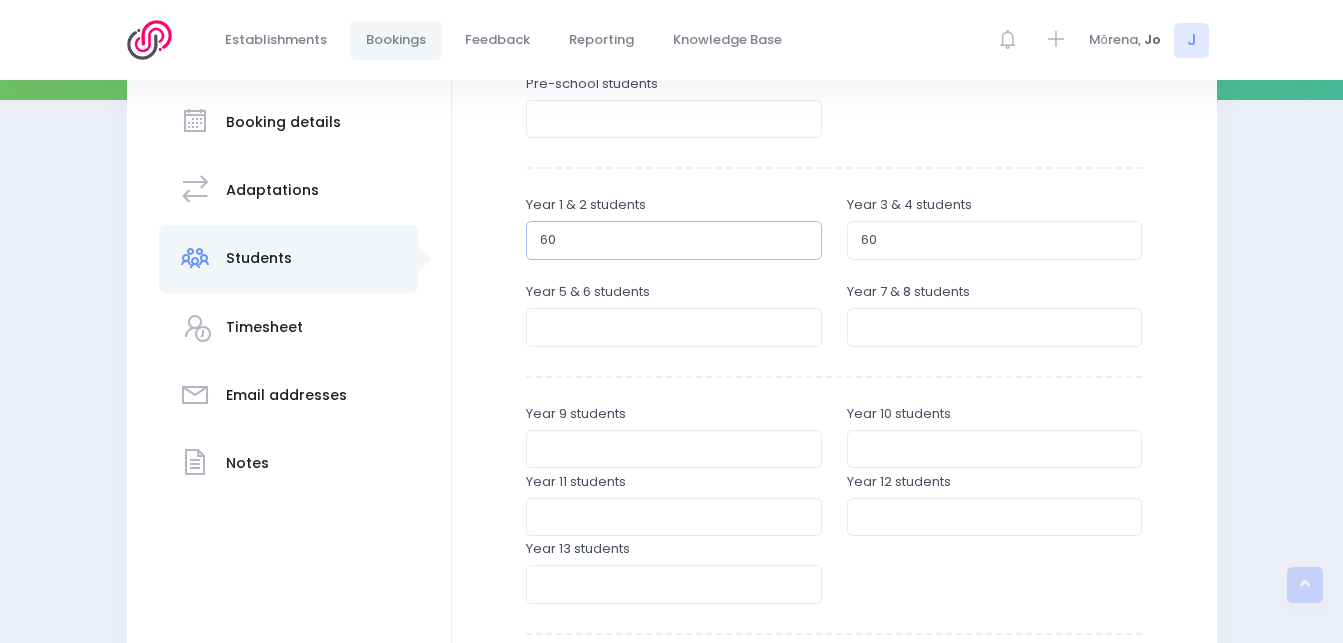 click on "60" at bounding box center [674, 240] 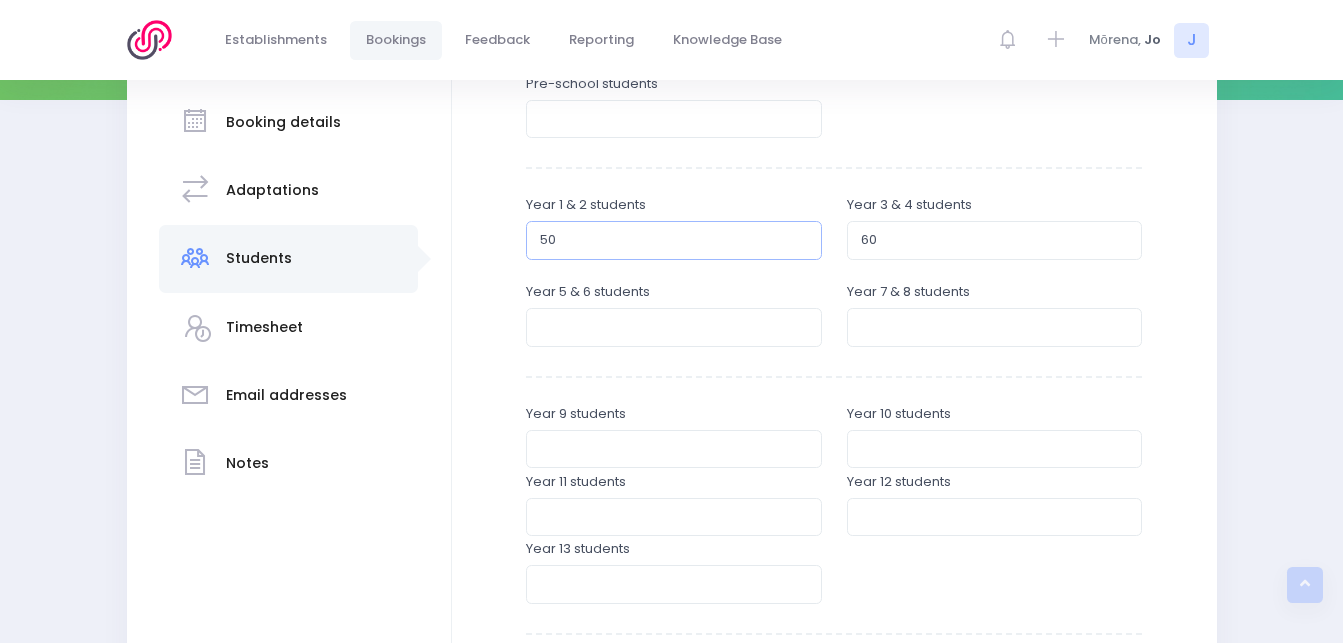 type on "50" 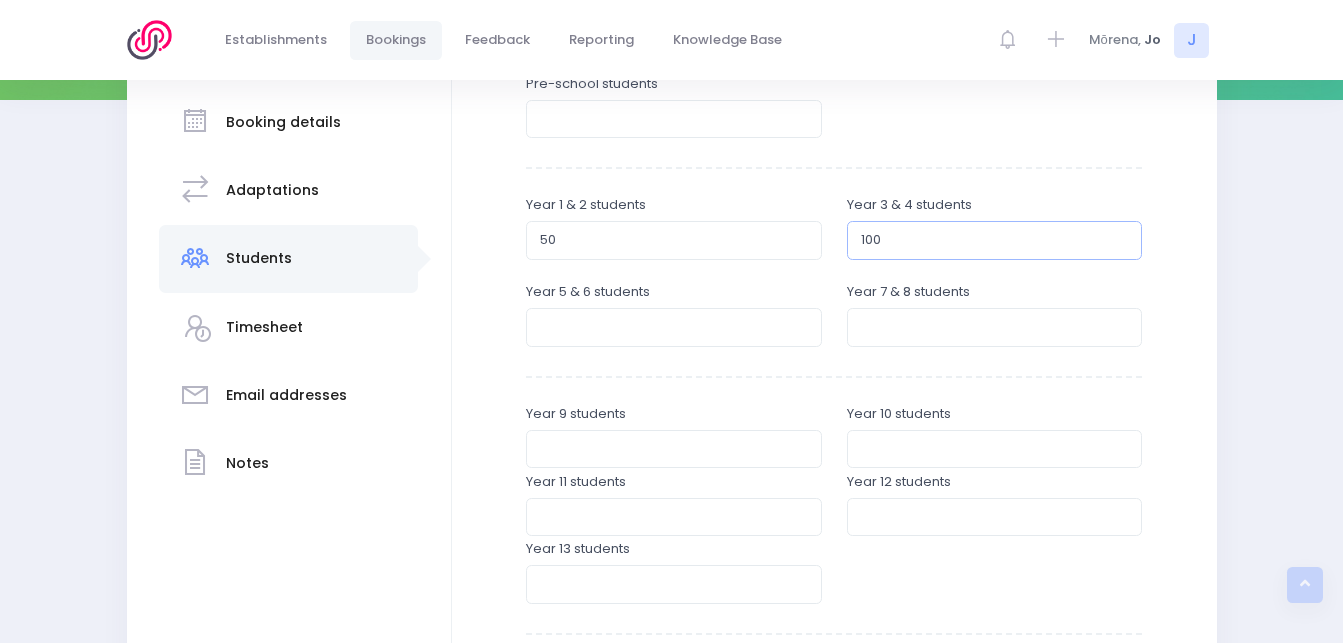 type on "100" 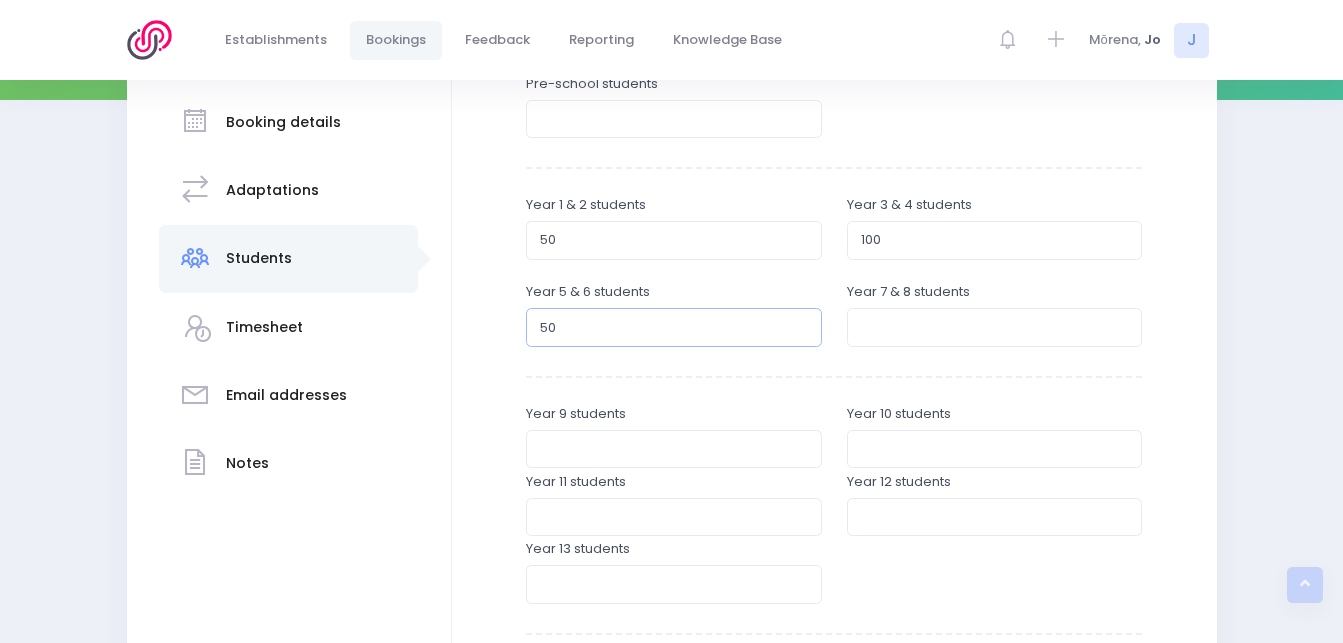 type on "50" 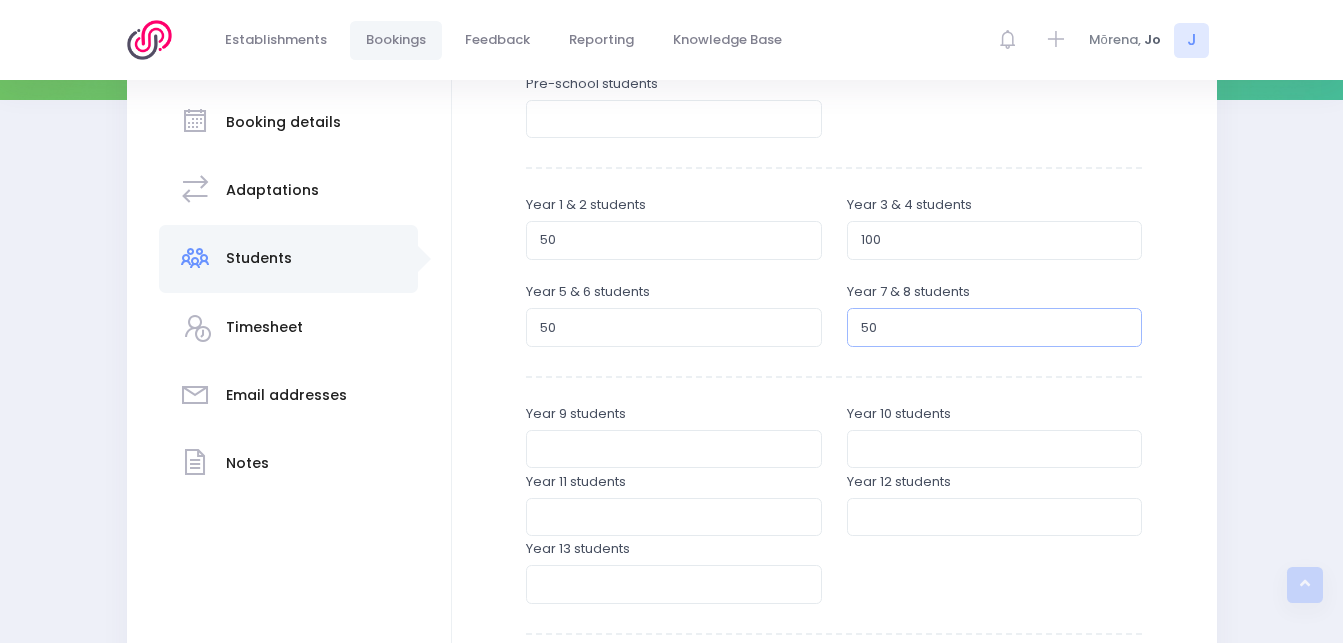 type on "50" 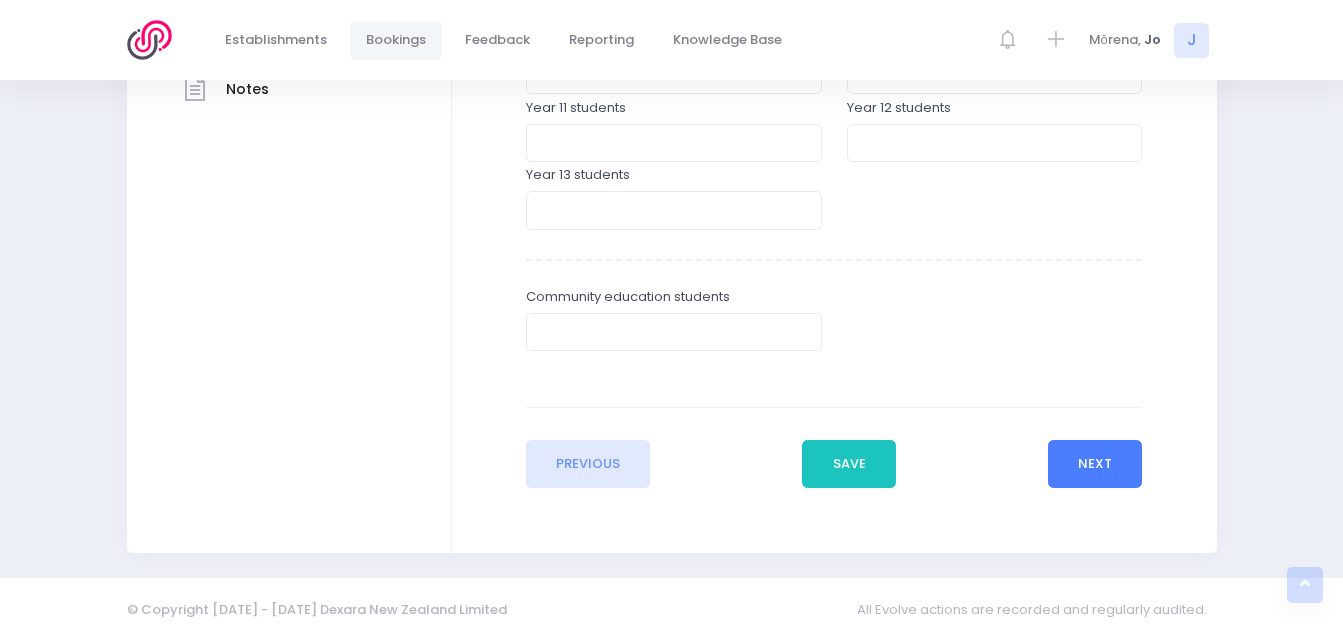 click on "Next" at bounding box center [1095, 464] 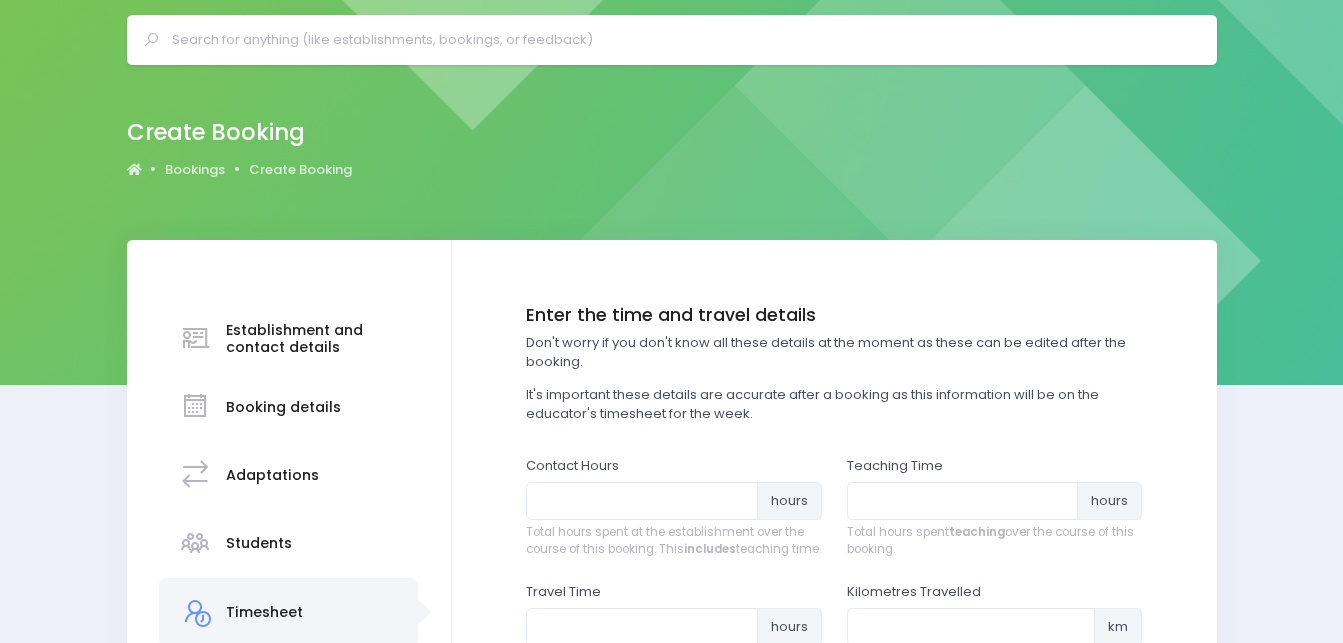 scroll, scrollTop: 0, scrollLeft: 0, axis: both 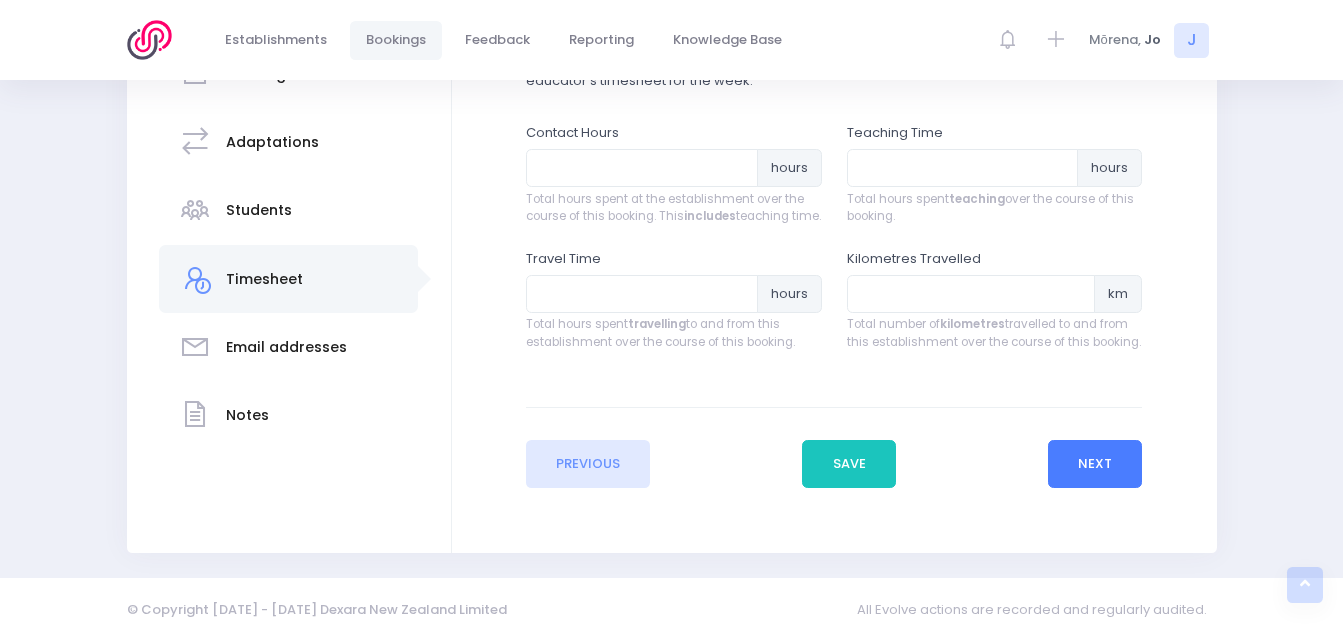 click on "Next" at bounding box center [1095, 464] 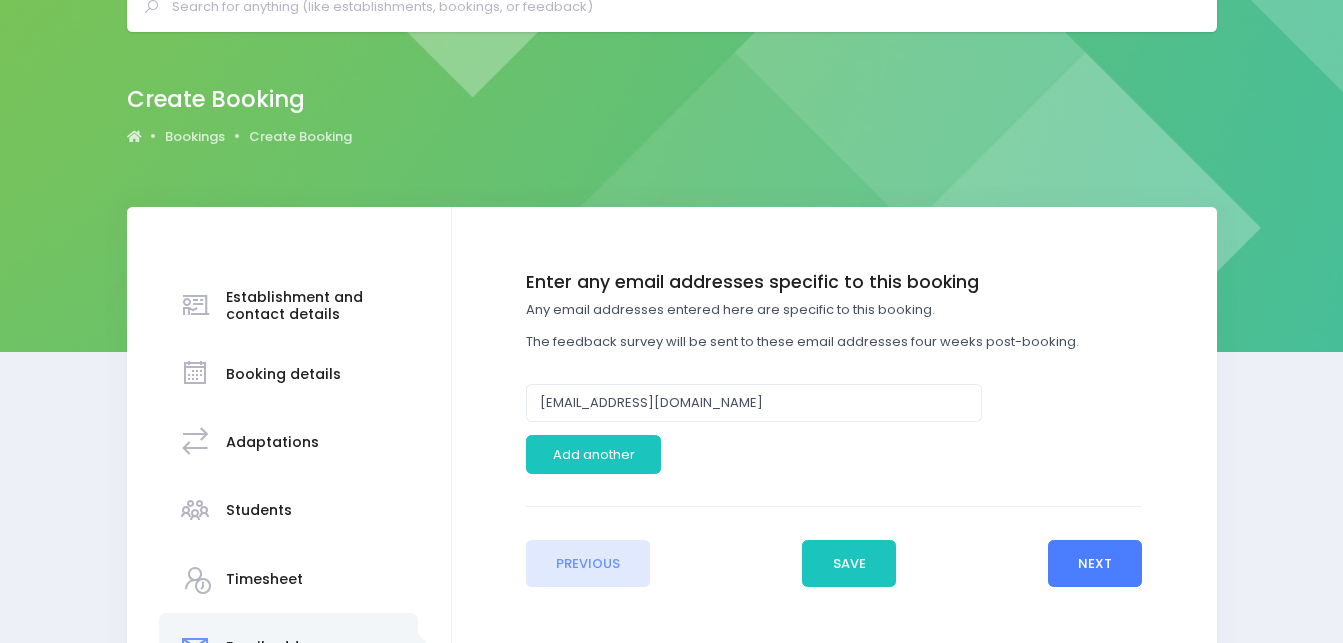 scroll, scrollTop: 100, scrollLeft: 0, axis: vertical 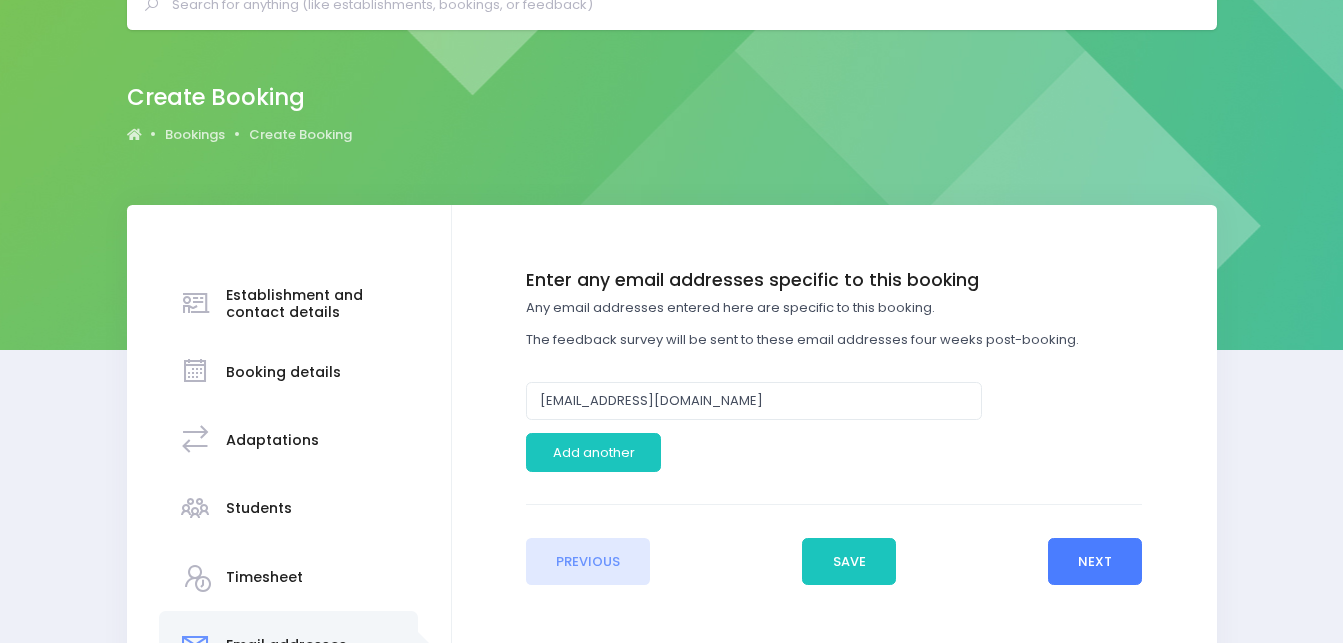 click on "Next" at bounding box center [1095, 562] 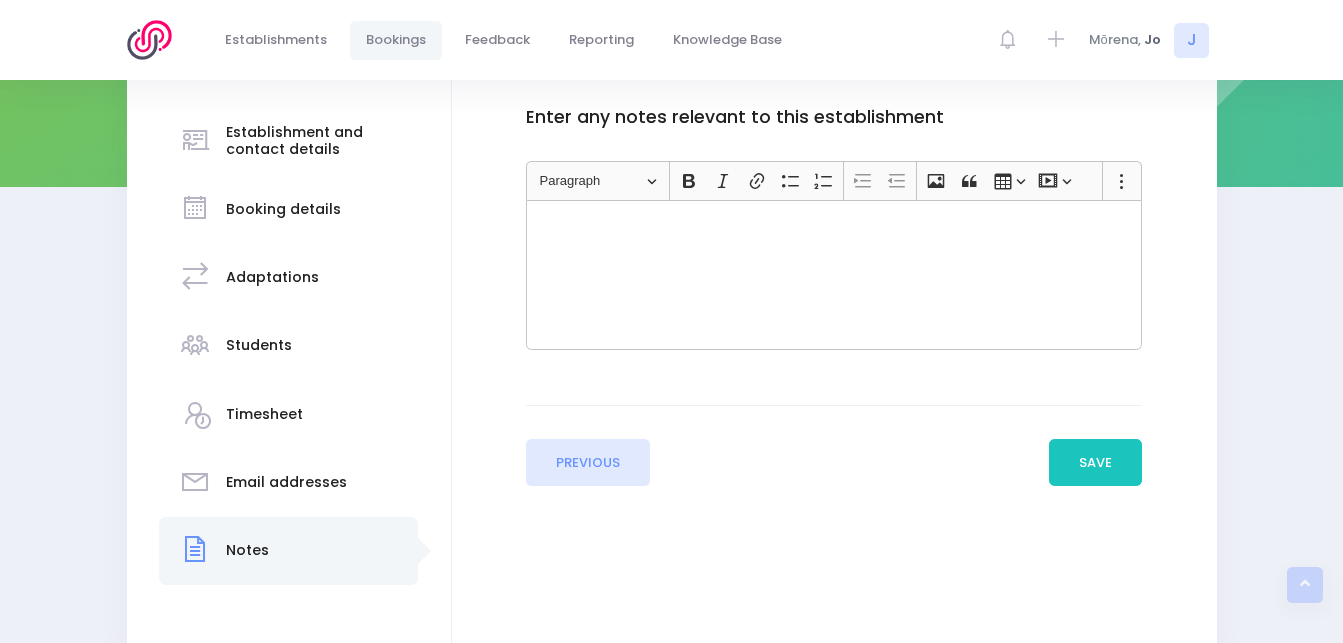 scroll, scrollTop: 360, scrollLeft: 0, axis: vertical 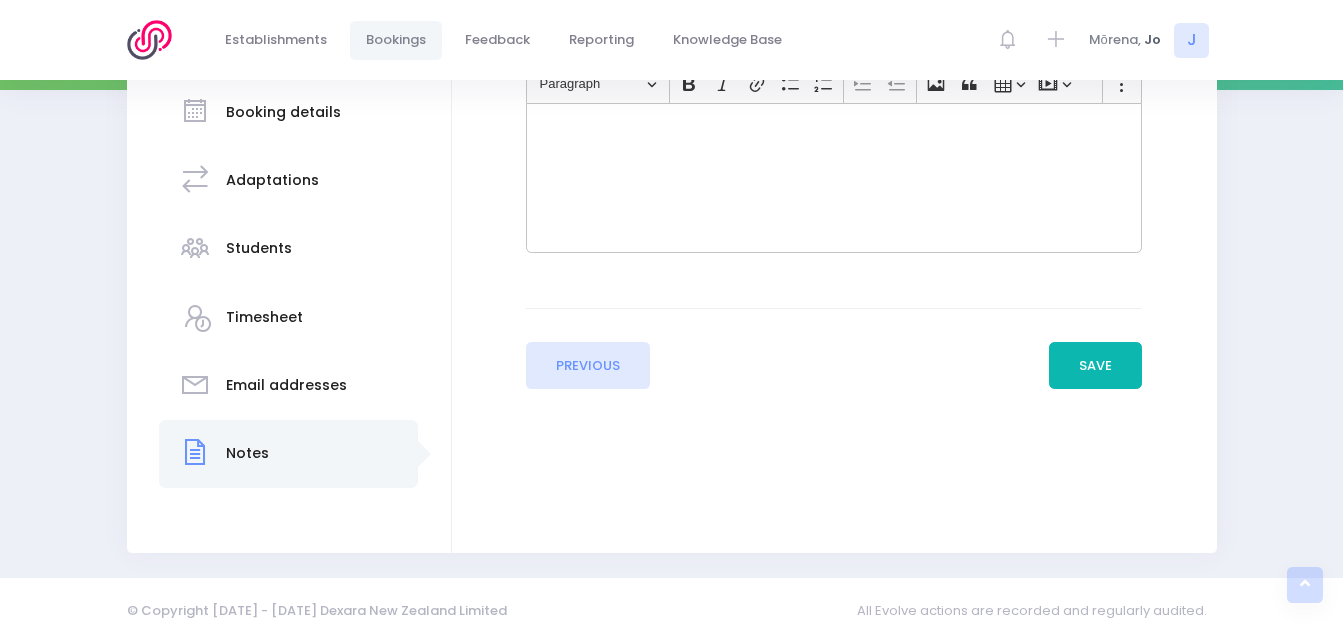 click on "Save" at bounding box center [1096, 366] 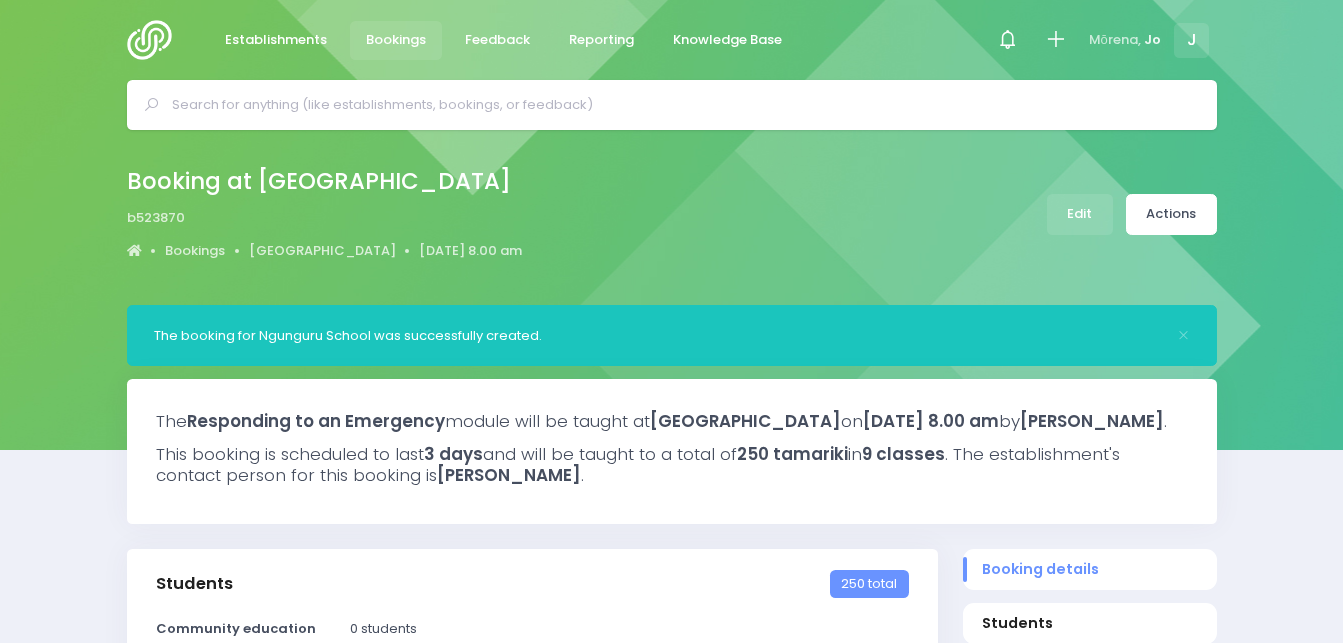 select on "5" 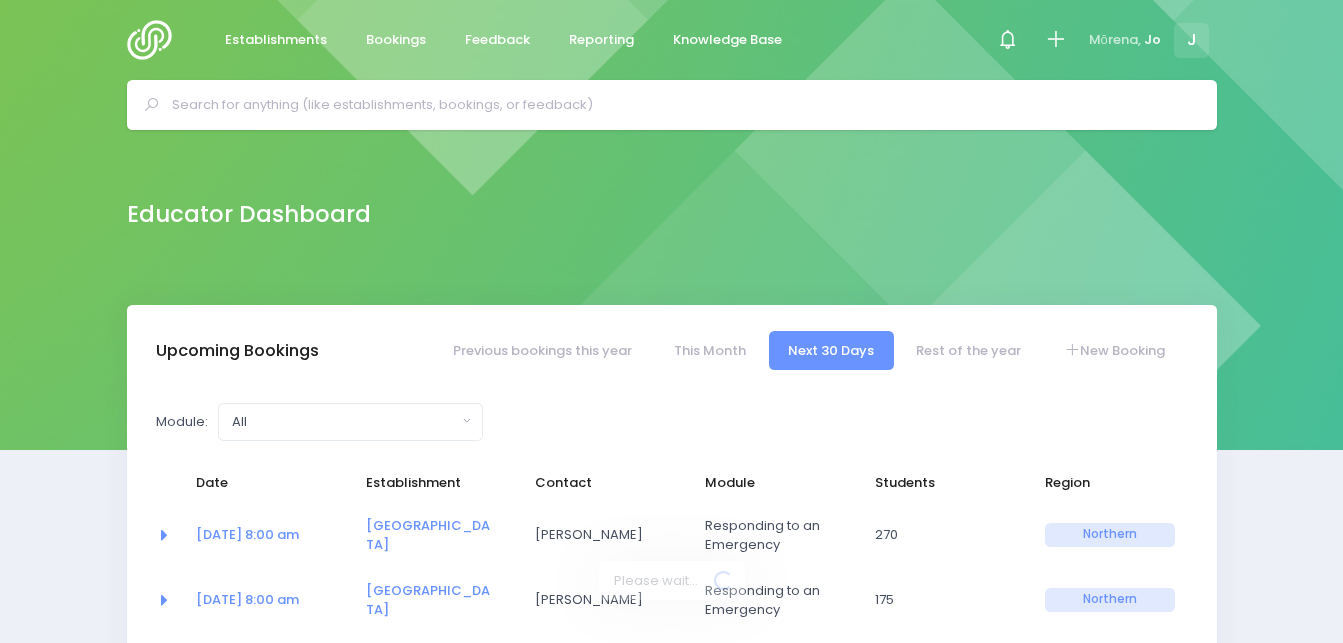 select on "5" 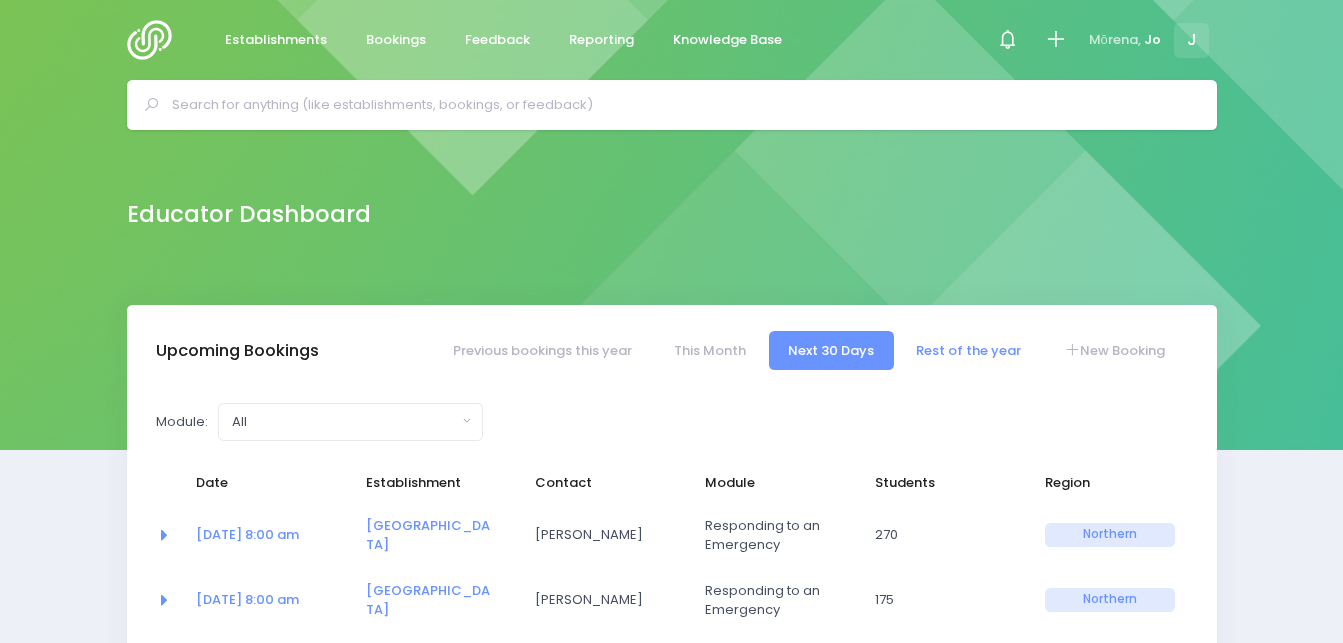 click on "Rest of the year" at bounding box center [969, 350] 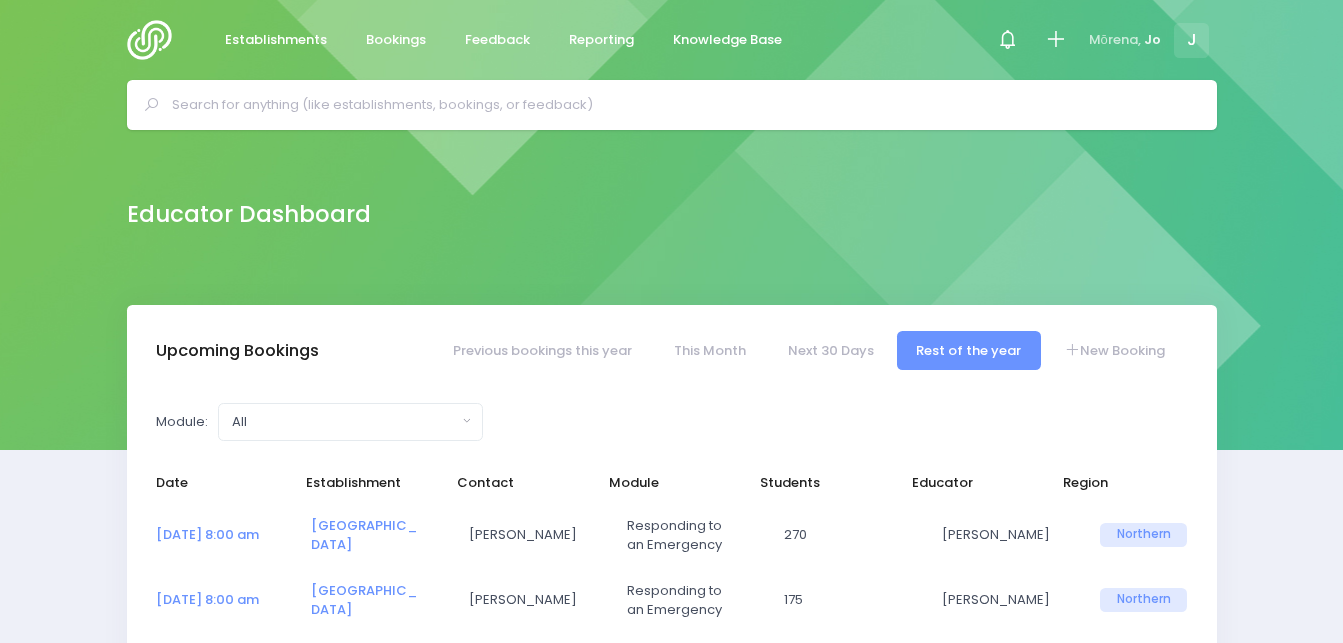 select on "5" 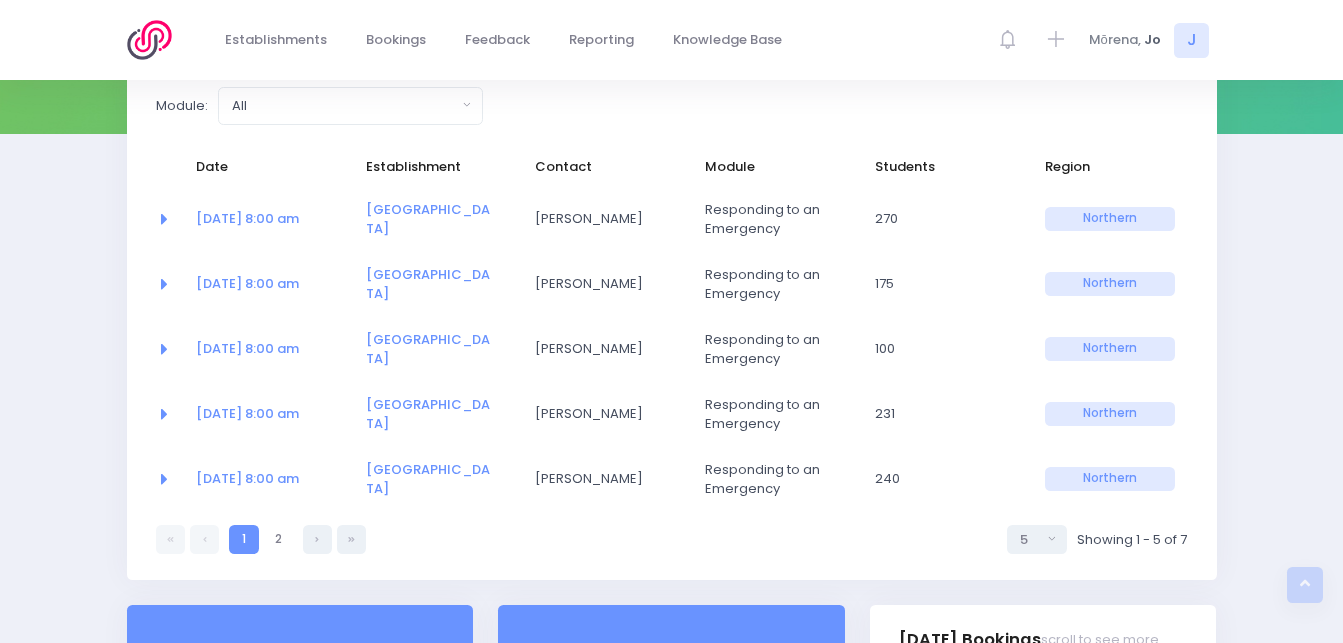 scroll, scrollTop: 317, scrollLeft: 0, axis: vertical 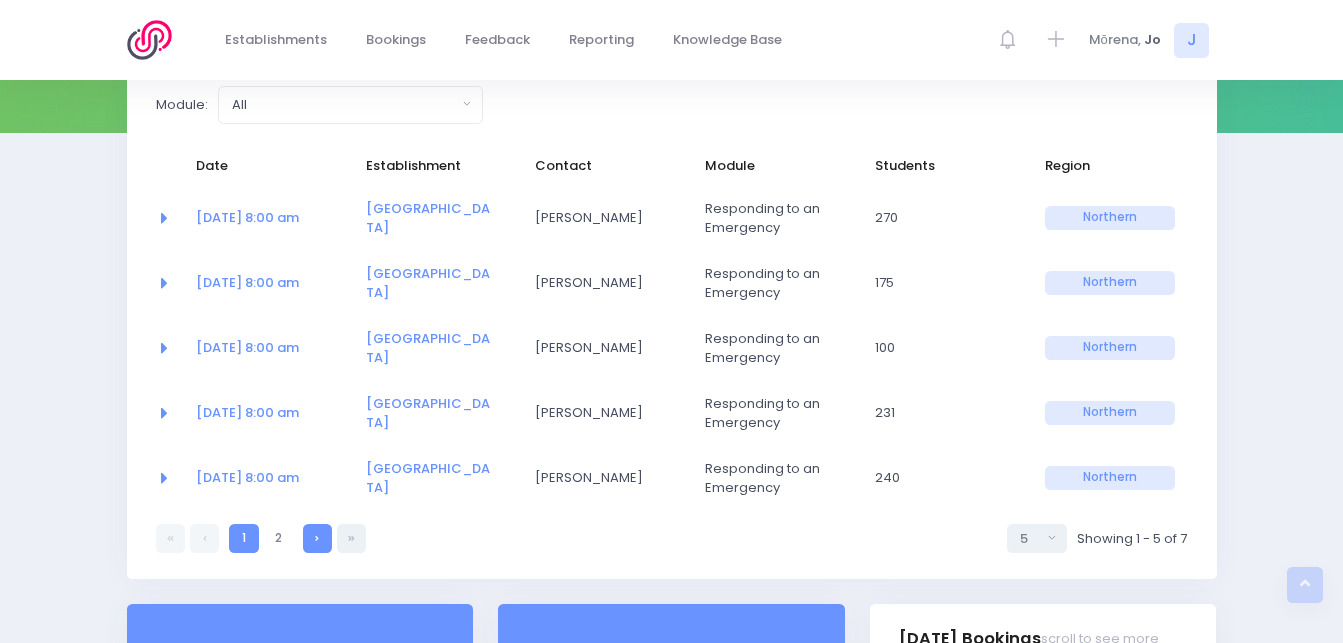 click at bounding box center [317, 538] 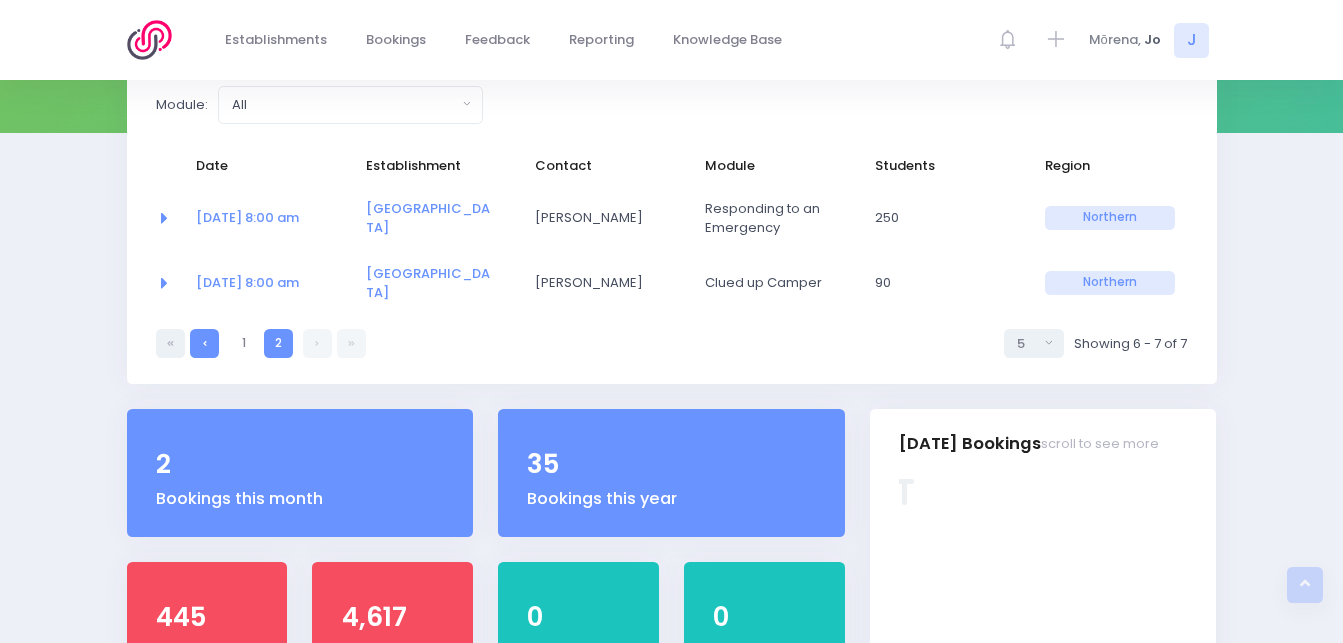 click at bounding box center (204, 343) 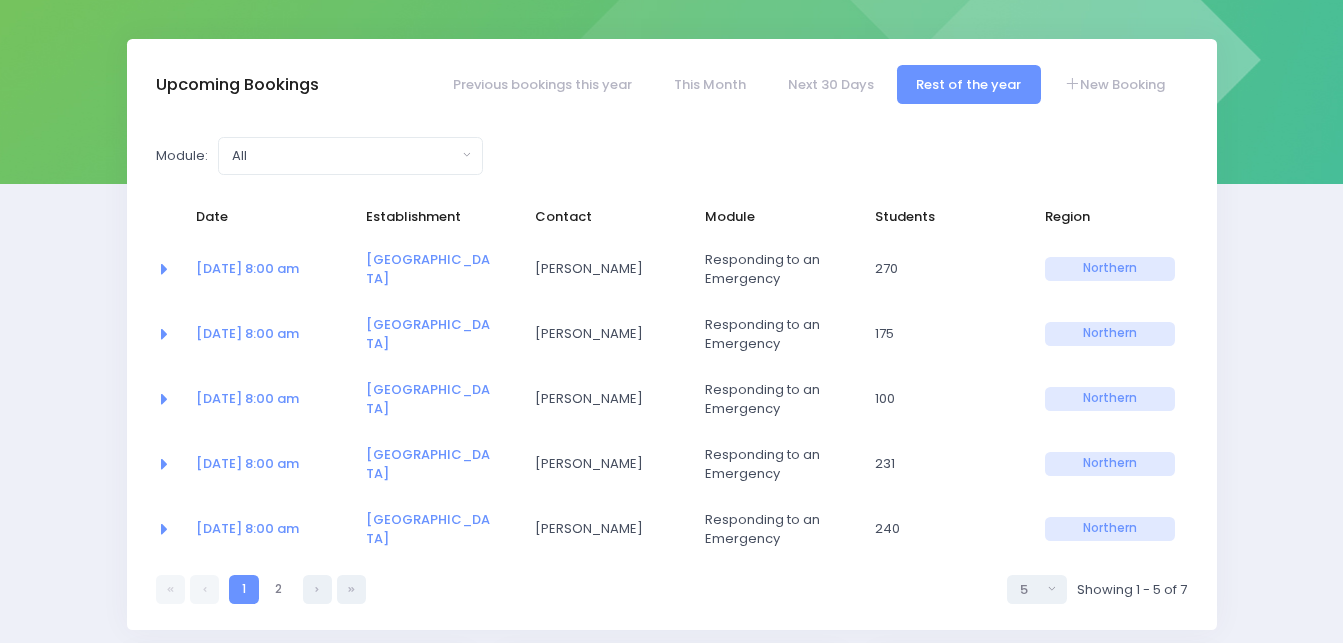 scroll, scrollTop: 267, scrollLeft: 0, axis: vertical 